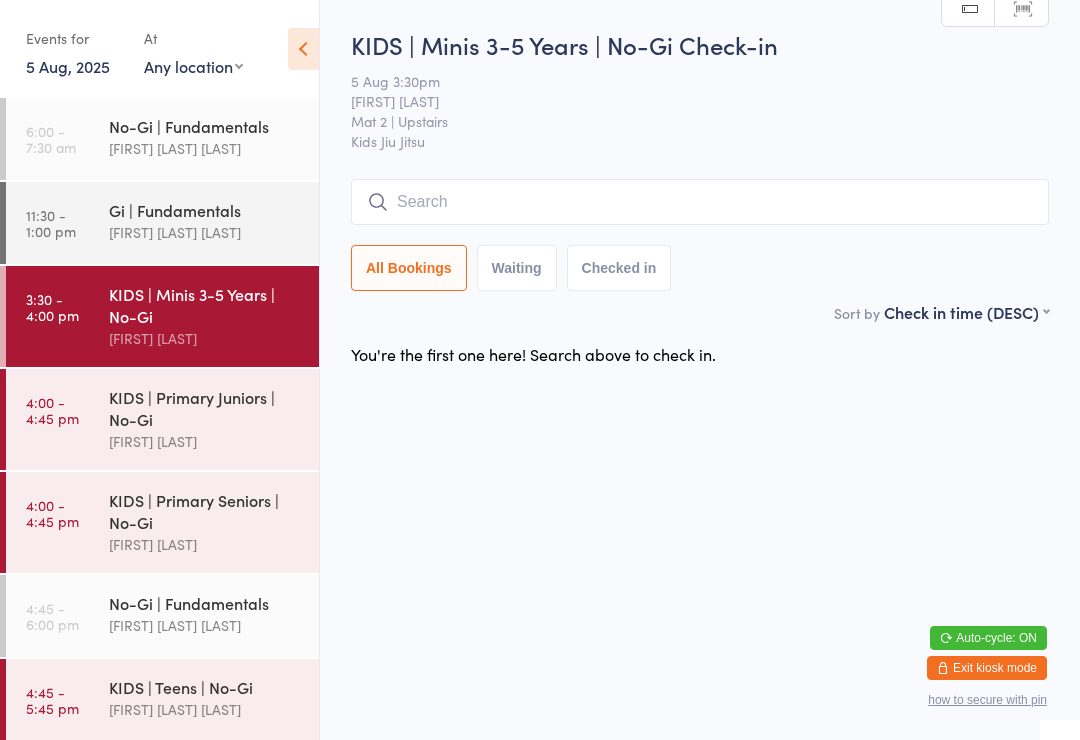 scroll, scrollTop: 181, scrollLeft: 0, axis: vertical 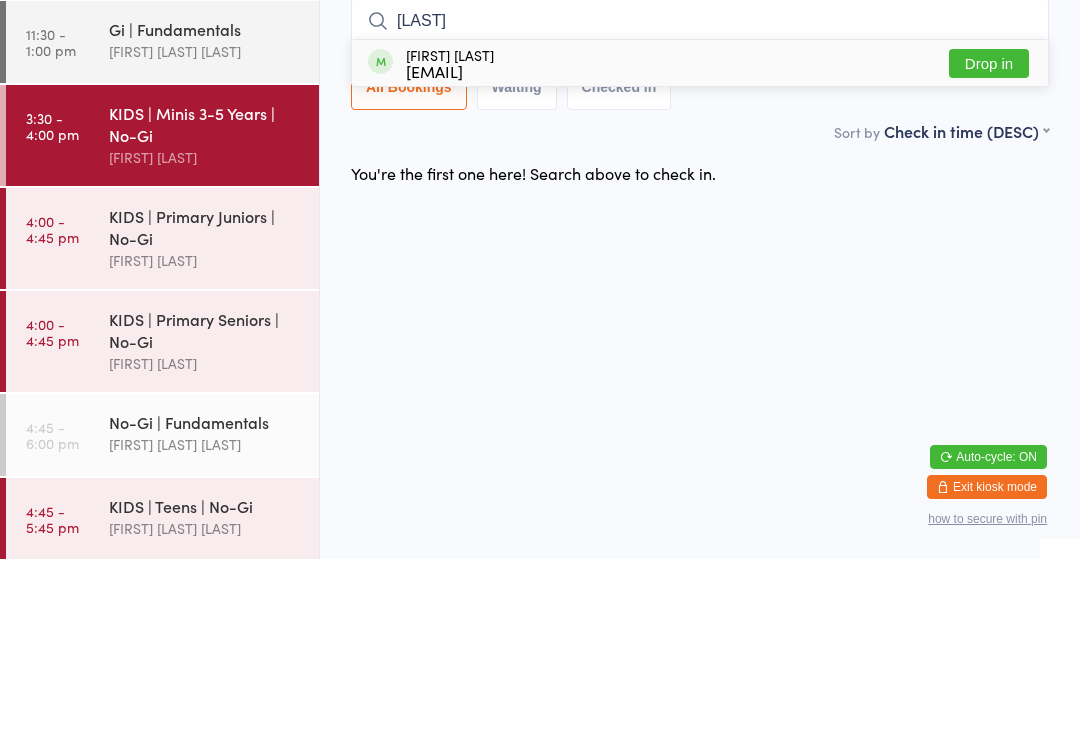 type on "[LAST]" 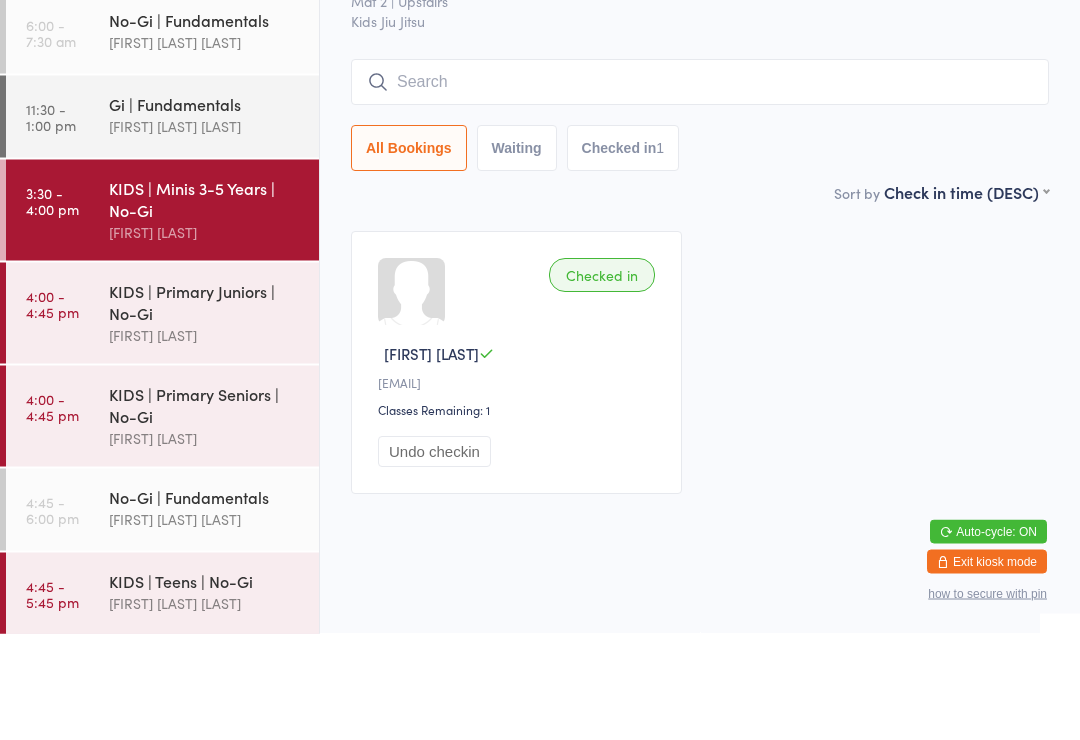 scroll, scrollTop: 0, scrollLeft: 0, axis: both 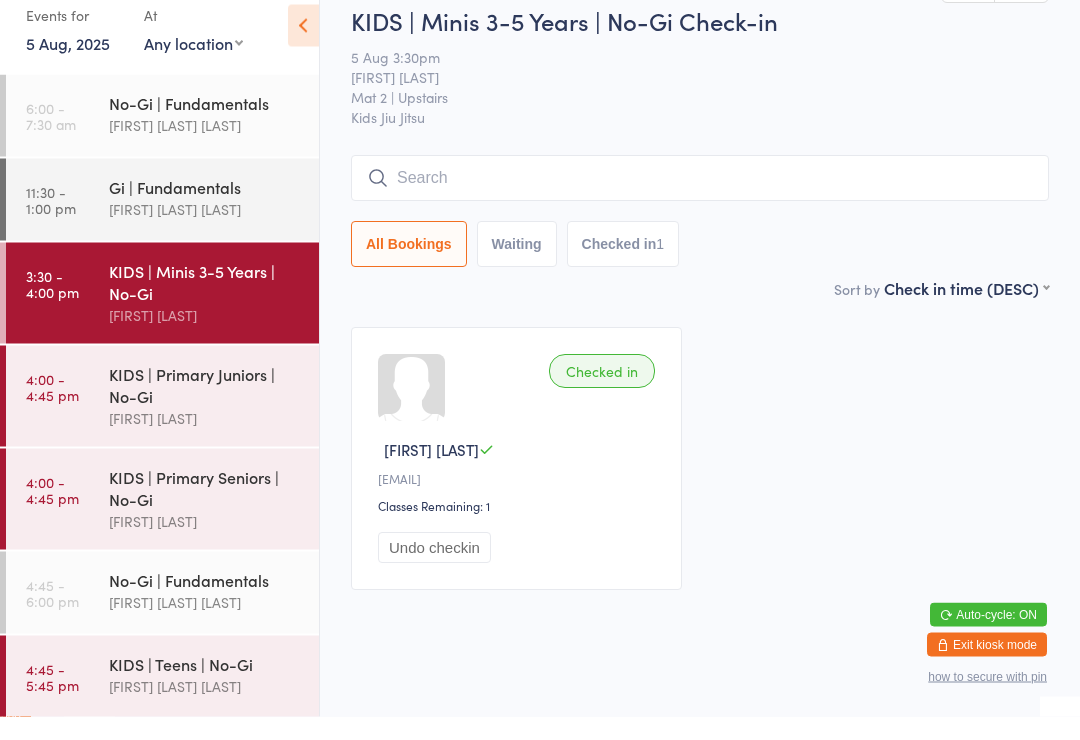 click on "Checked in  1" at bounding box center (623, 268) 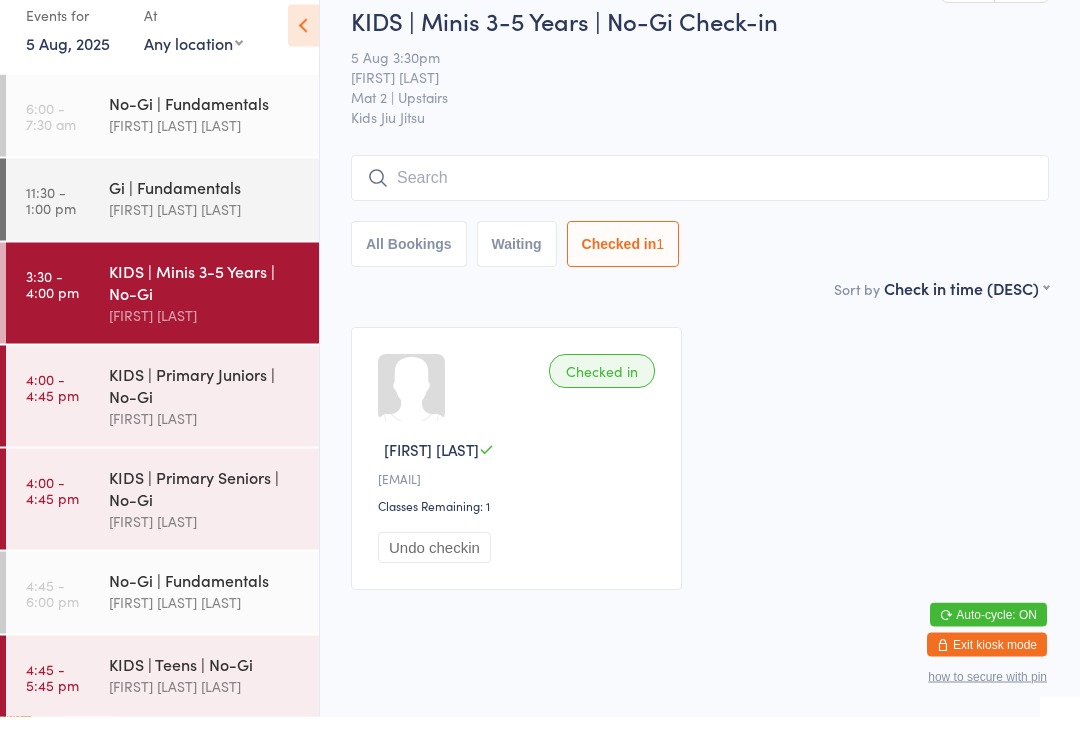 scroll, scrollTop: 7, scrollLeft: 0, axis: vertical 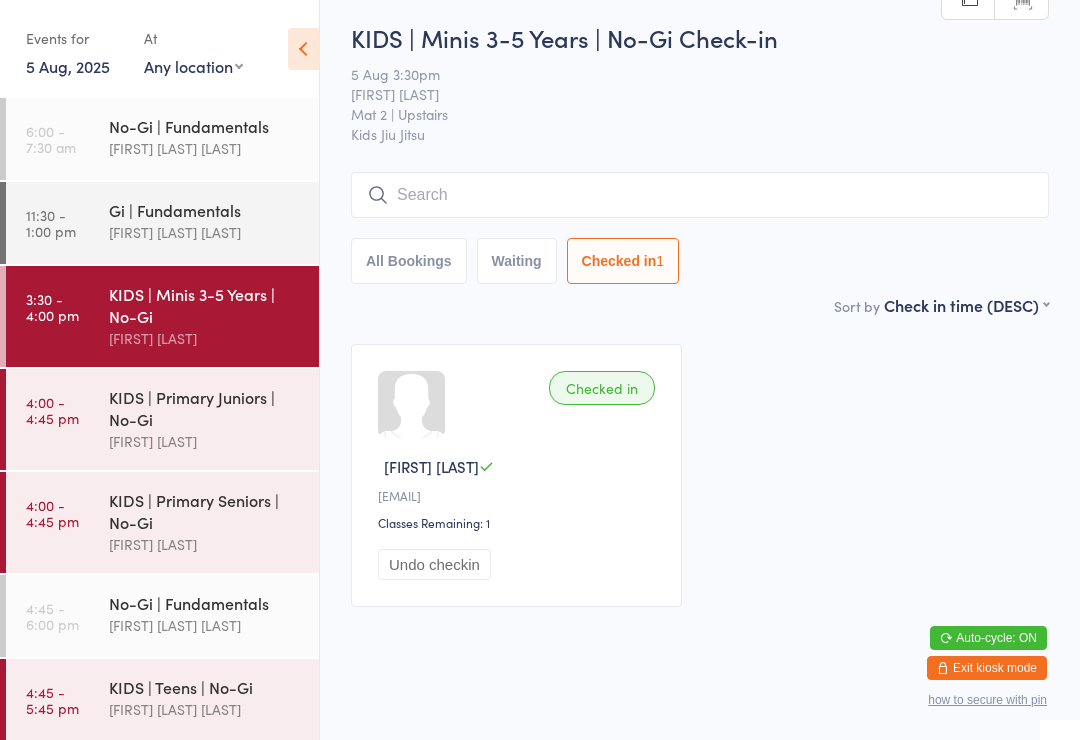 click at bounding box center (700, 195) 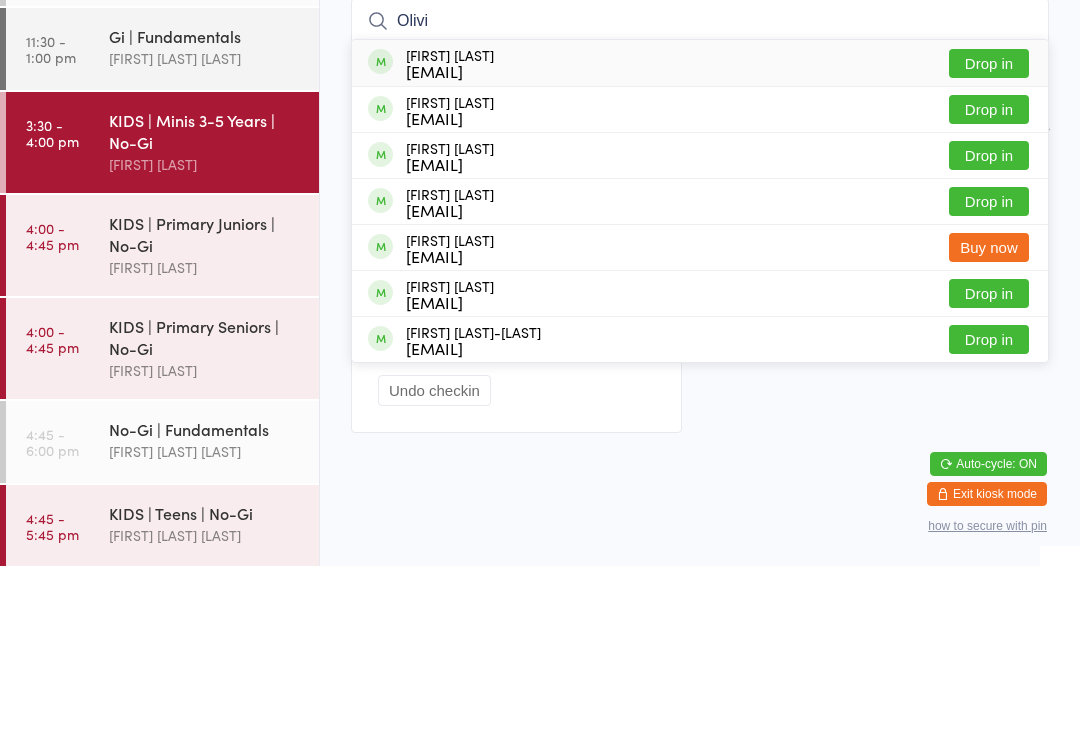 type on "Olivi" 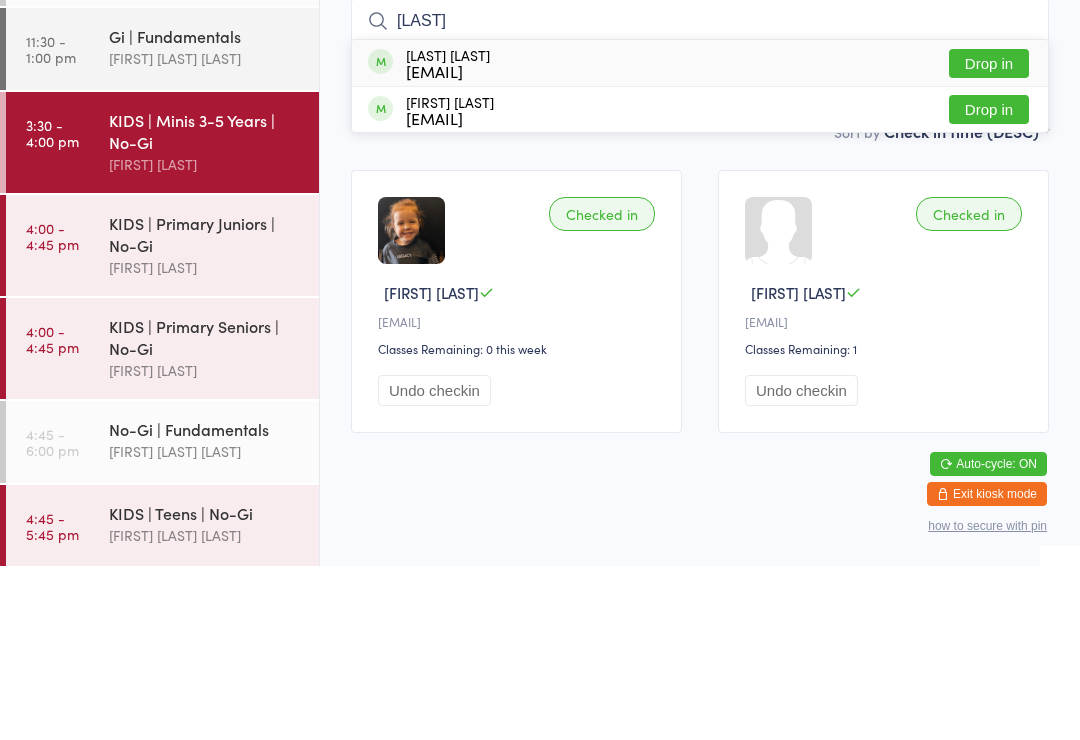 type on "Yeo" 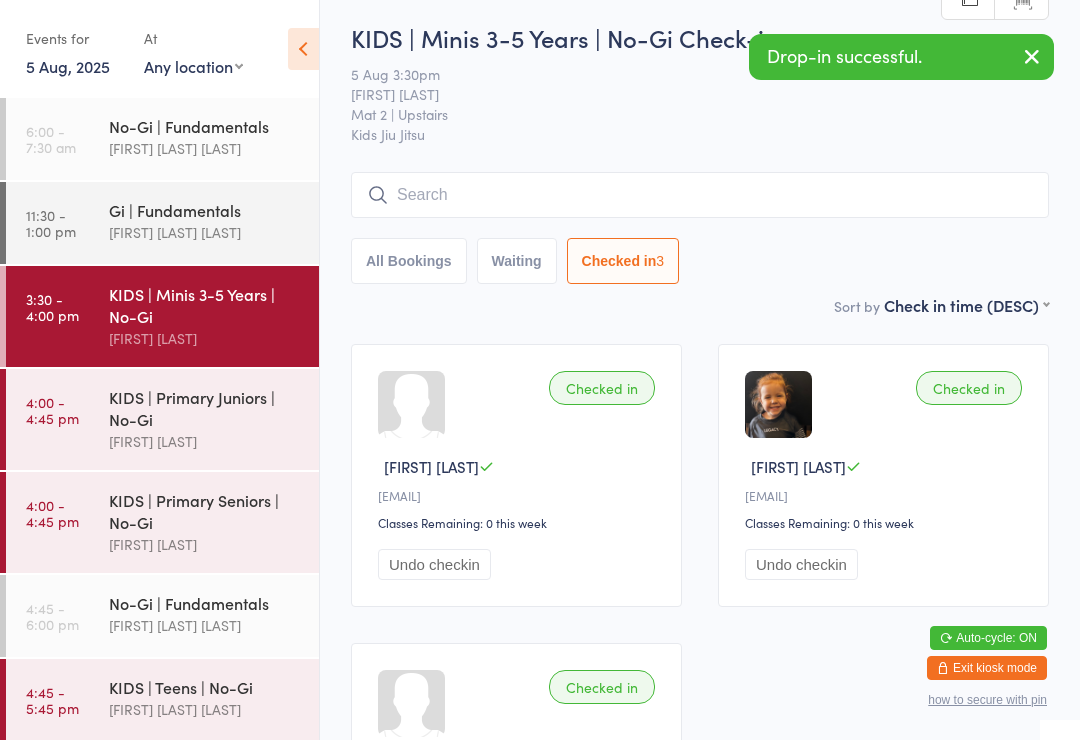 click at bounding box center [700, 195] 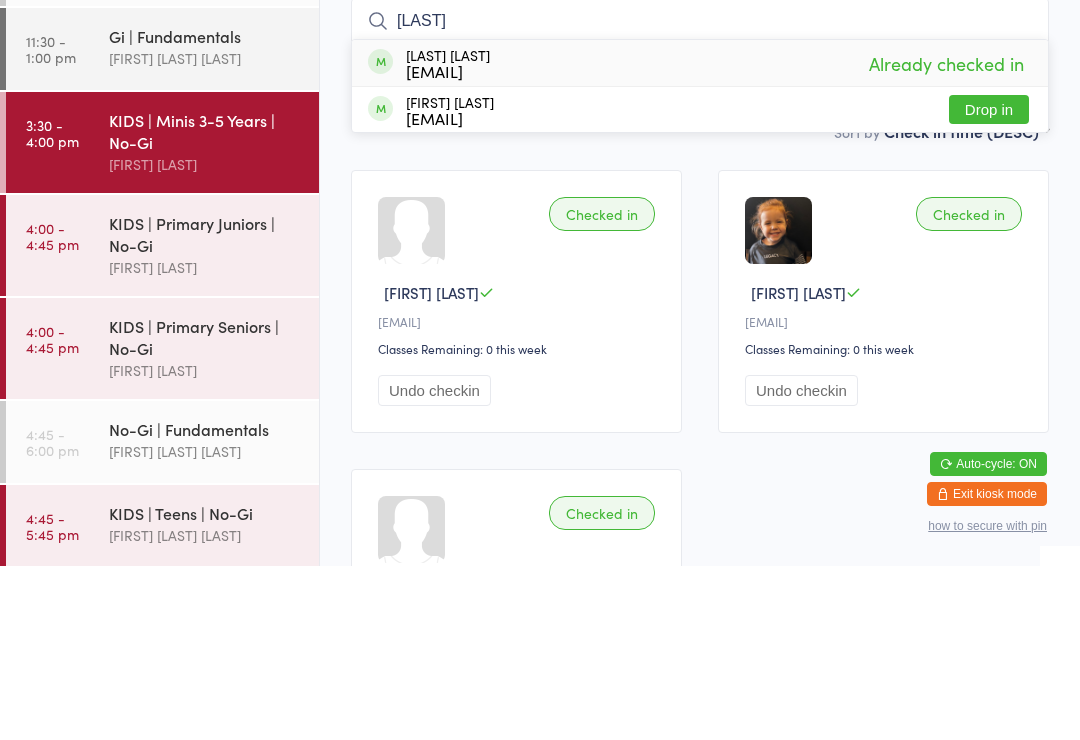 type on "Yeo" 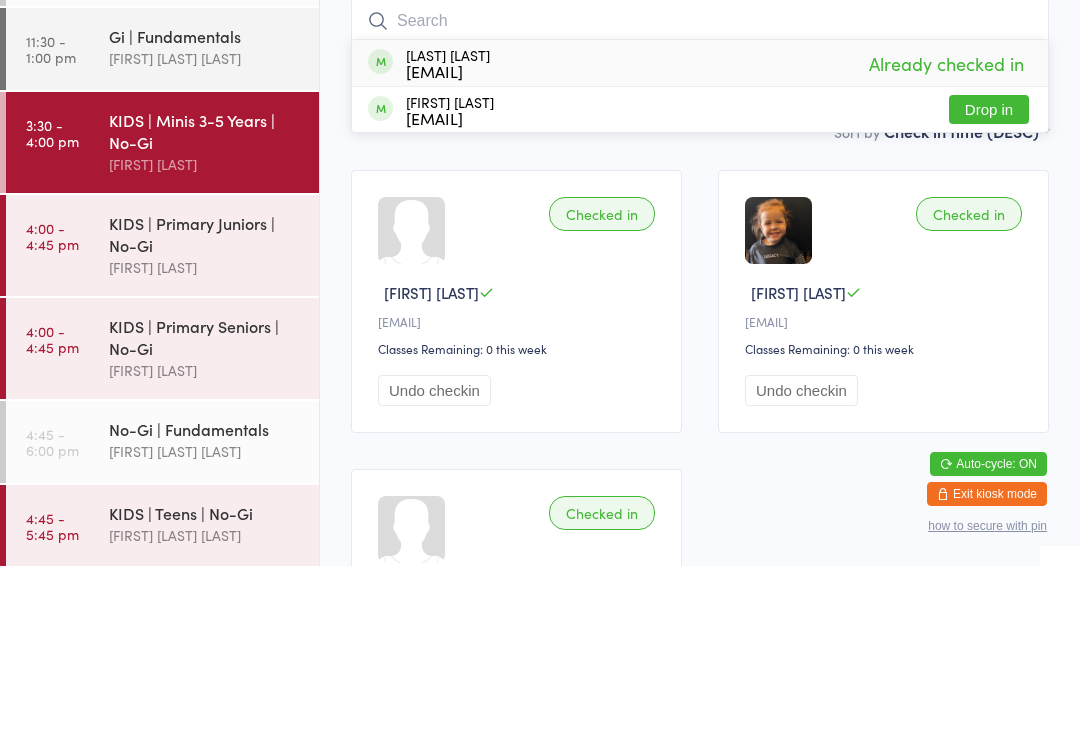 scroll, scrollTop: 181, scrollLeft: 0, axis: vertical 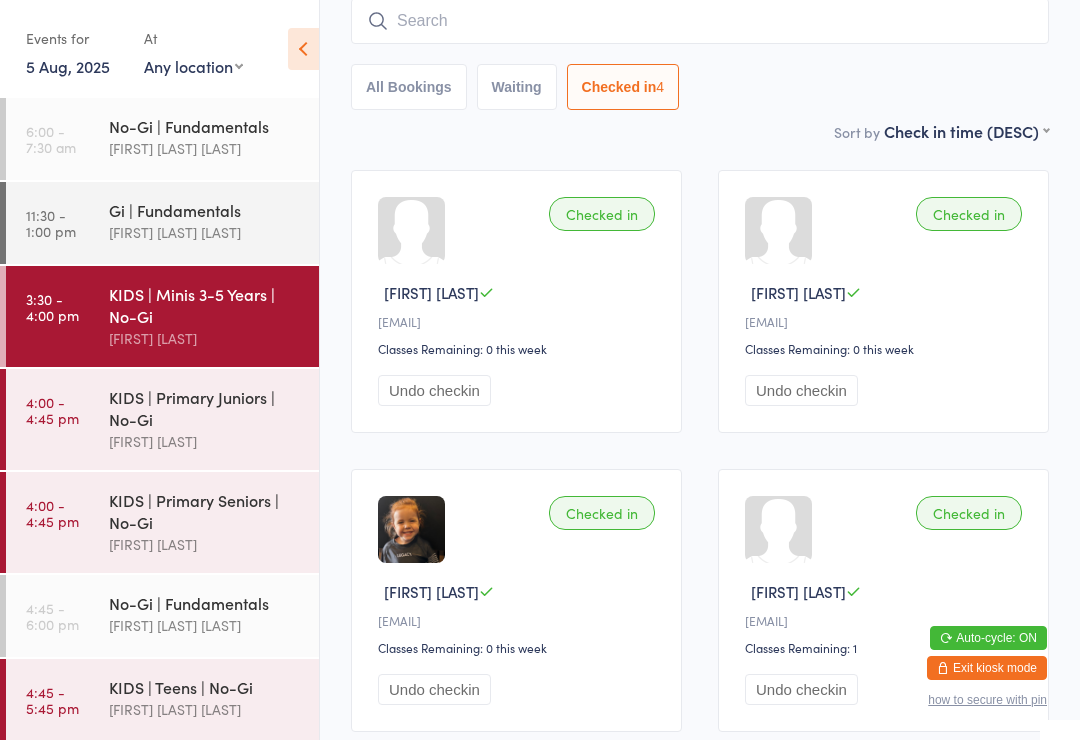 click at bounding box center [700, 21] 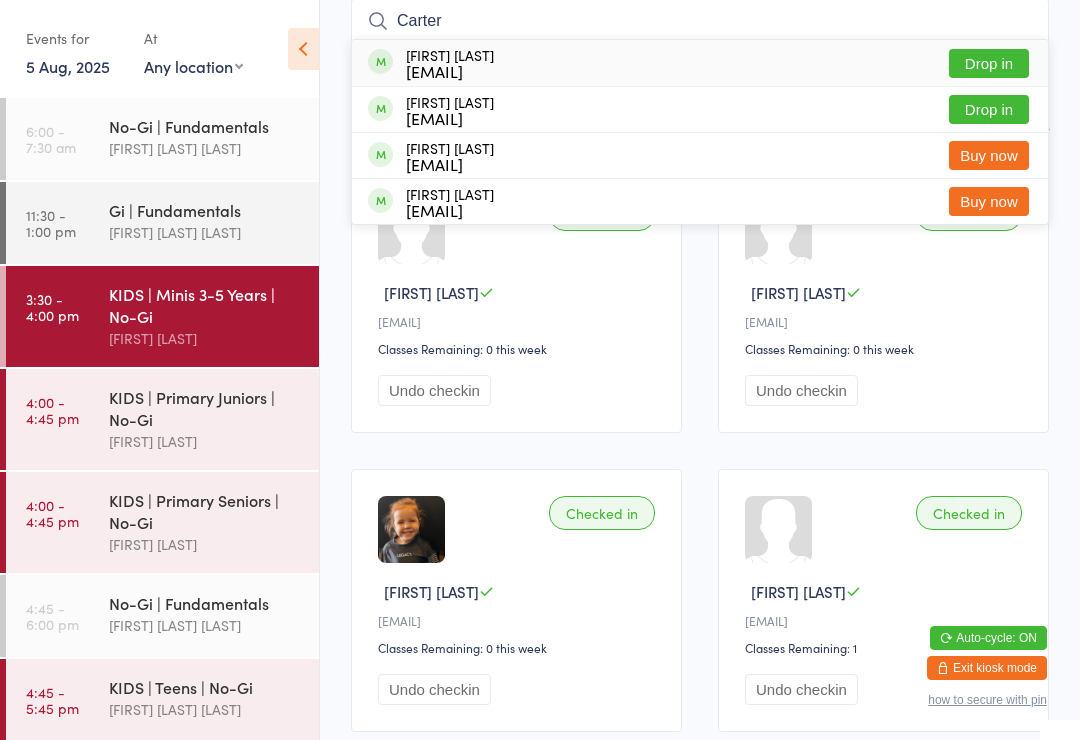 type on "Carter" 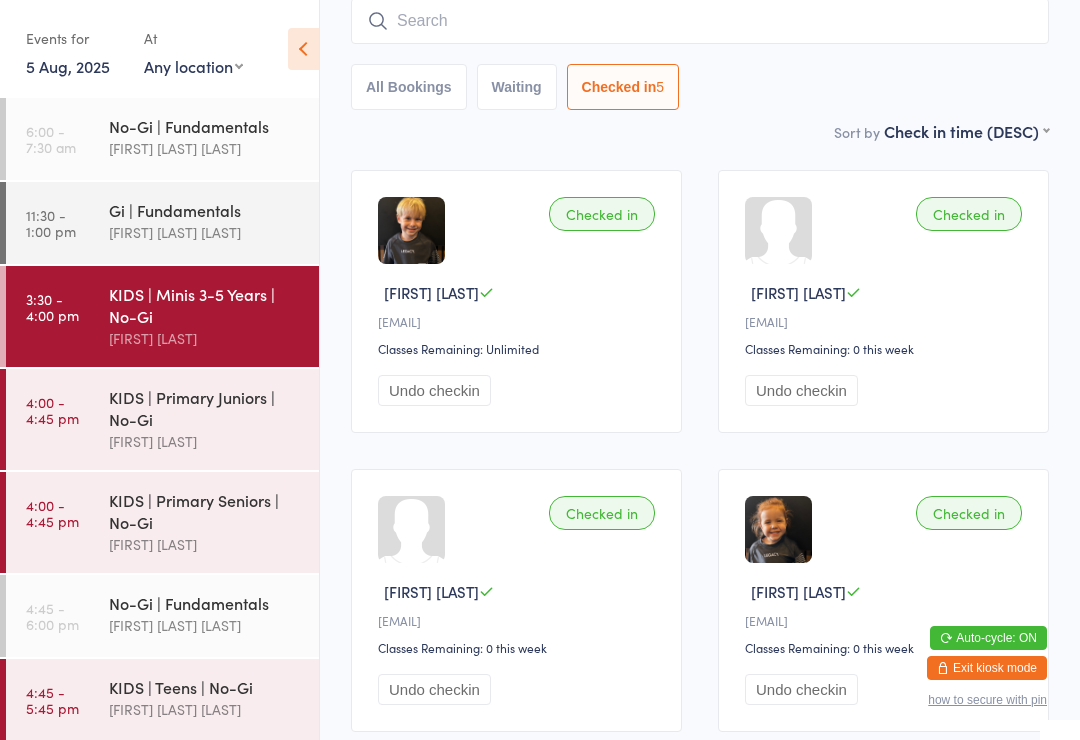 click on "KIDS | Teens | No-Gi" at bounding box center [205, 687] 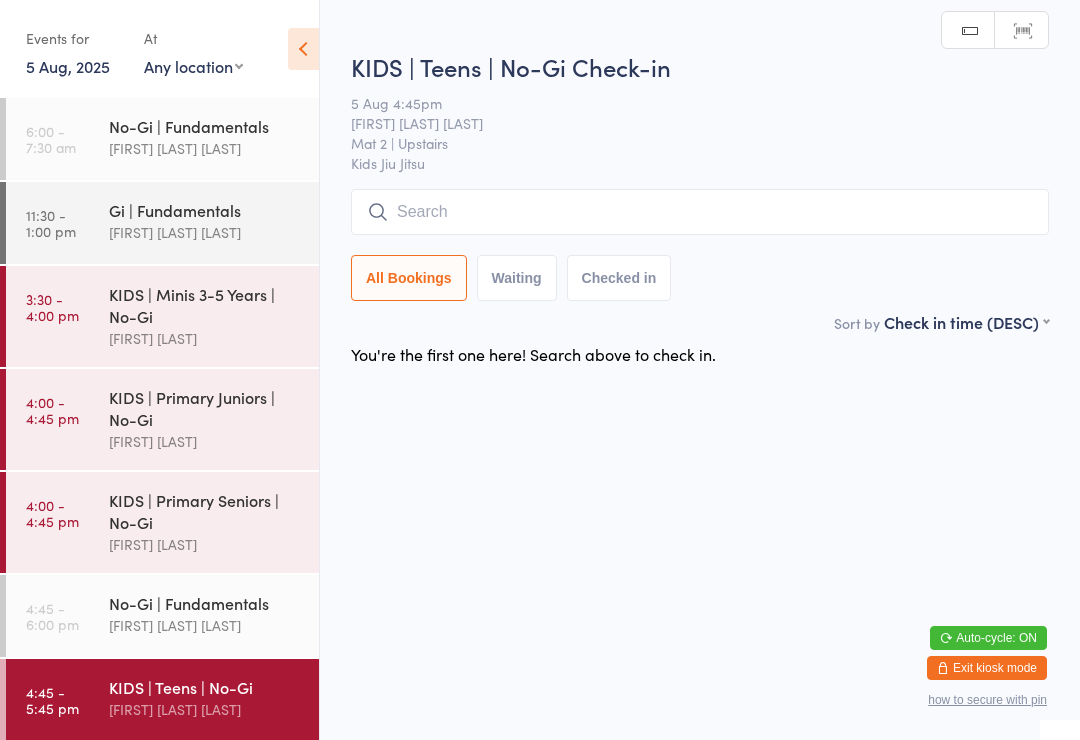 click on "Kids Jiu Jitsu" at bounding box center [700, 163] 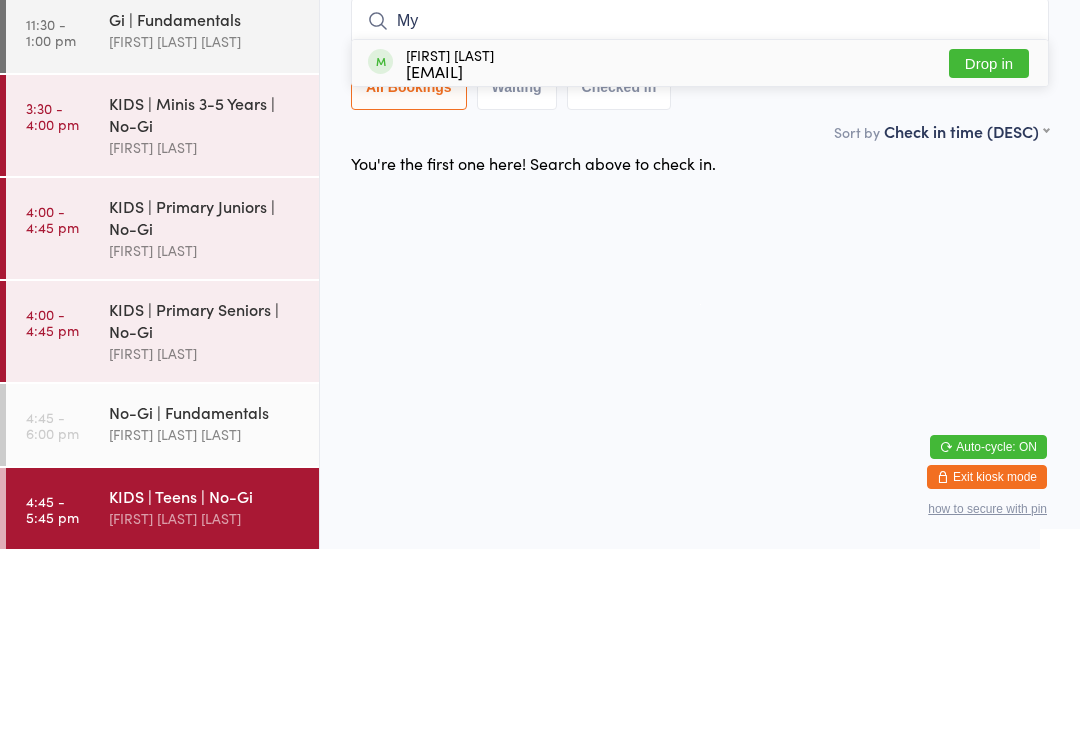 type on "My" 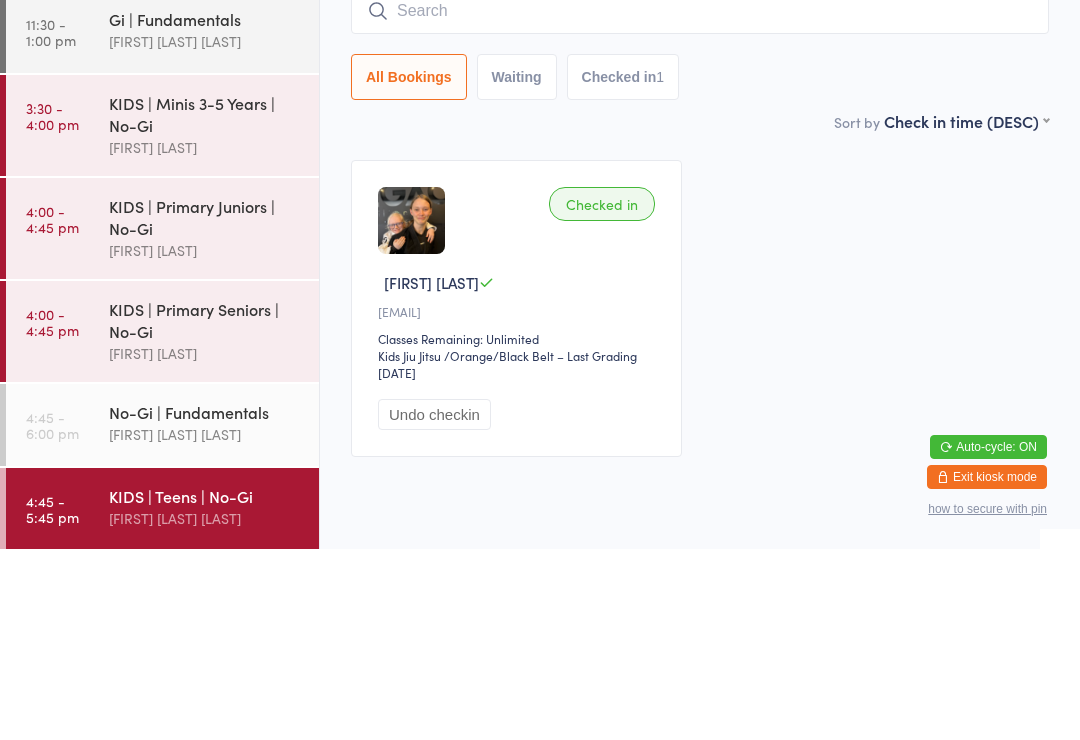 click on "[FIRST] [LAST]" at bounding box center [205, 338] 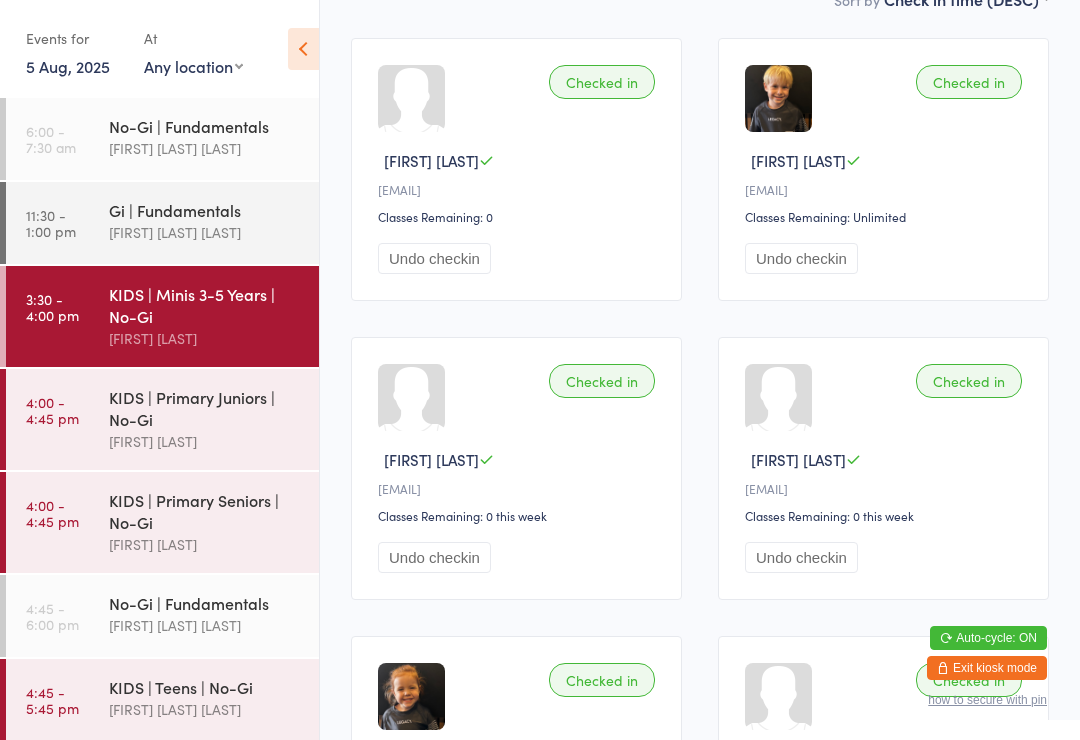 scroll, scrollTop: 314, scrollLeft: 0, axis: vertical 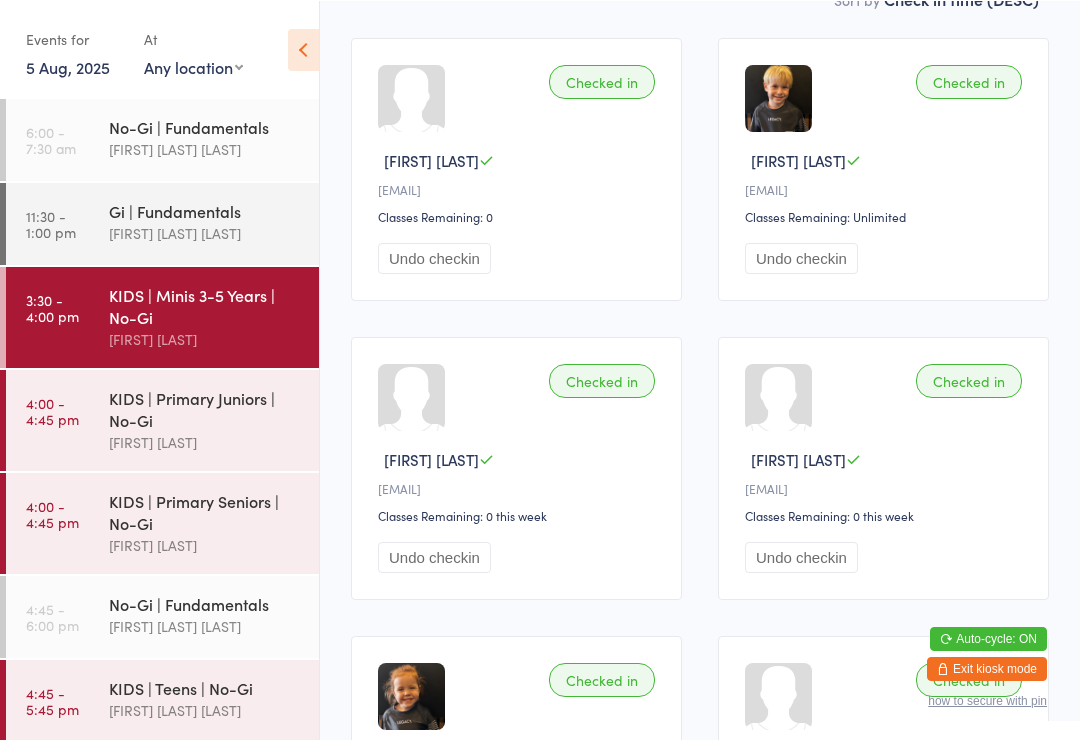 click on "[FIRST] [LAST]" at bounding box center (205, 232) 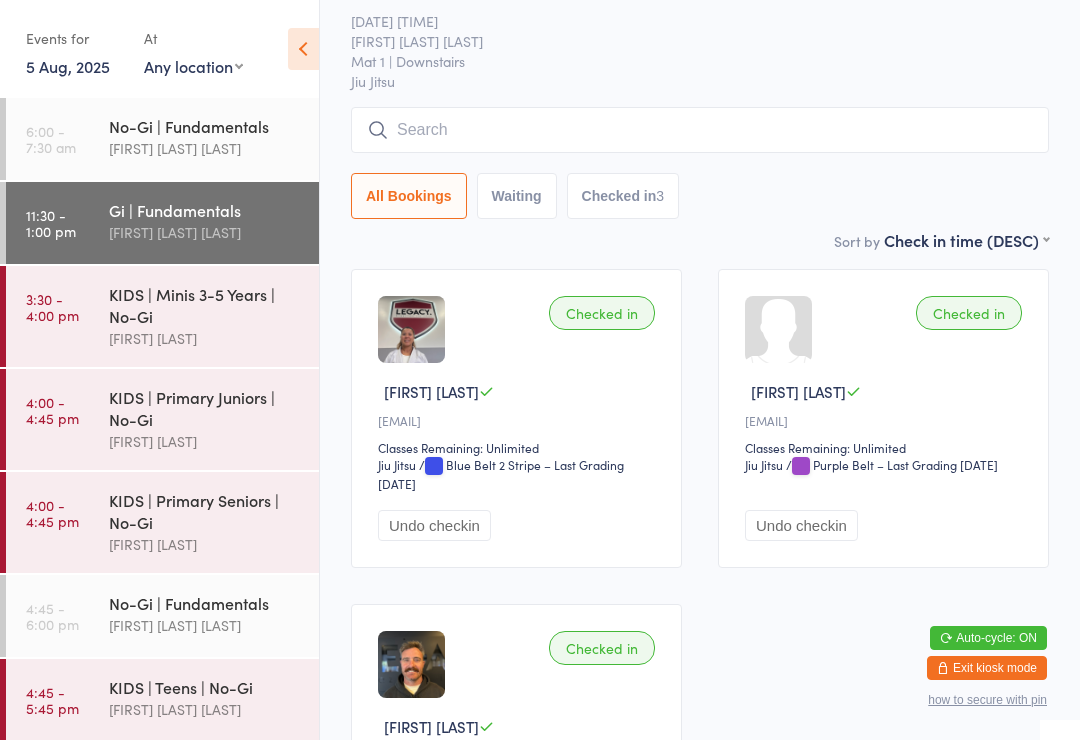 scroll, scrollTop: 0, scrollLeft: 0, axis: both 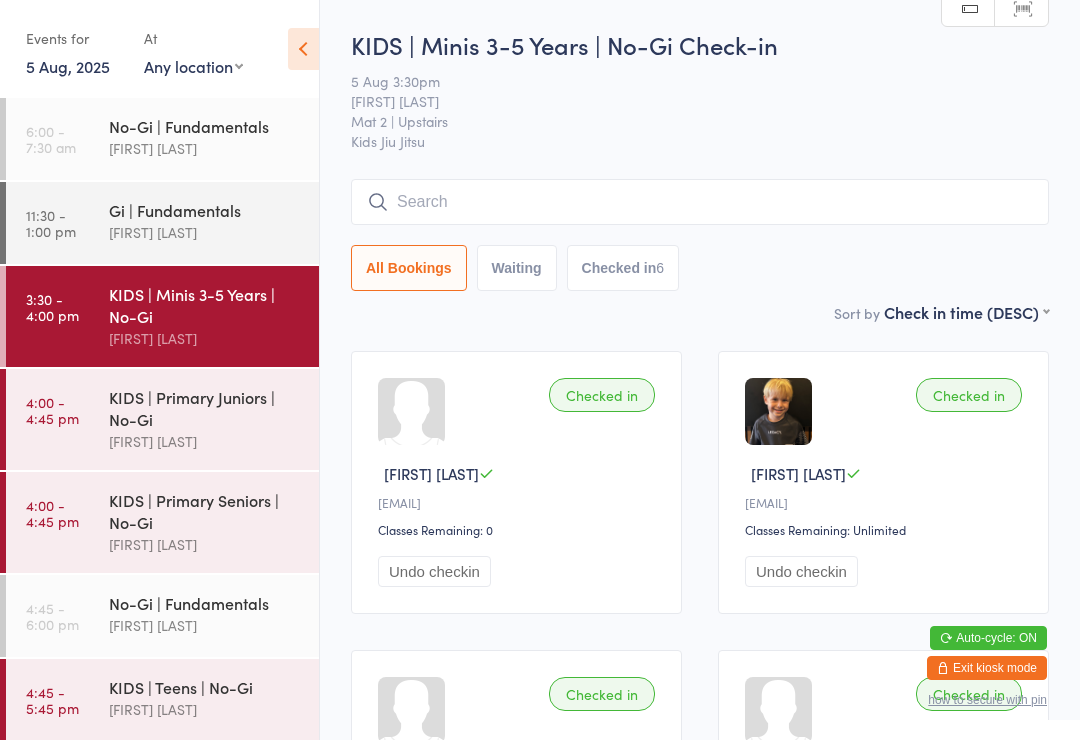 click on "3:30 - 4:00 pm KIDS | Minis 3-5 Years | No-Gi [FIRST] [LAST]" at bounding box center (162, 316) 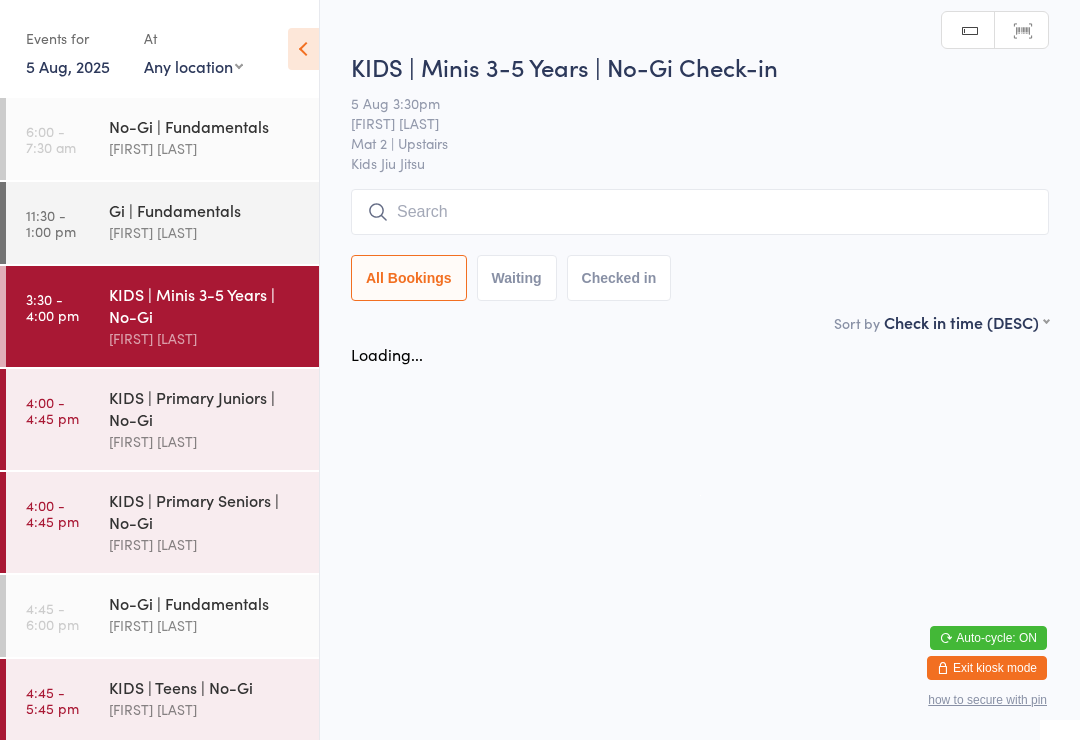 click at bounding box center [700, 212] 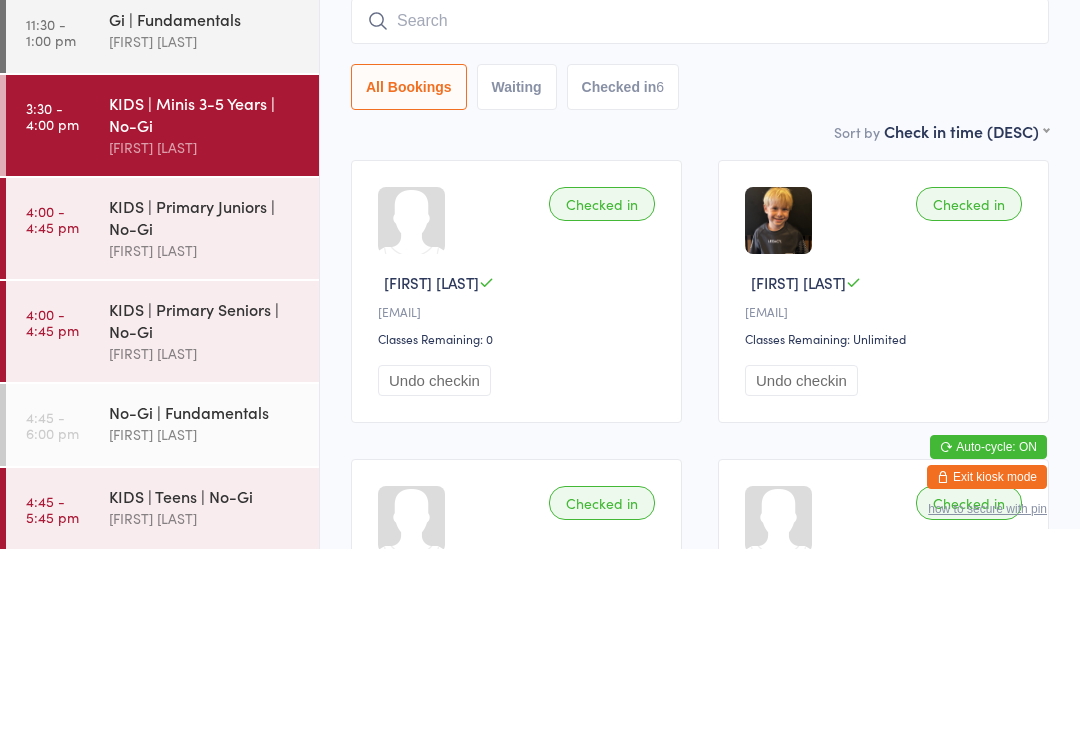 type on "O" 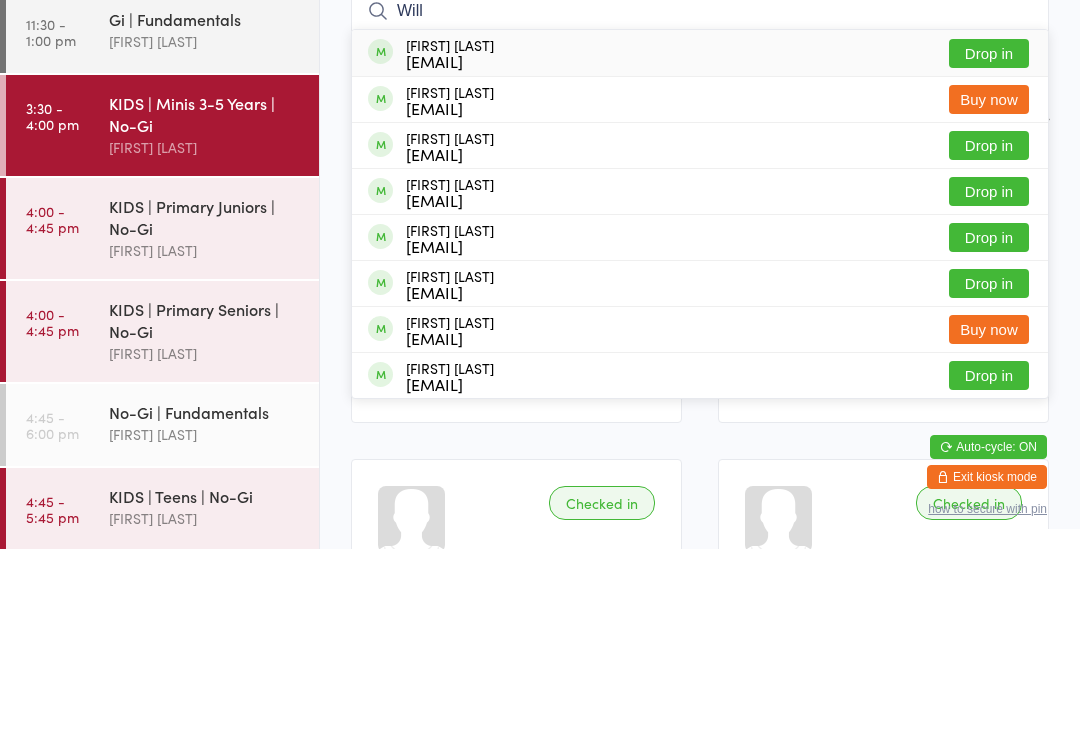 type on "Will" 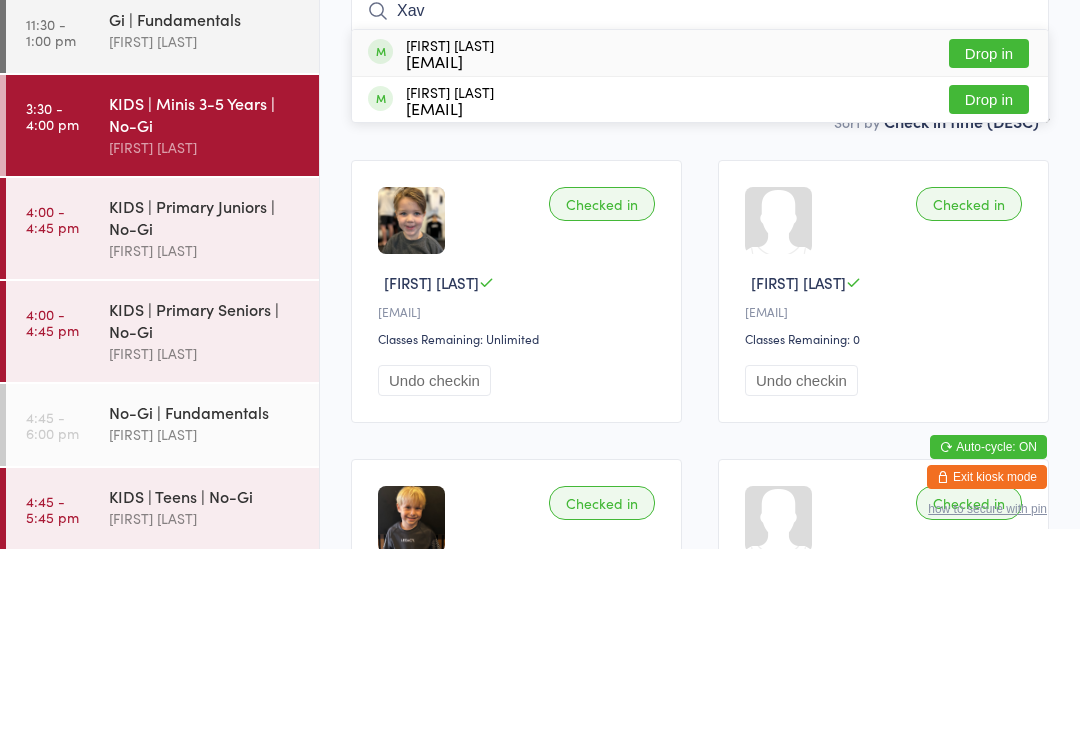 type on "Xav" 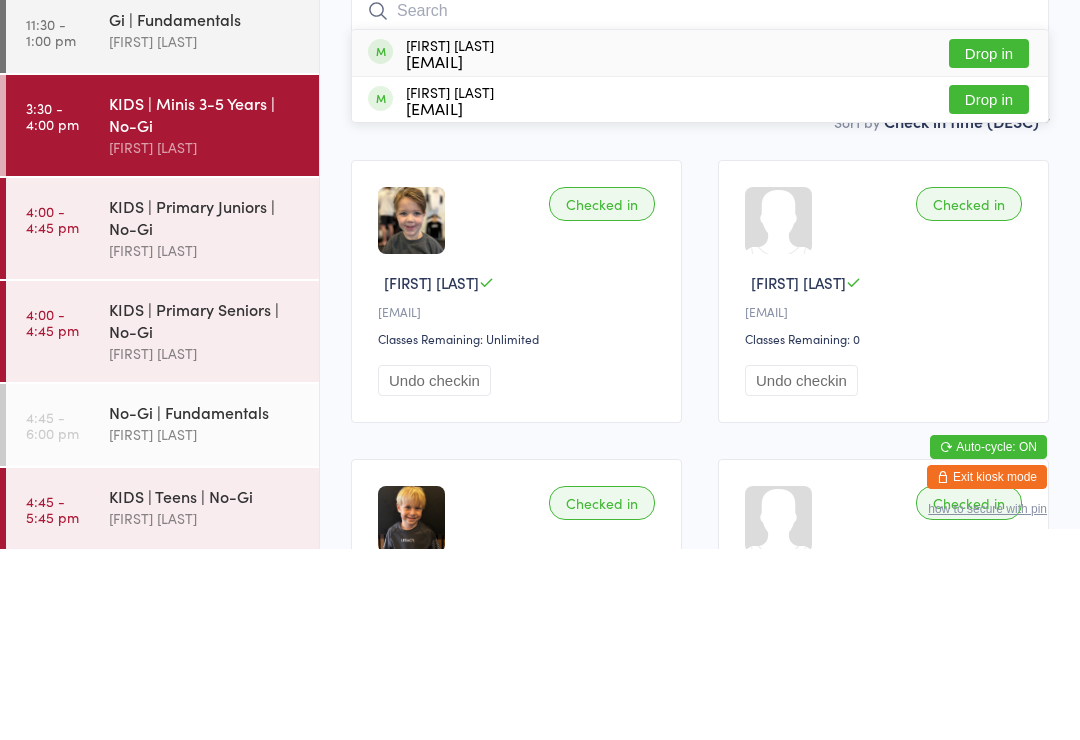 scroll, scrollTop: 191, scrollLeft: 0, axis: vertical 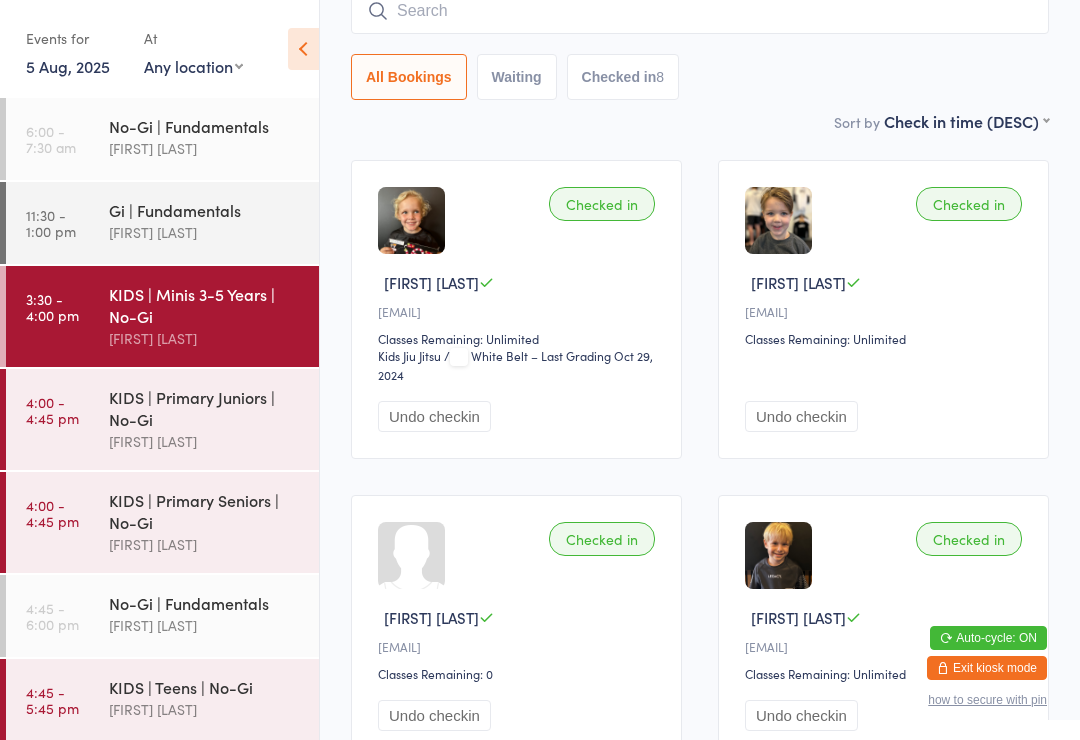 click at bounding box center [700, 11] 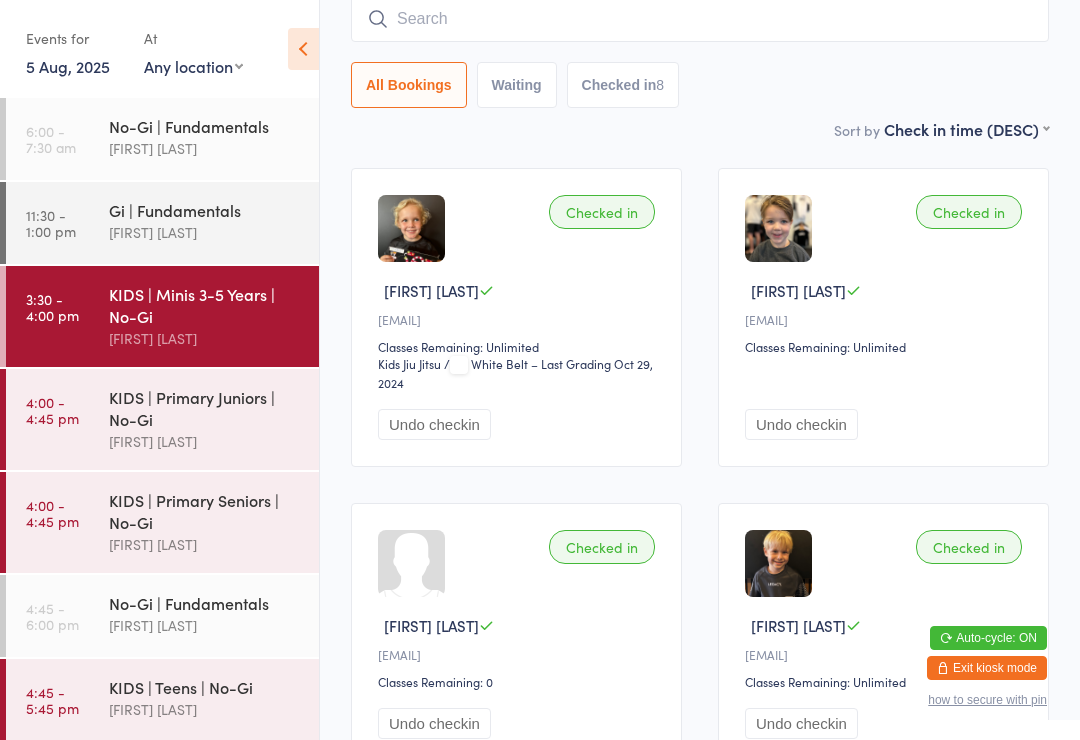 scroll, scrollTop: 181, scrollLeft: 0, axis: vertical 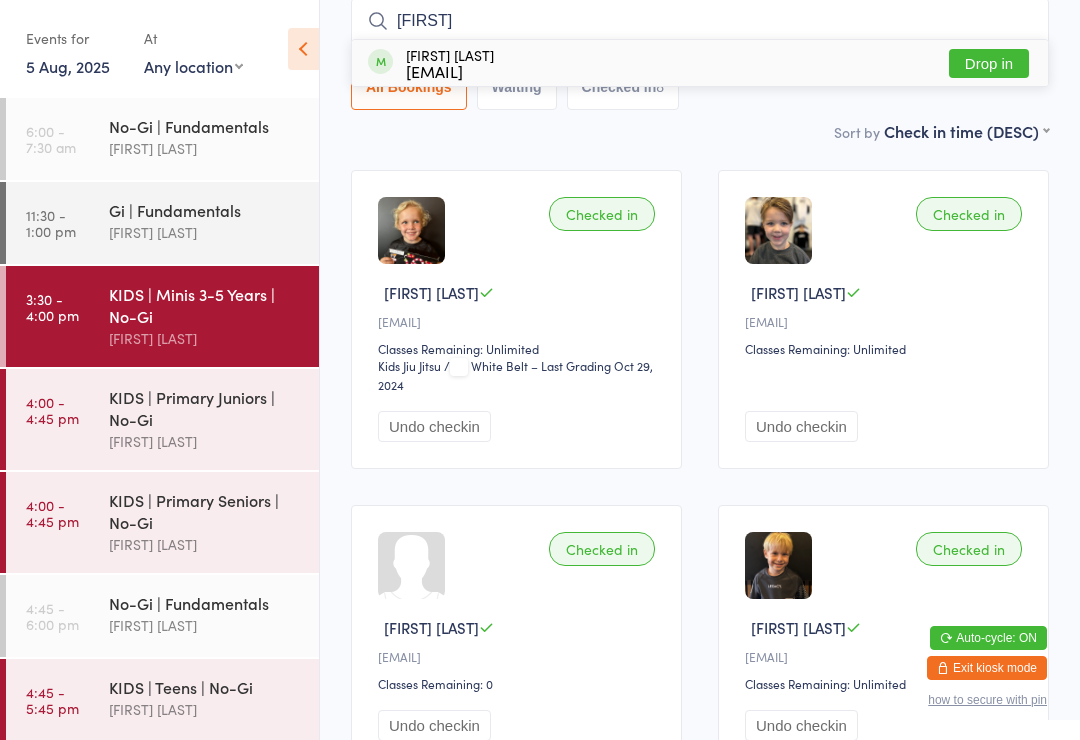 type on "[FIRST]" 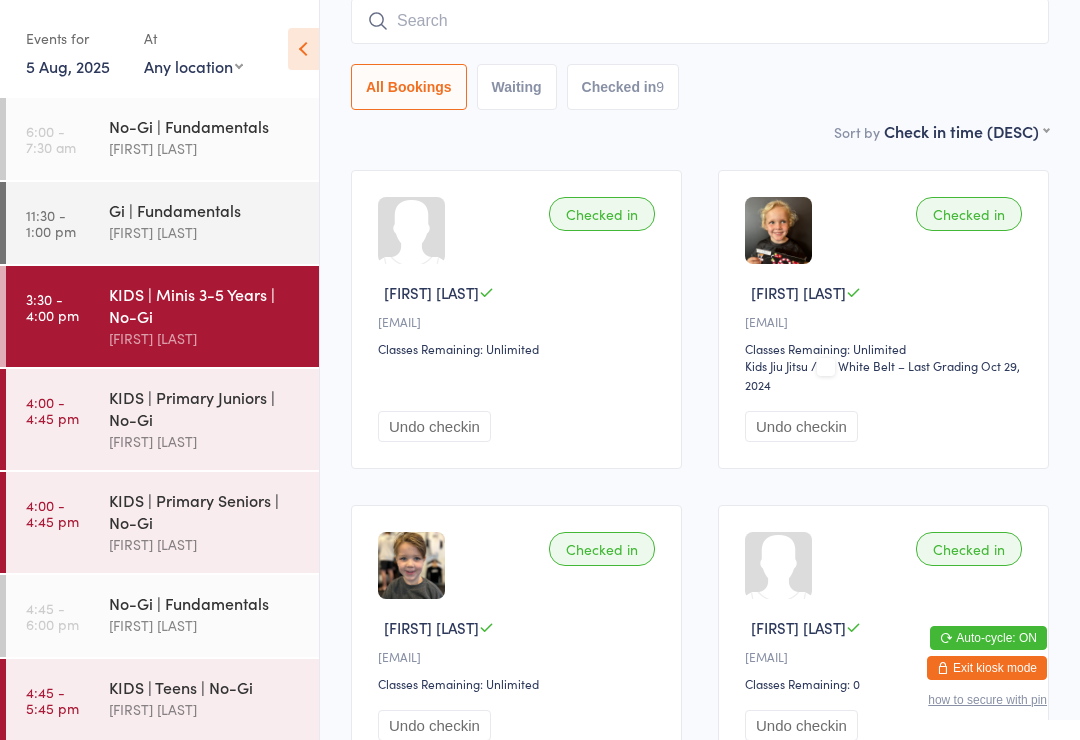 click at bounding box center [700, 21] 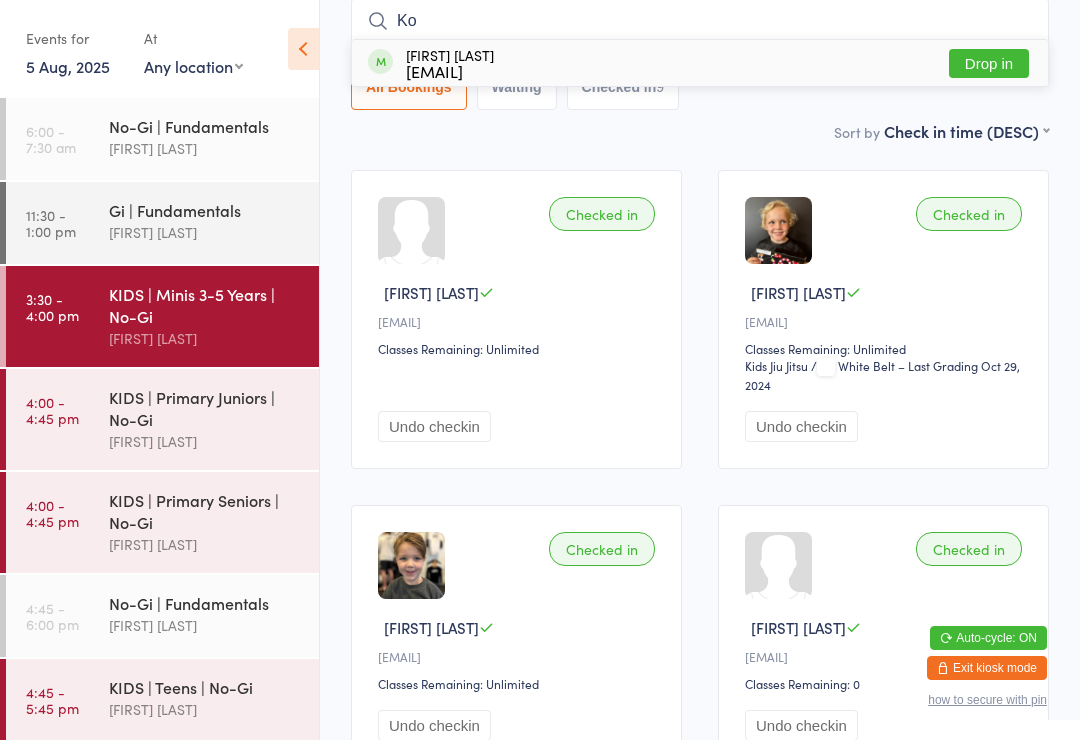 type on "Ko" 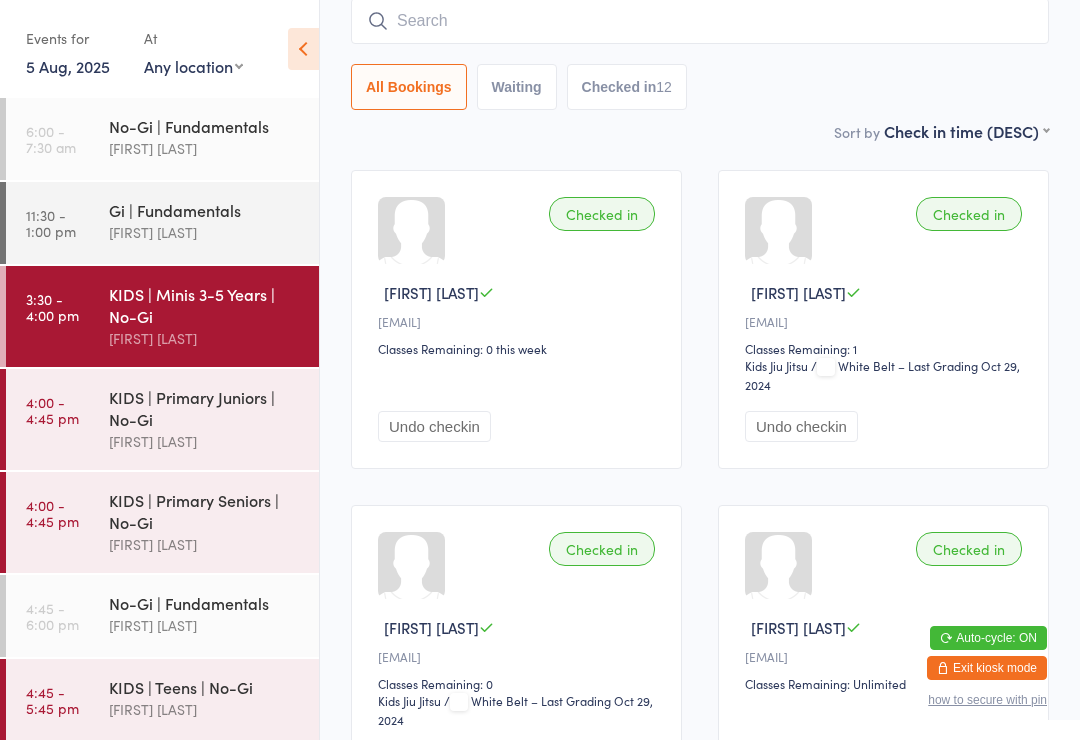 click at bounding box center [700, 21] 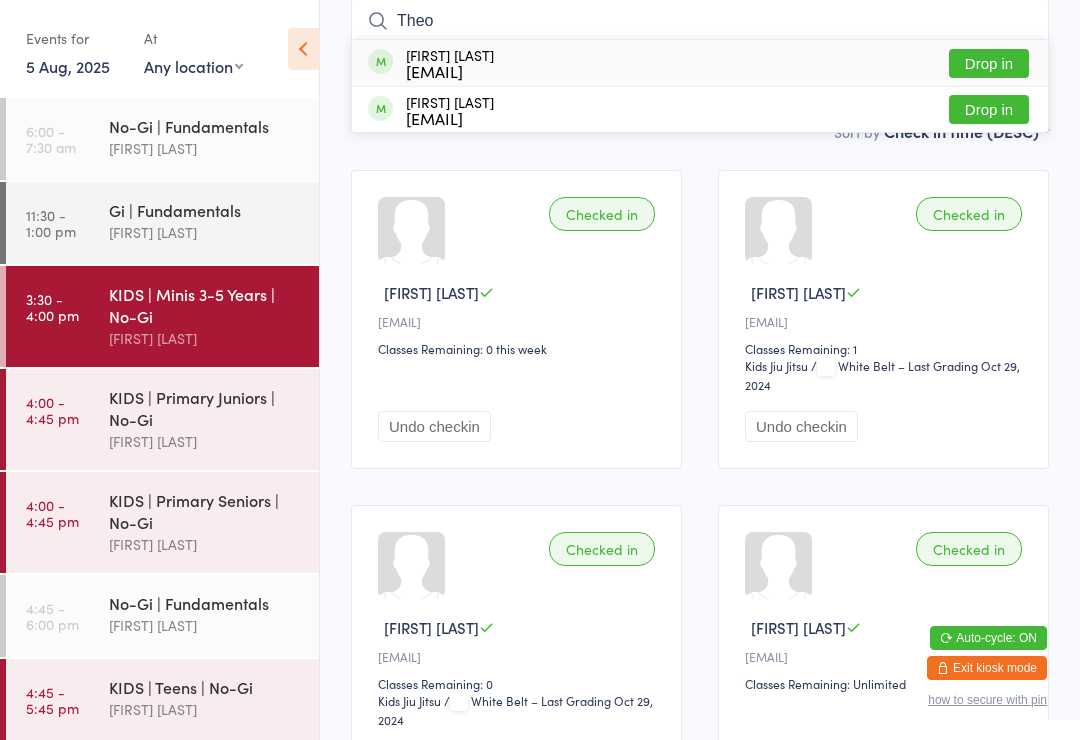 type on "Theo" 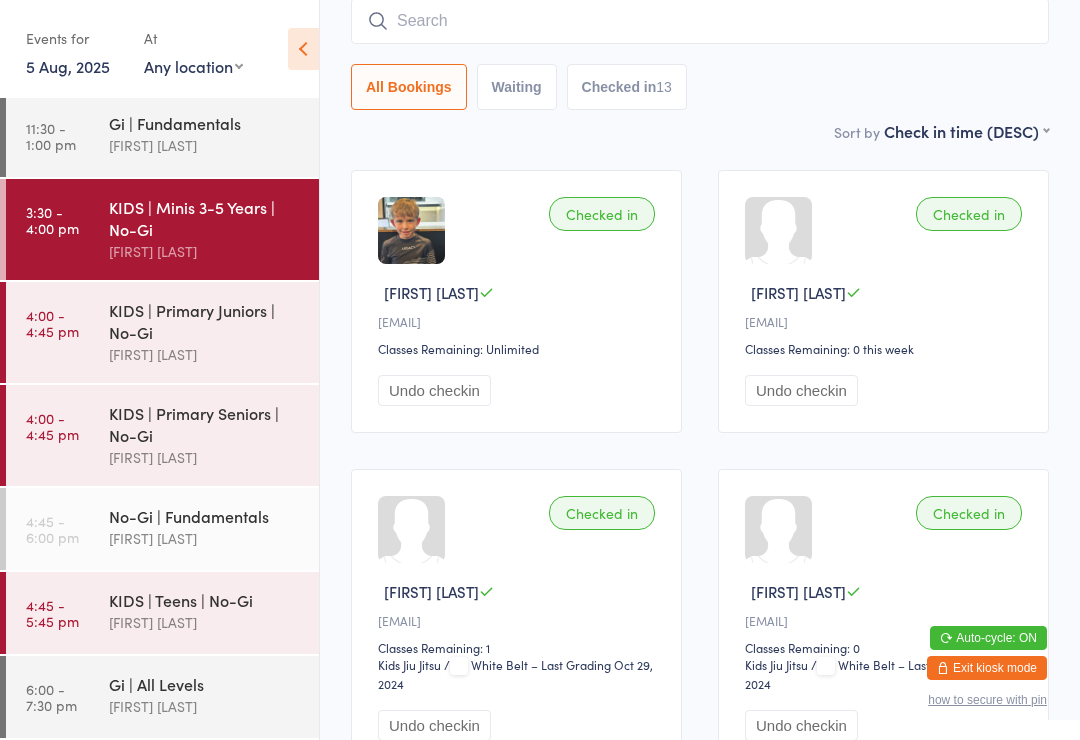 scroll, scrollTop: 99, scrollLeft: 0, axis: vertical 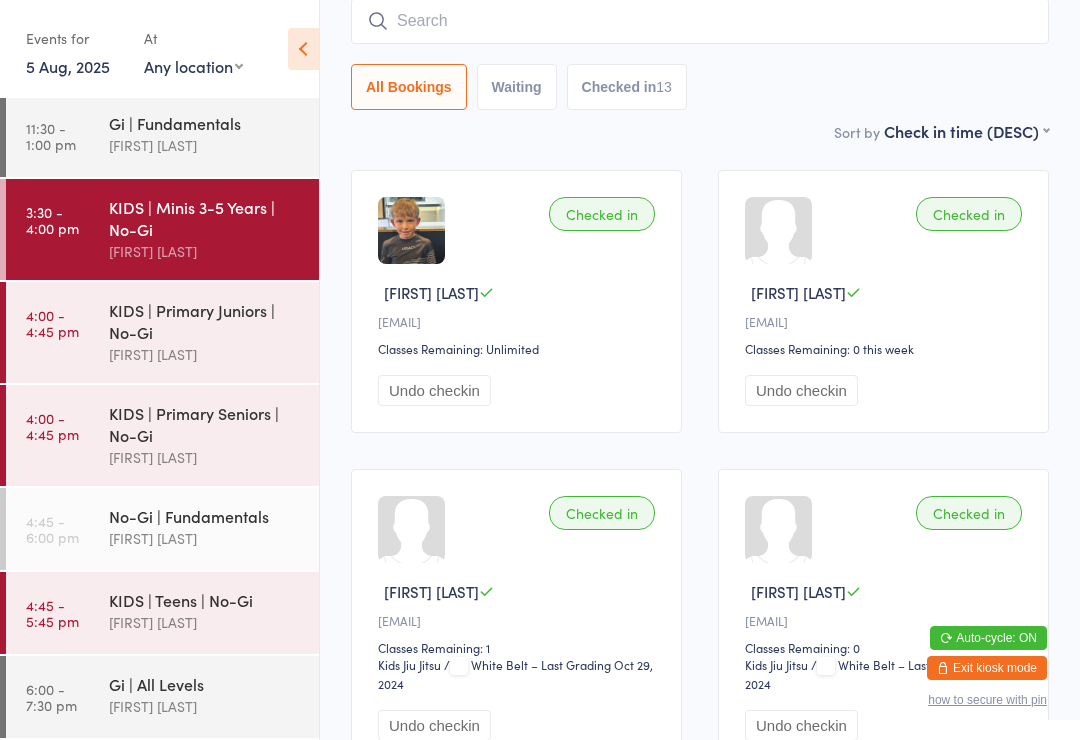 click on "KIDS | Primary Seniors | No-Gi" at bounding box center (205, 424) 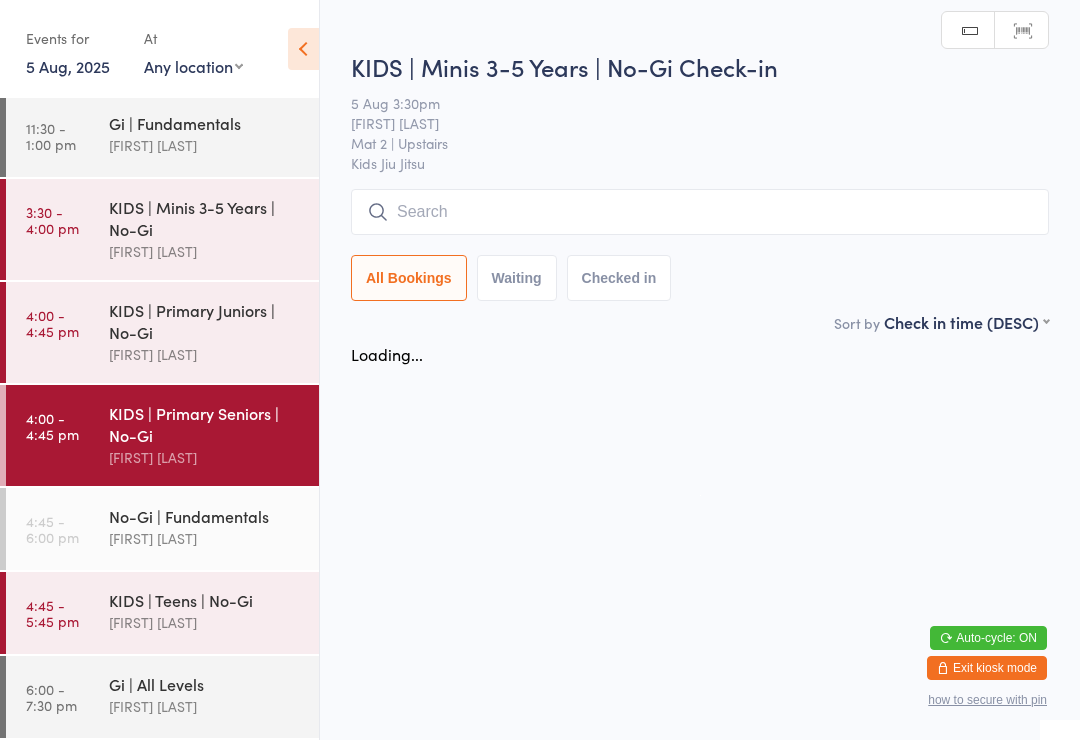 scroll, scrollTop: 0, scrollLeft: 0, axis: both 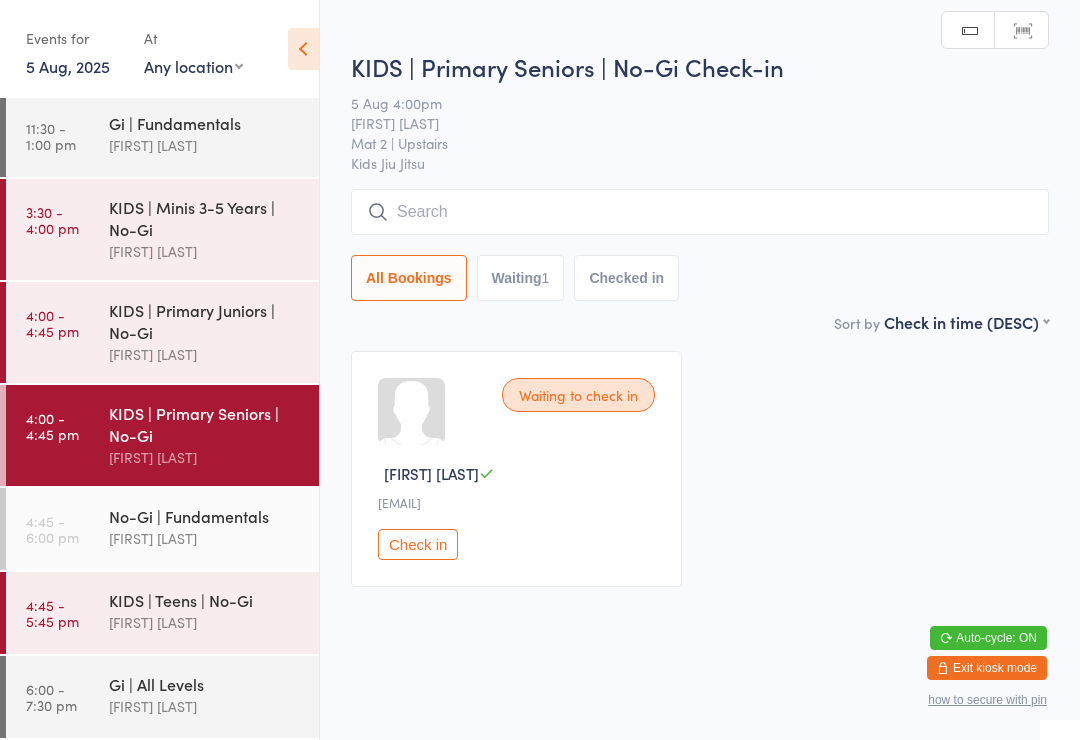 click at bounding box center [700, 212] 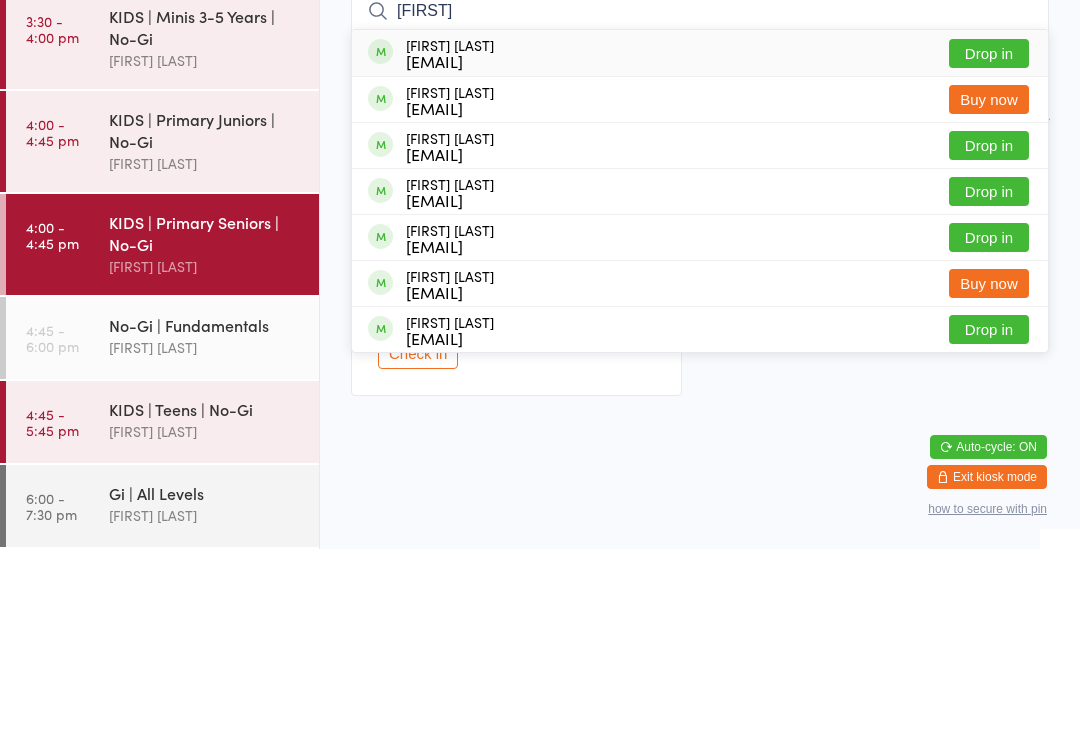 type on "[FIRST]" 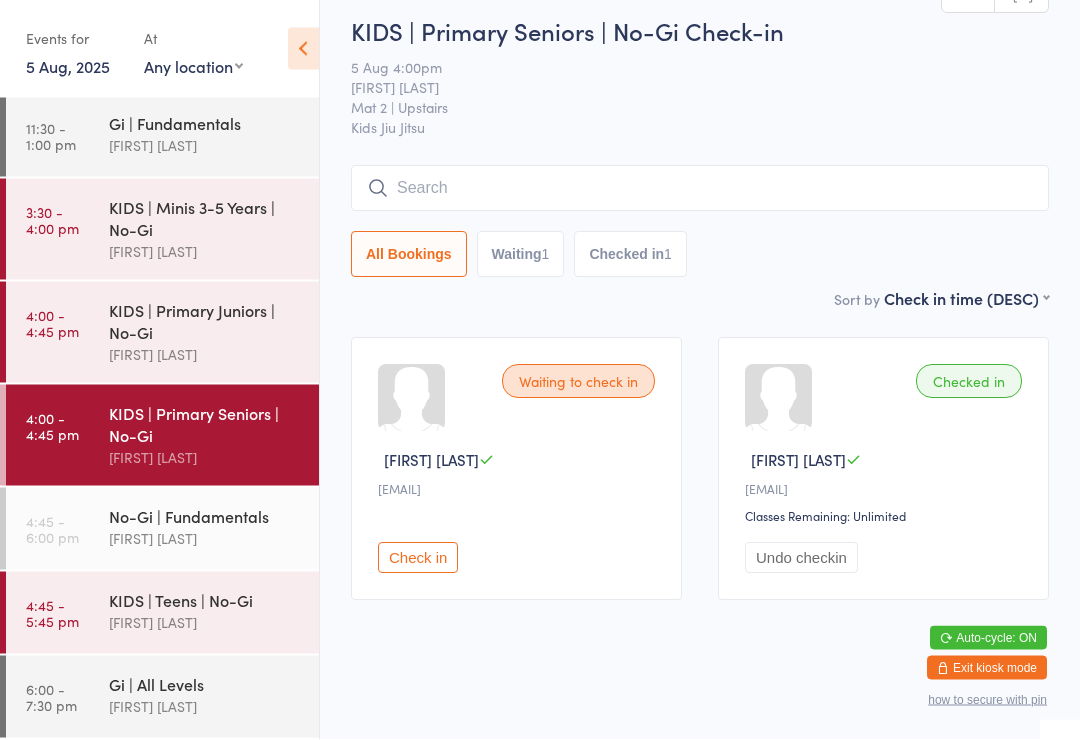 scroll, scrollTop: 26, scrollLeft: 0, axis: vertical 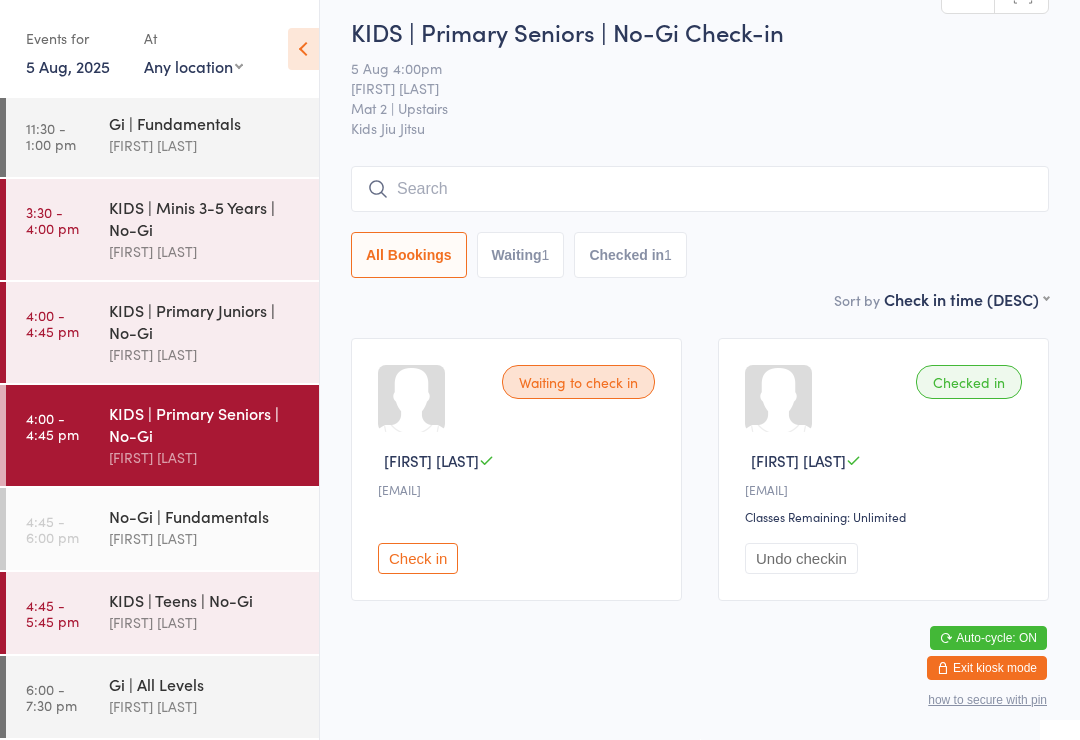 click at bounding box center (700, 189) 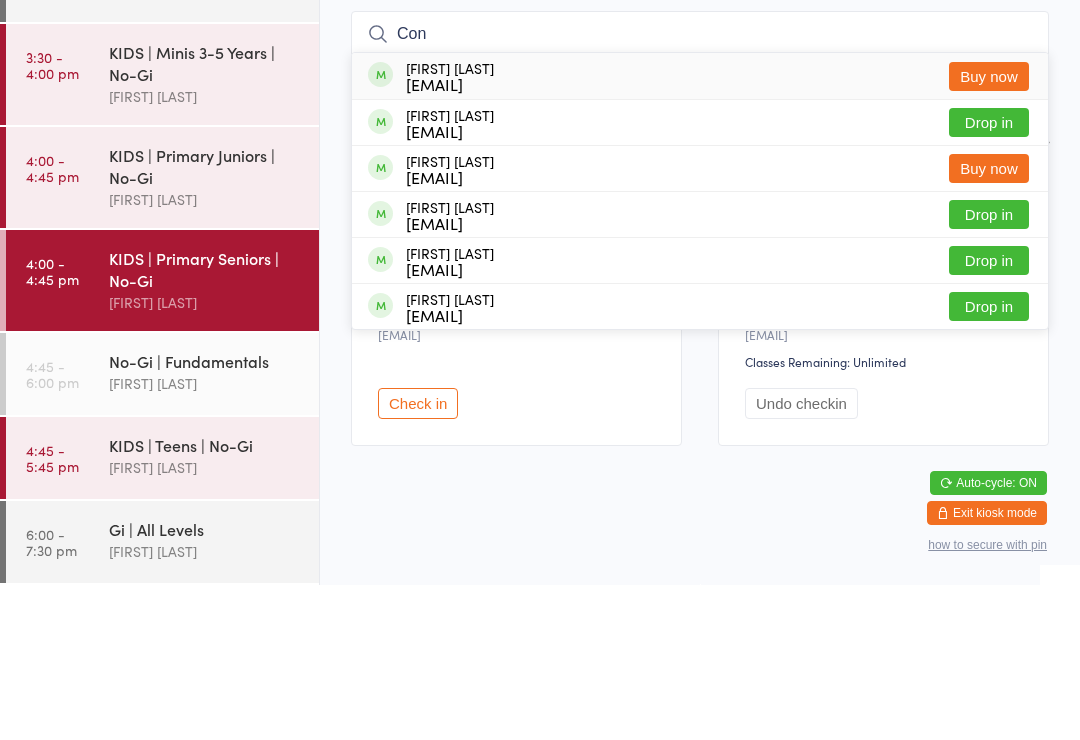 type on "Con" 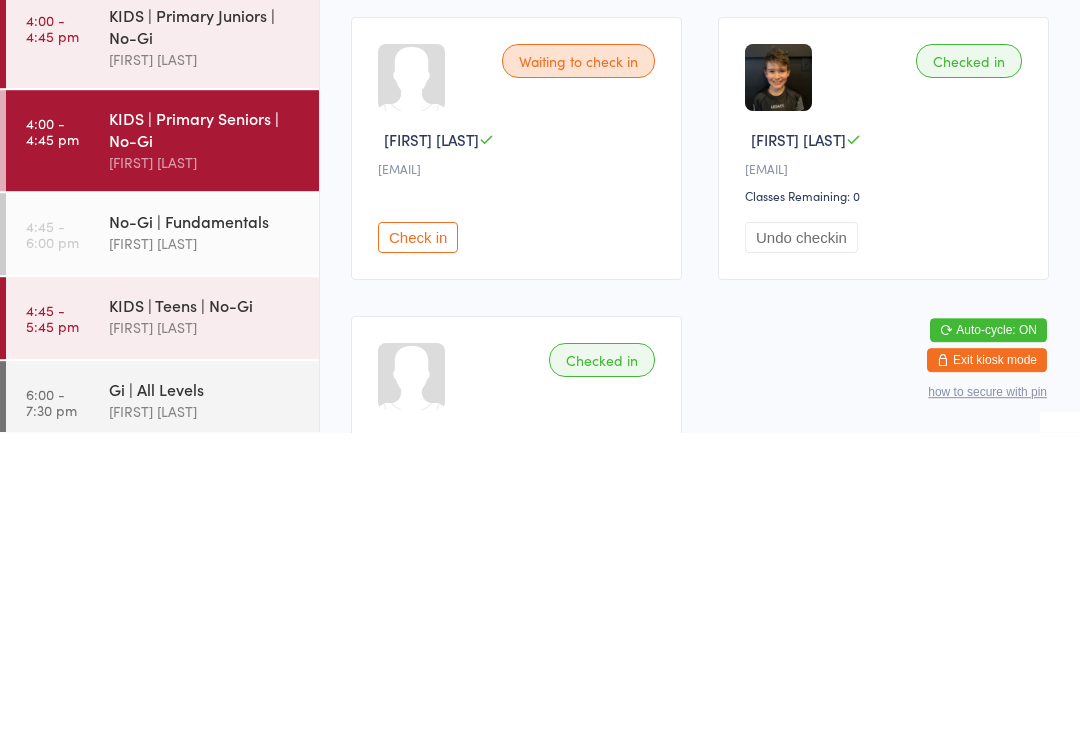 scroll, scrollTop: 68, scrollLeft: 0, axis: vertical 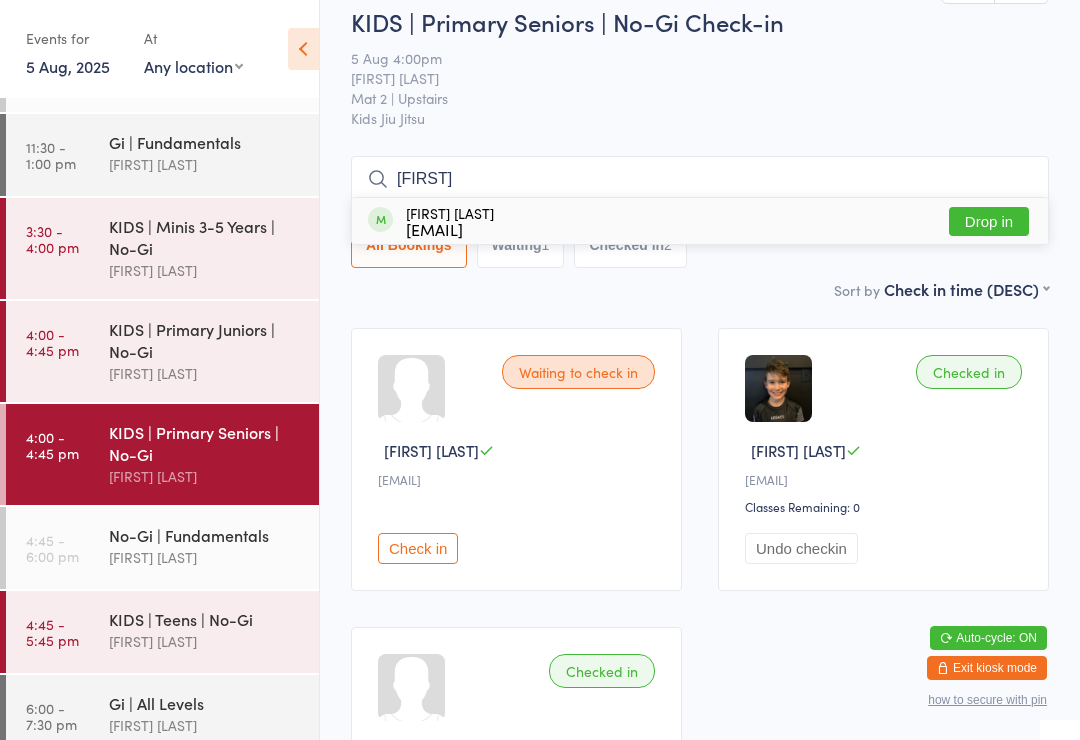 type on "[FIRST]" 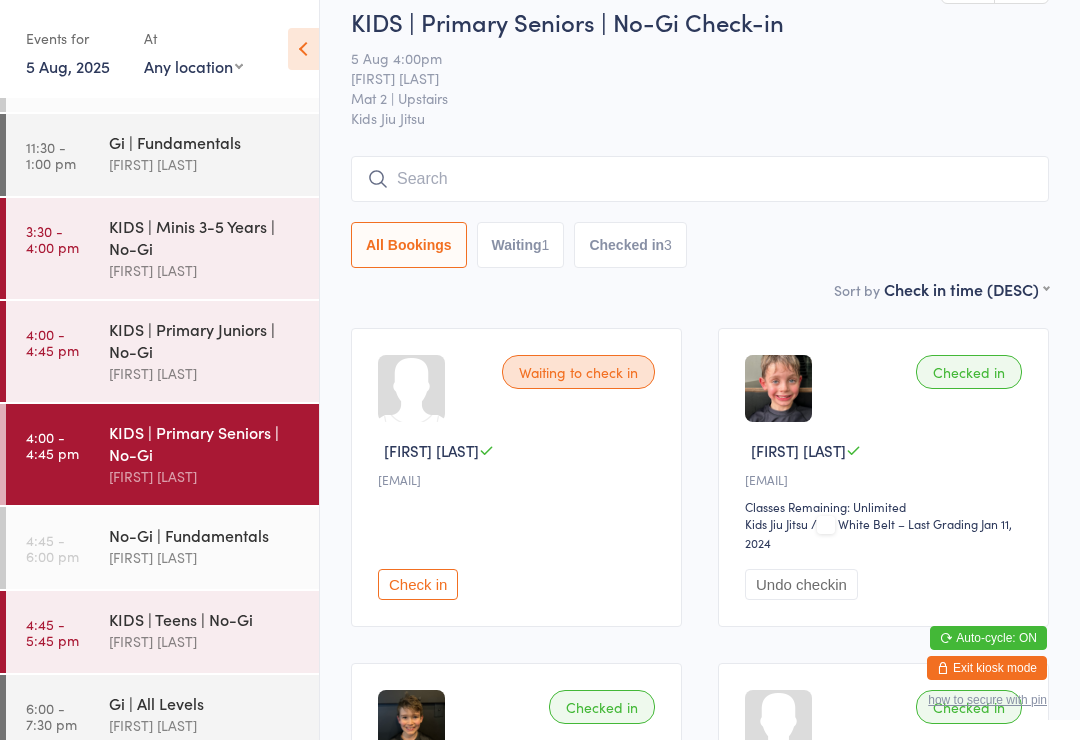 click at bounding box center [700, 179] 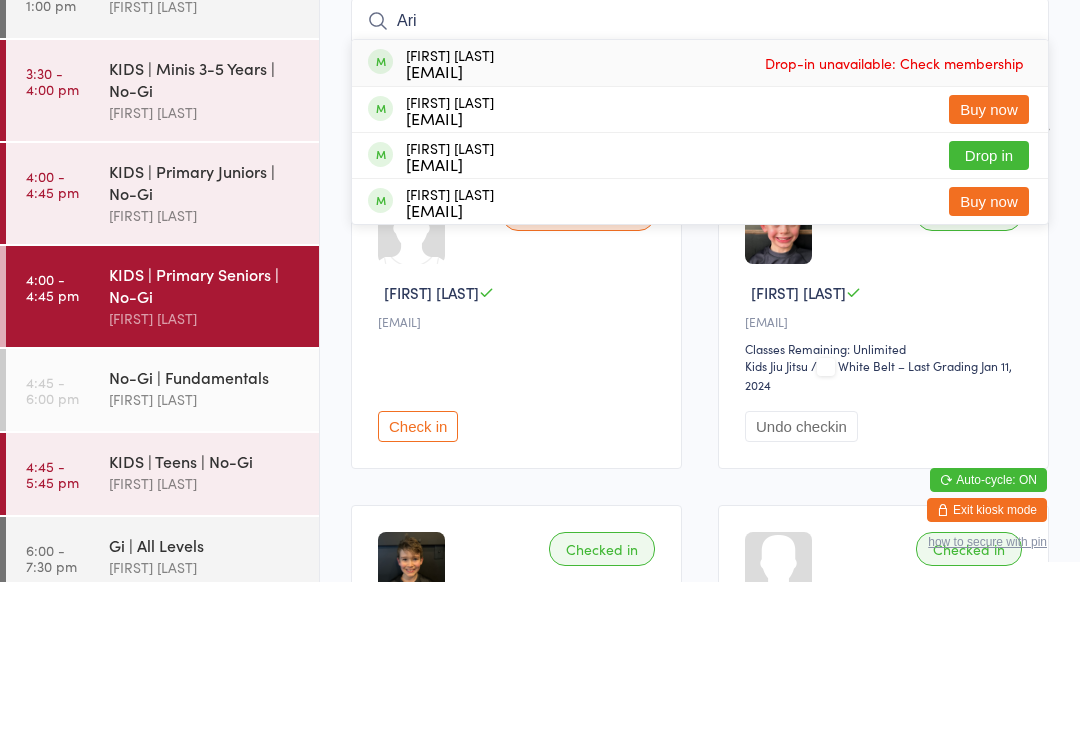 type on "Ari" 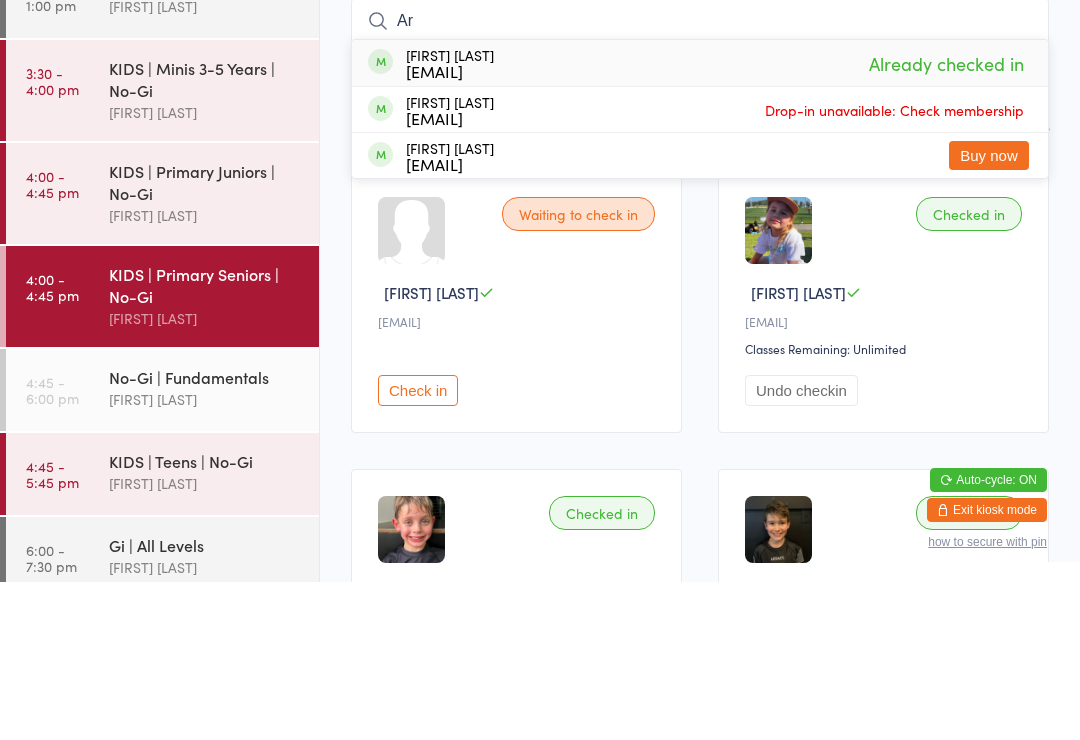 type on "A" 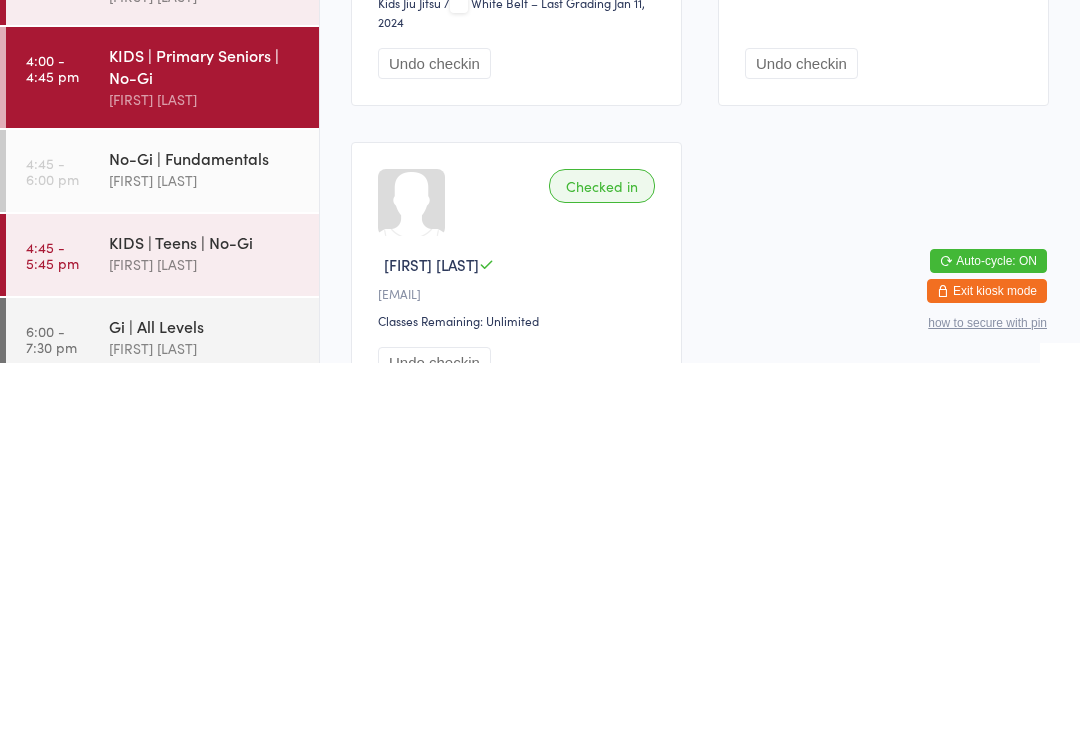 scroll, scrollTop: 23, scrollLeft: 0, axis: vertical 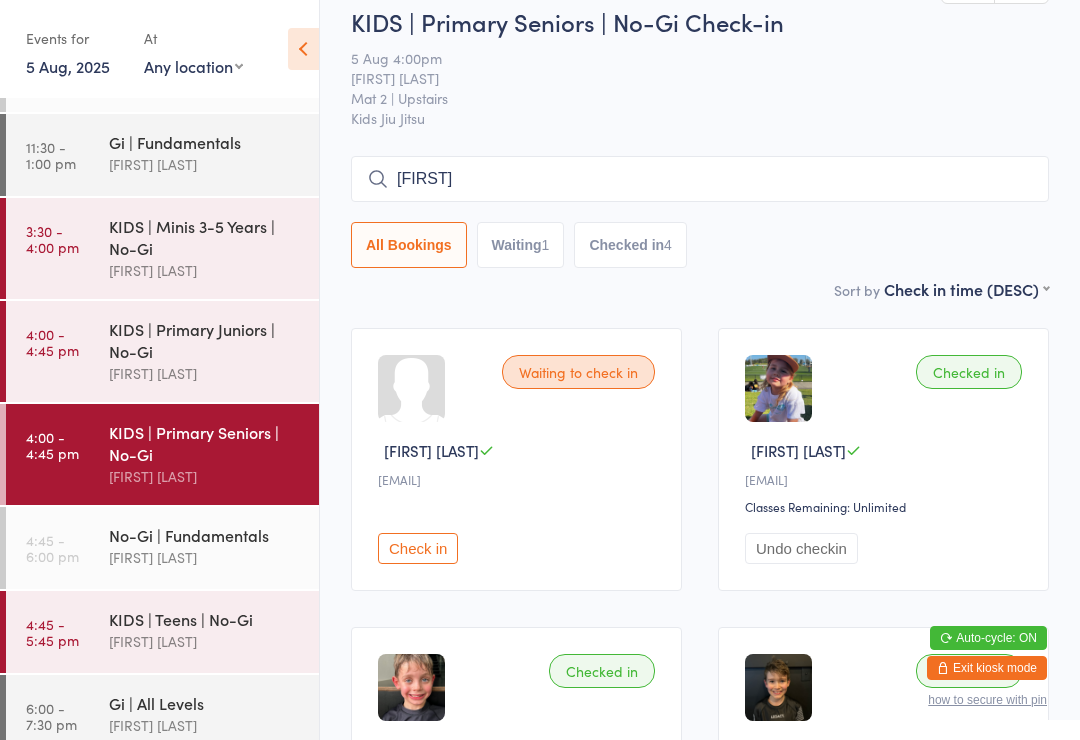 type on "[FIRST]" 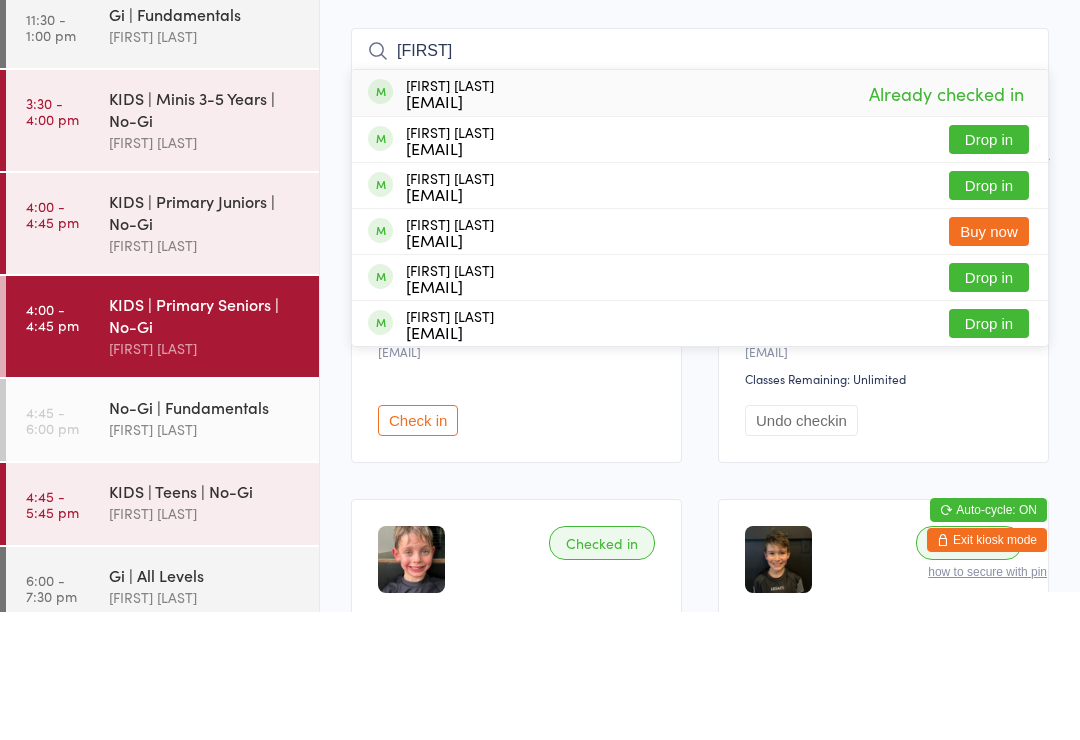 click on "KIDS | Primary Juniors | No-Gi" at bounding box center [205, 340] 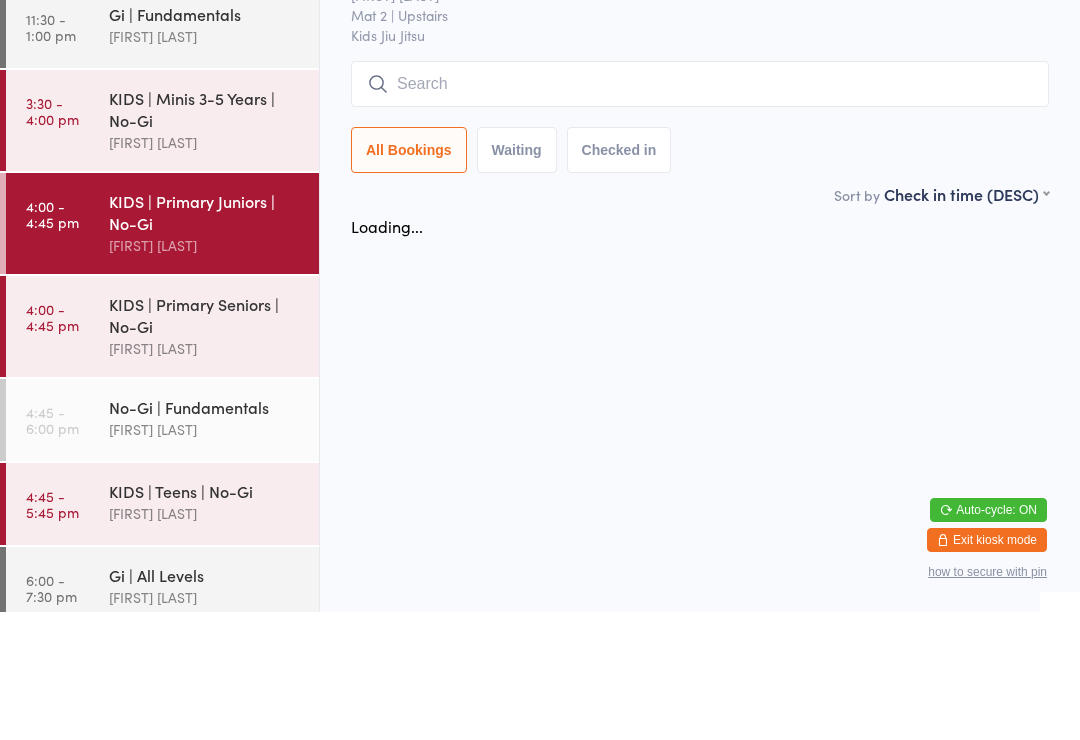 scroll, scrollTop: 0, scrollLeft: 0, axis: both 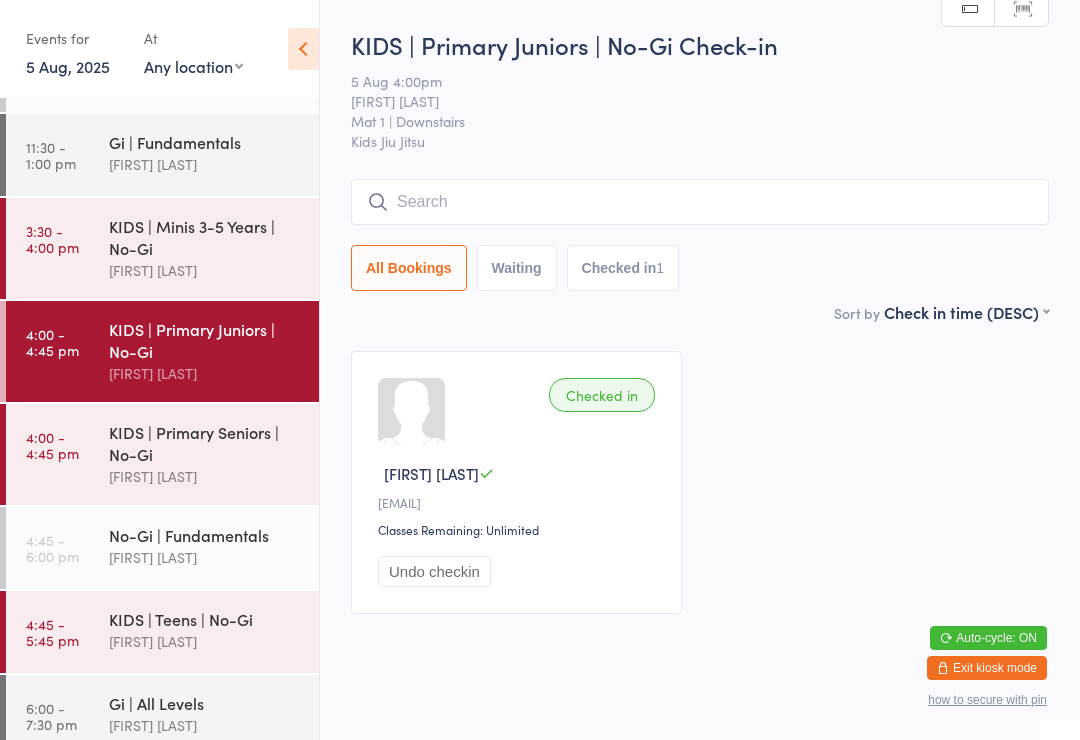 click on "[FIRST] [LAST]" at bounding box center [205, 476] 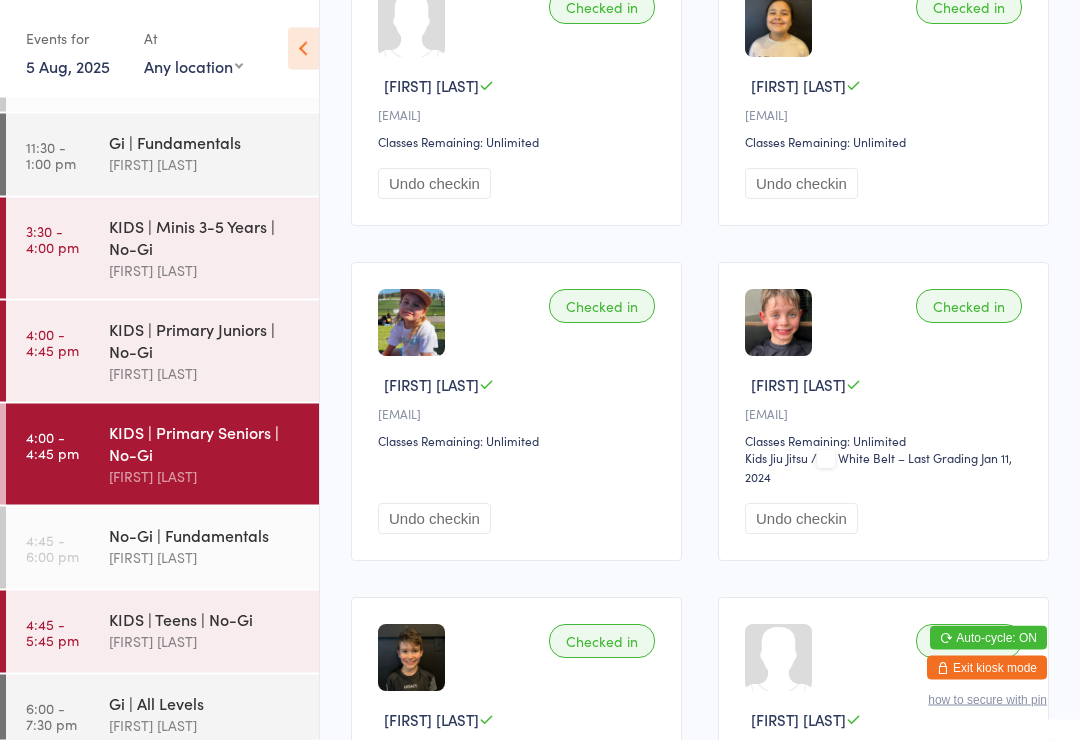scroll, scrollTop: 1003, scrollLeft: 0, axis: vertical 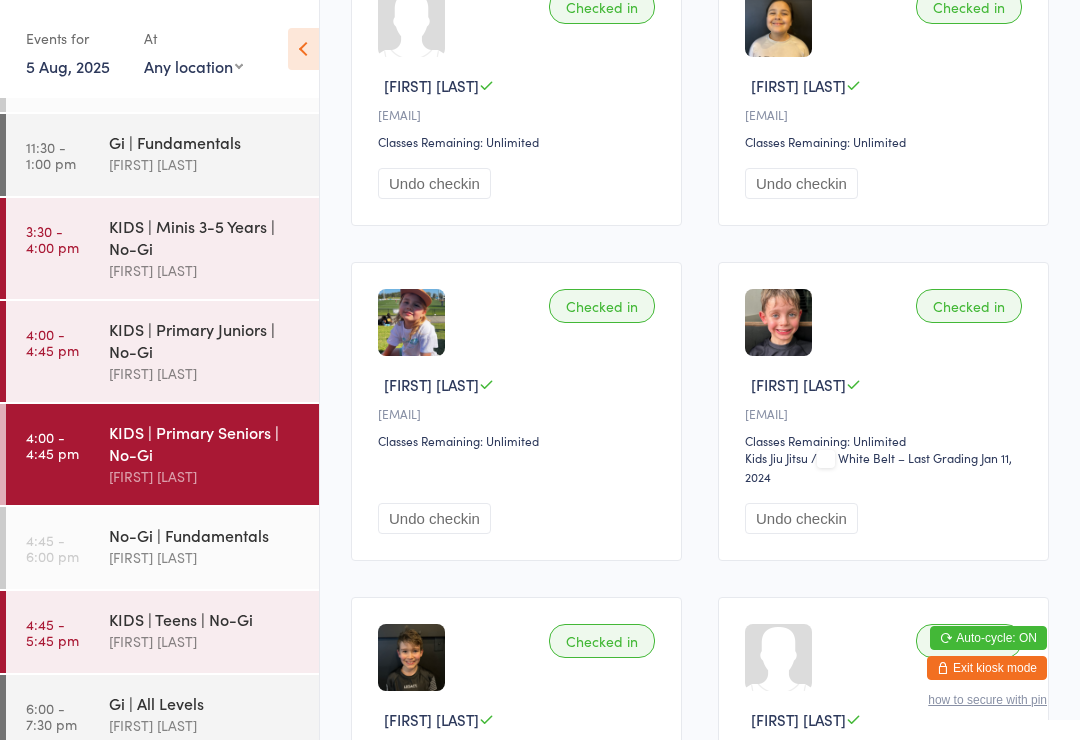 click on "[FIRST] [LAST]" at bounding box center (205, 557) 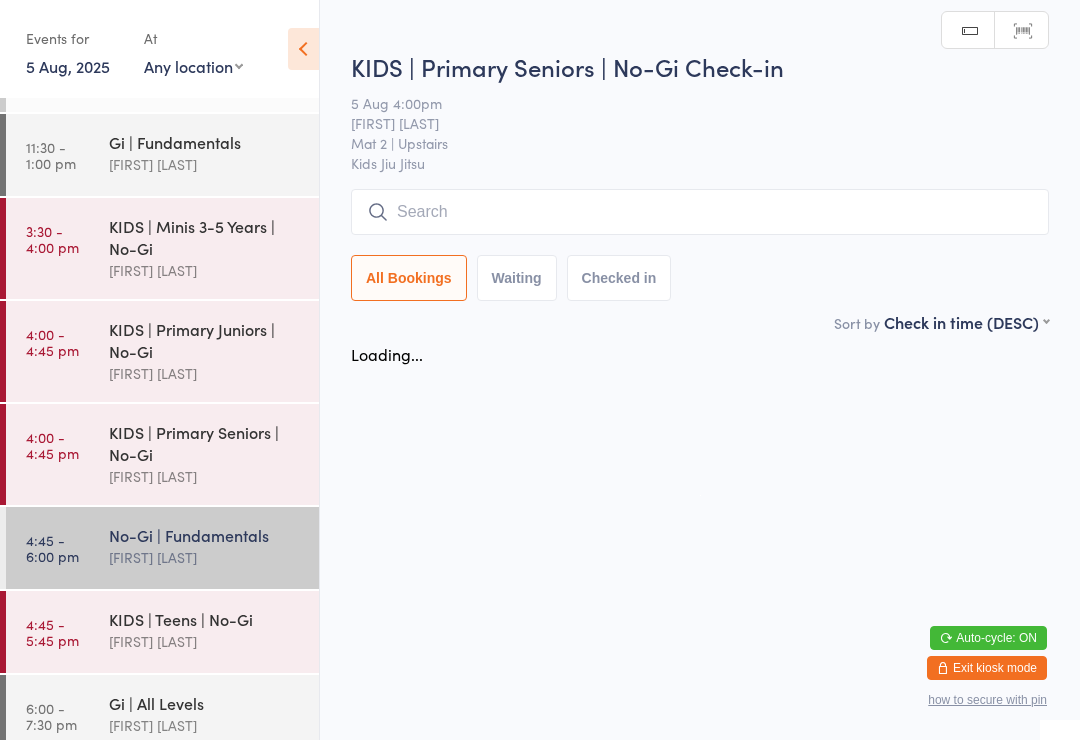 scroll, scrollTop: 0, scrollLeft: 0, axis: both 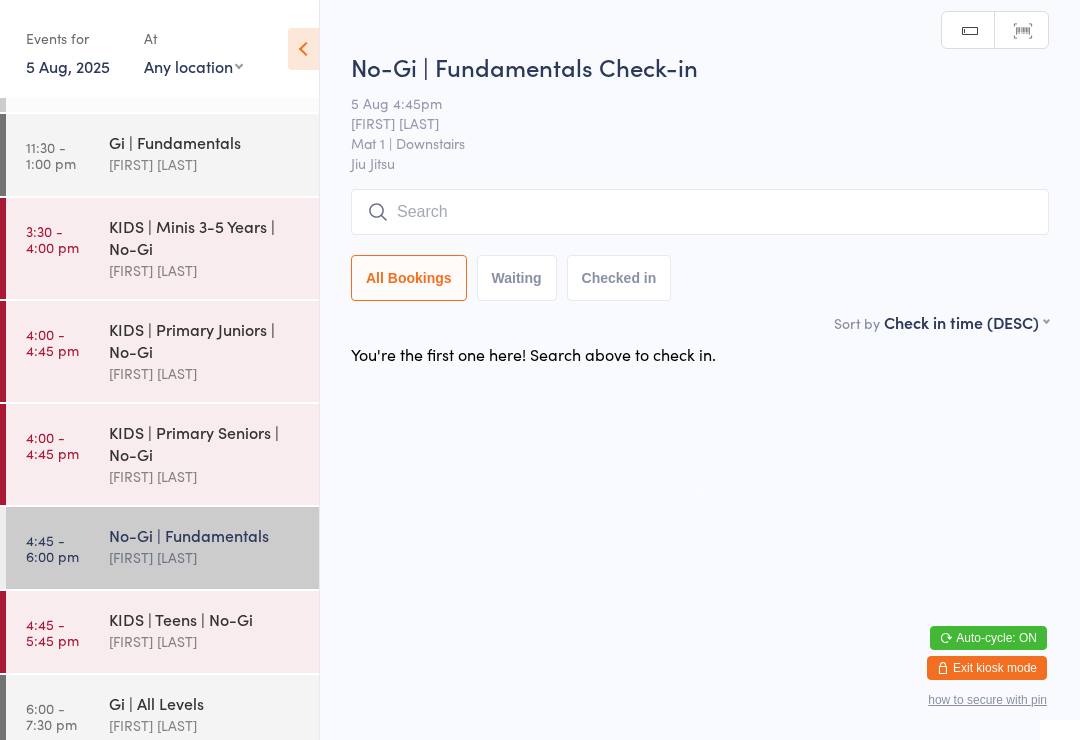 click at bounding box center [700, 212] 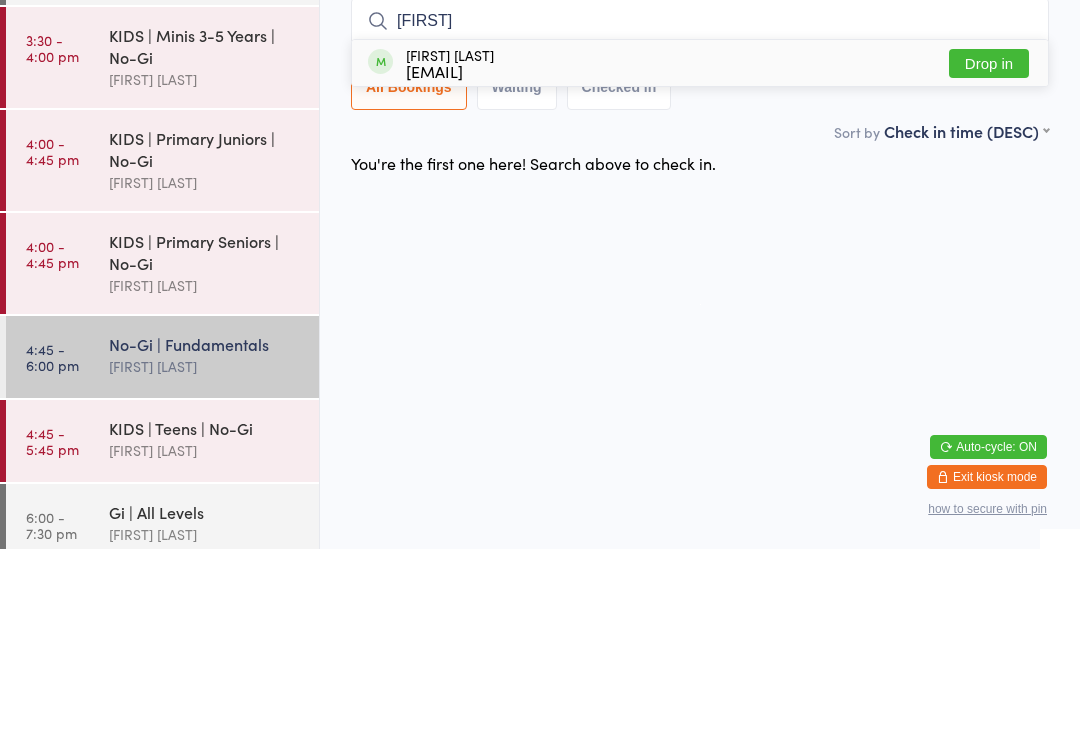 type on "[FIRST]" 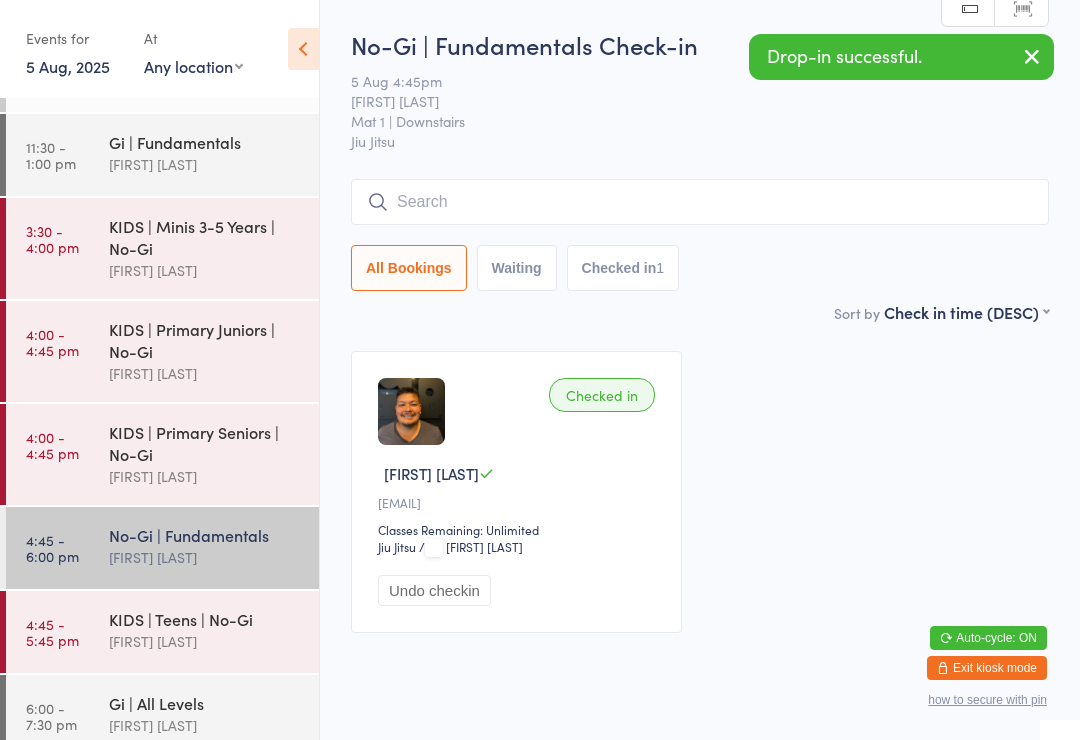 click on "KIDS | Primary Seniors | No-Gi" at bounding box center [205, 443] 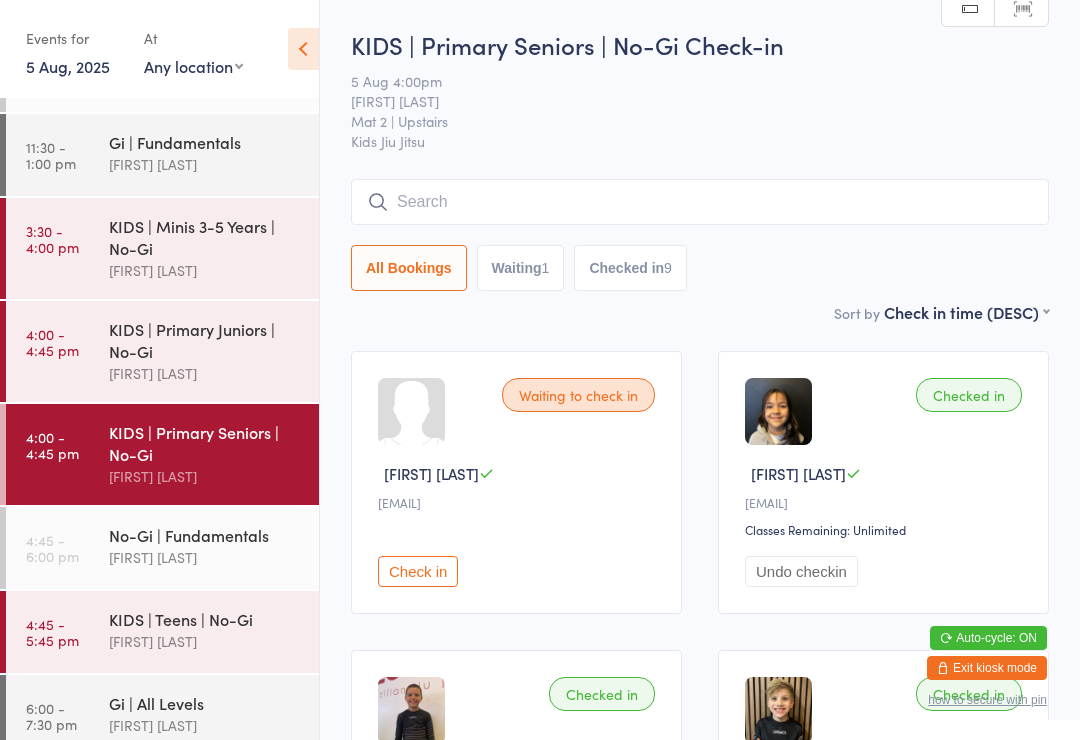 click at bounding box center [700, 202] 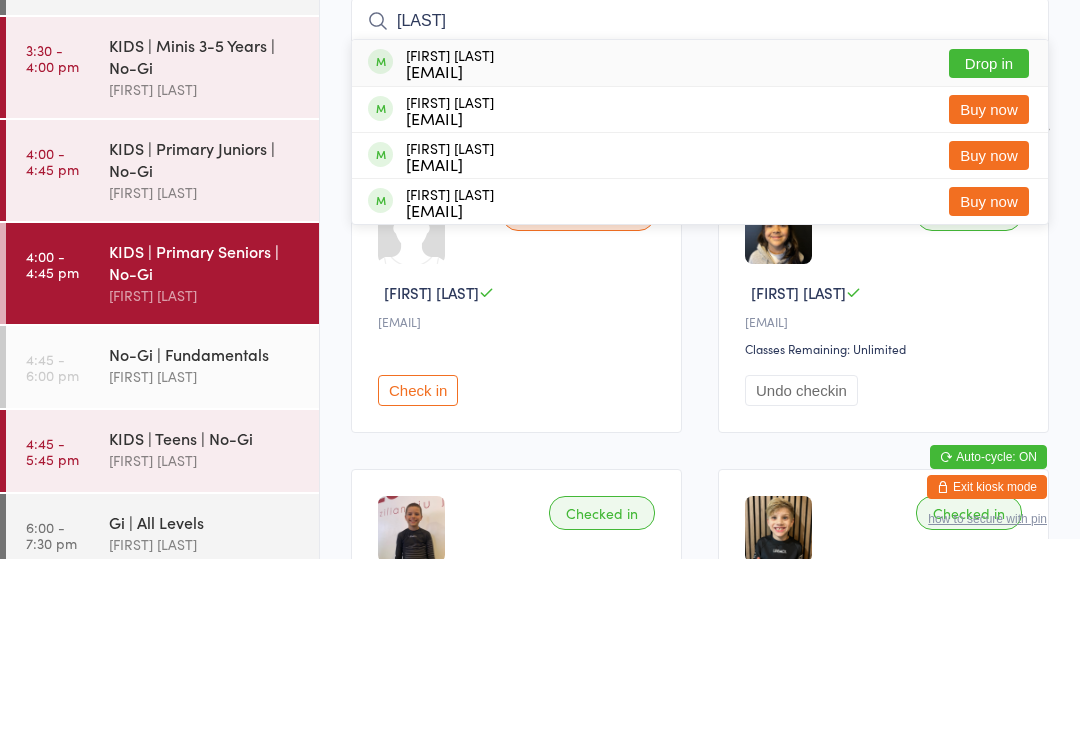 type on "[LAST]" 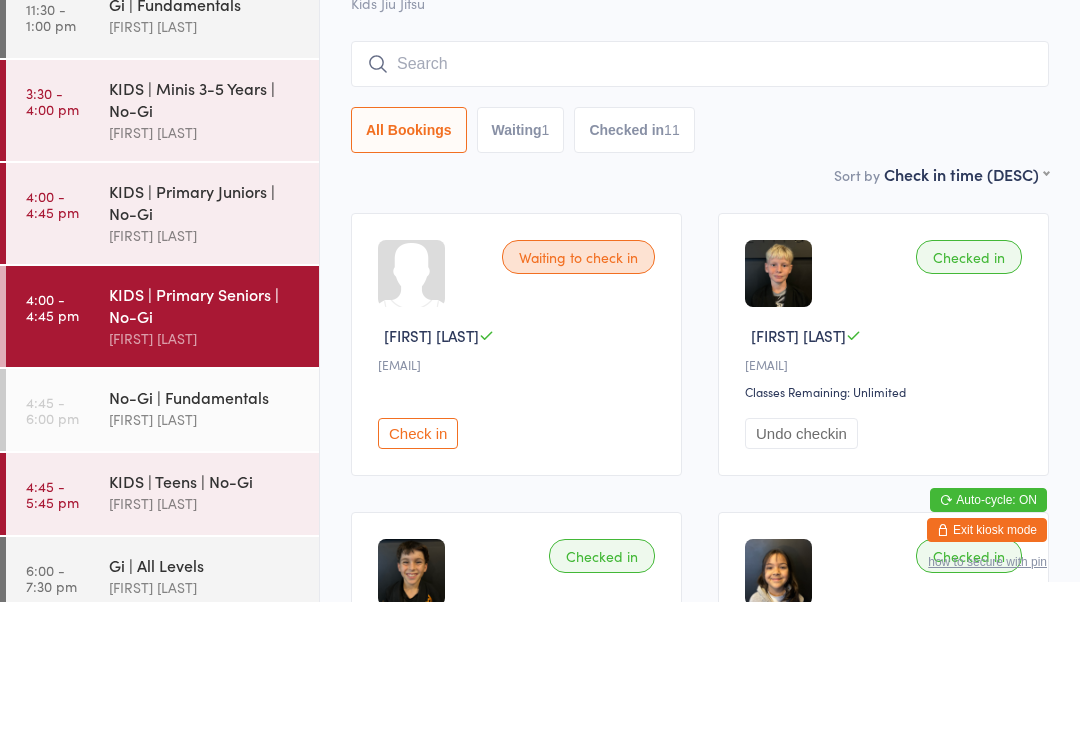 click on "KIDS | Primary Juniors | No-Gi" at bounding box center [205, 340] 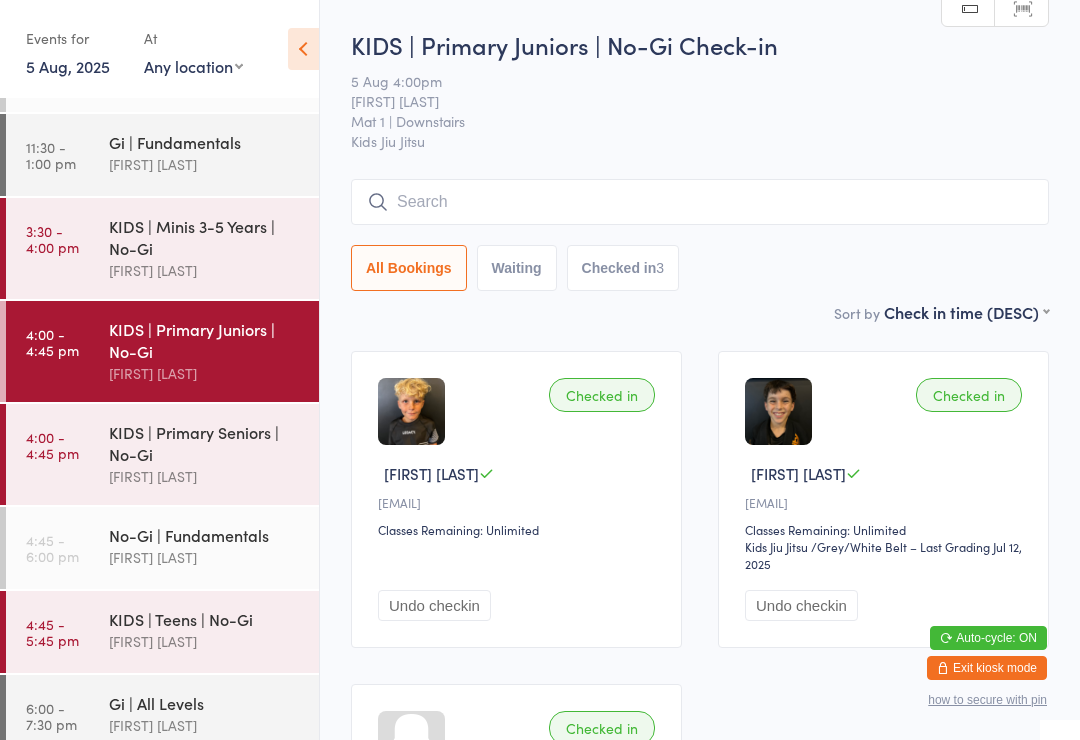 click at bounding box center (700, 202) 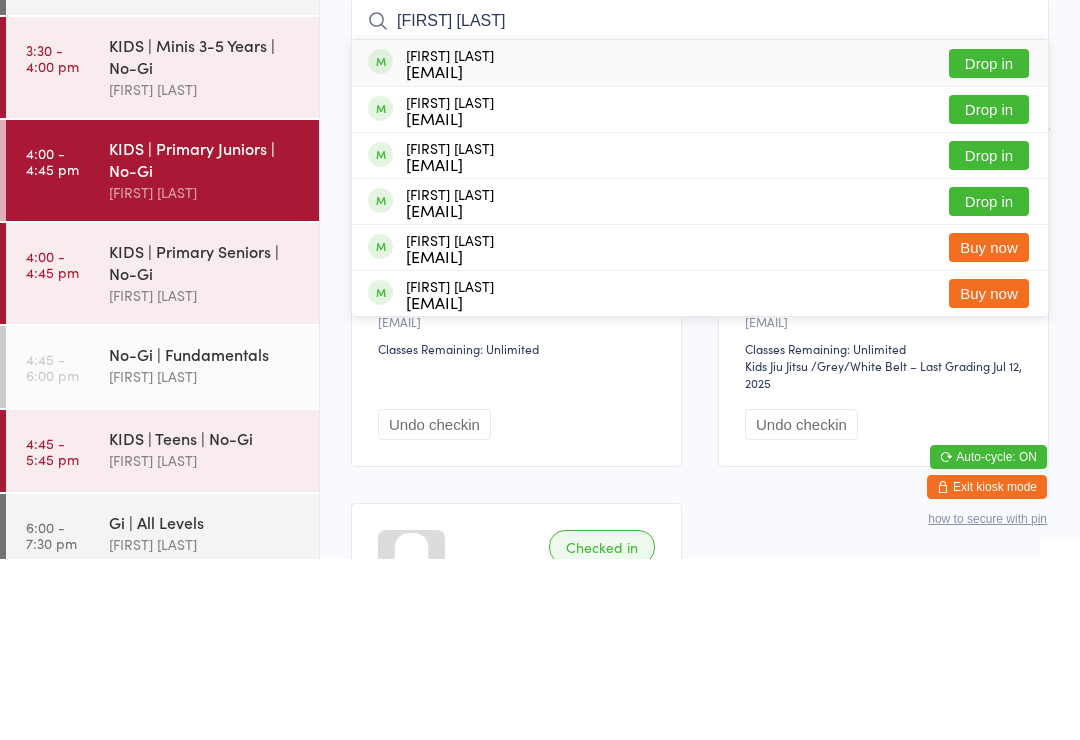 type on "[FIRST] [LAST]" 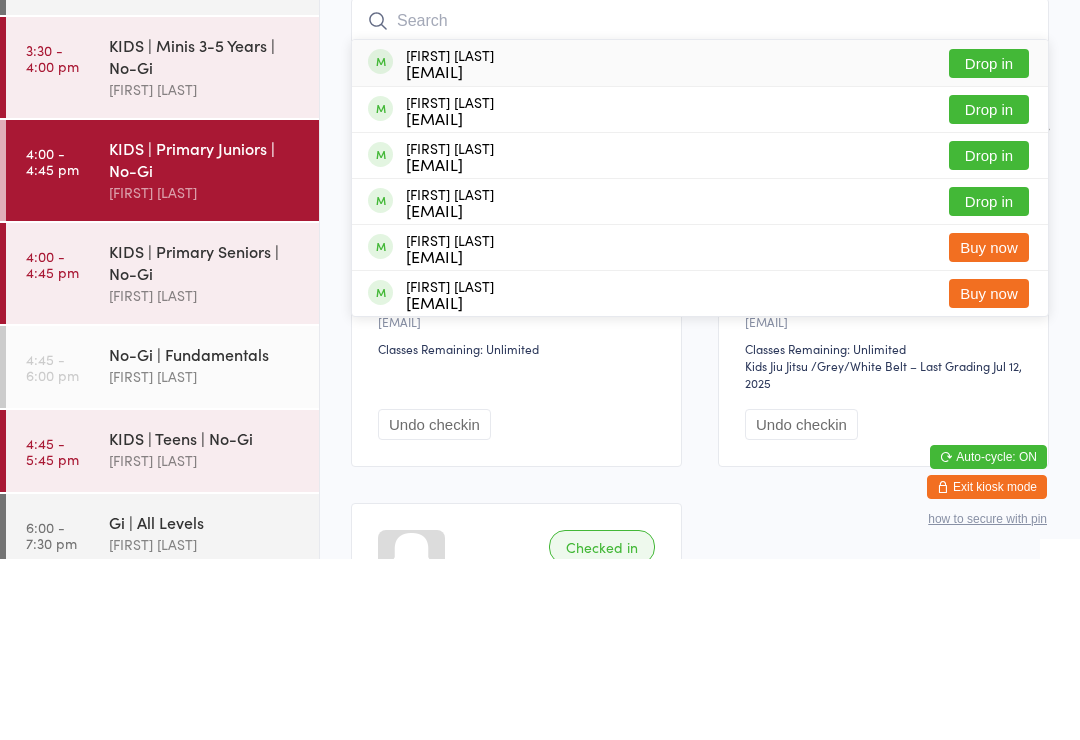 scroll, scrollTop: 181, scrollLeft: 0, axis: vertical 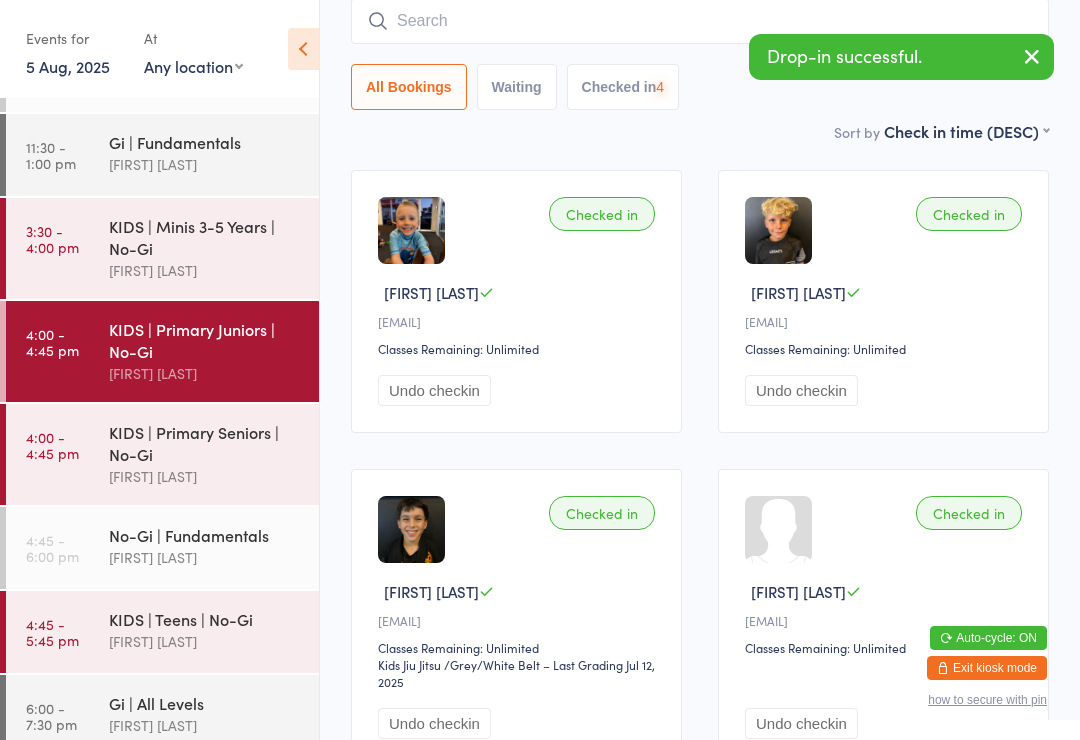click at bounding box center (700, 21) 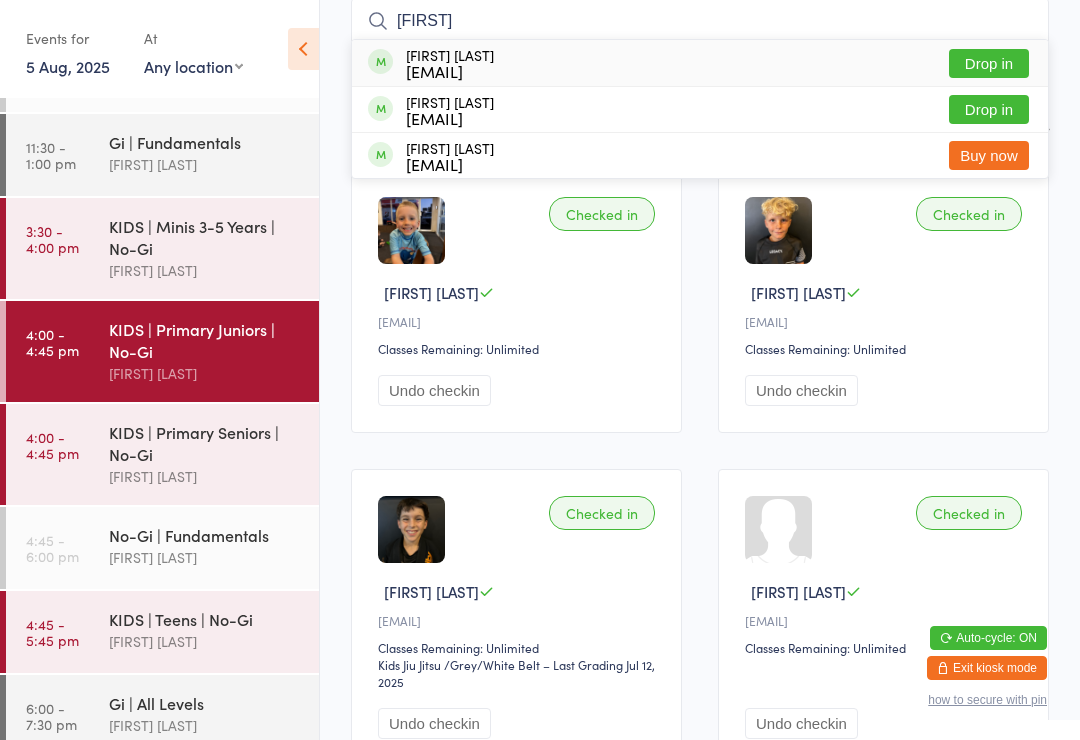 type on "[FIRST]" 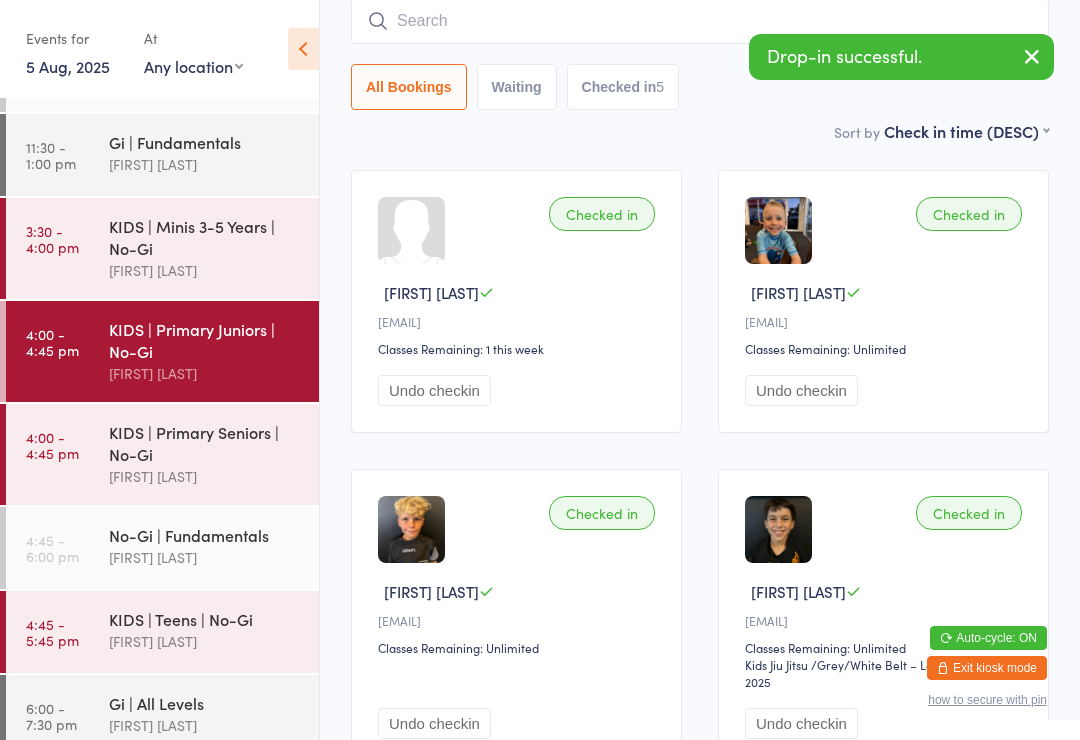 click at bounding box center [700, 21] 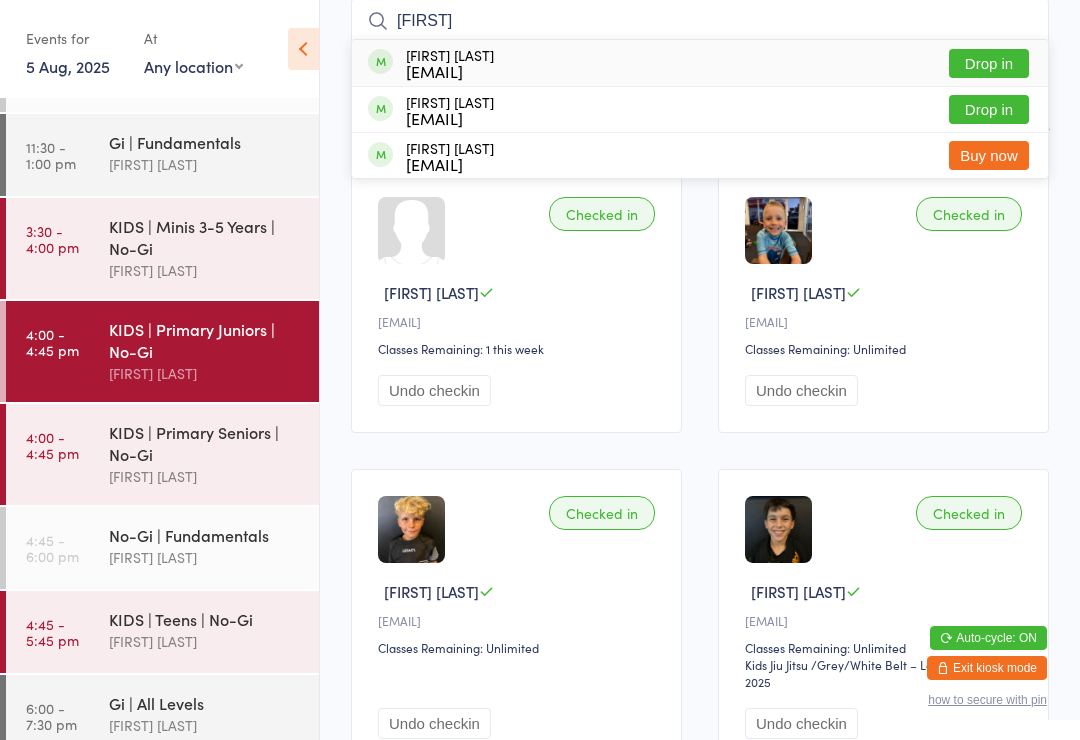 type on "[FIRST]" 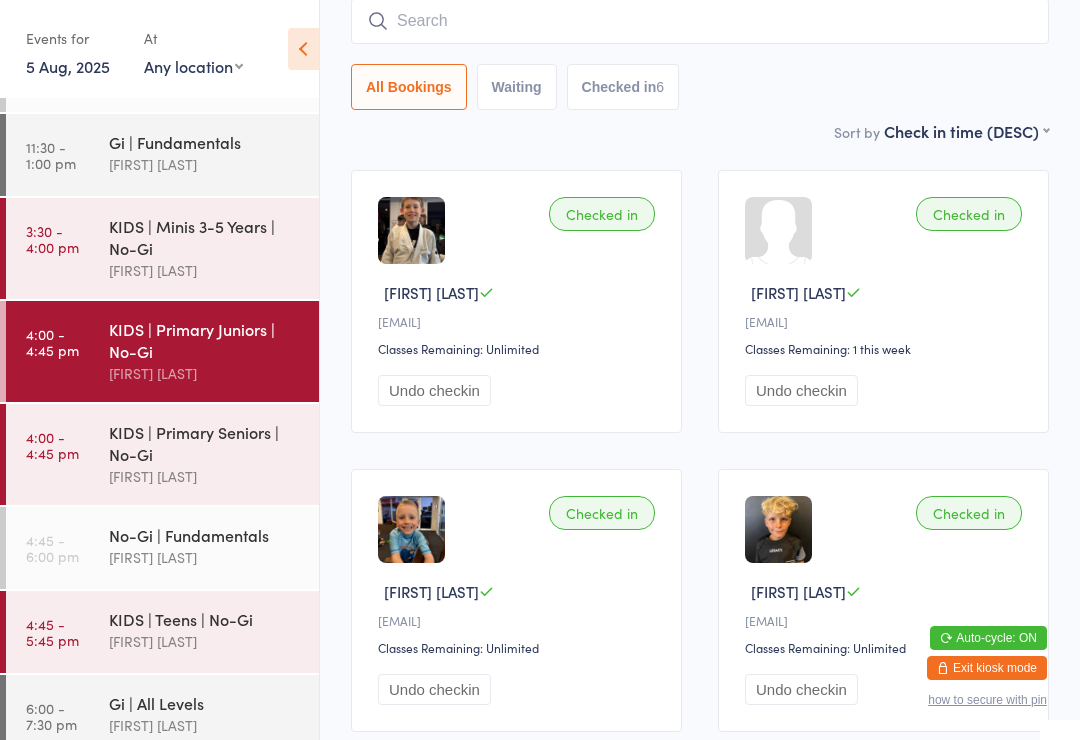 click on "No-Gi | Fundamentals [FIRST] [LAST]" at bounding box center (214, 546) 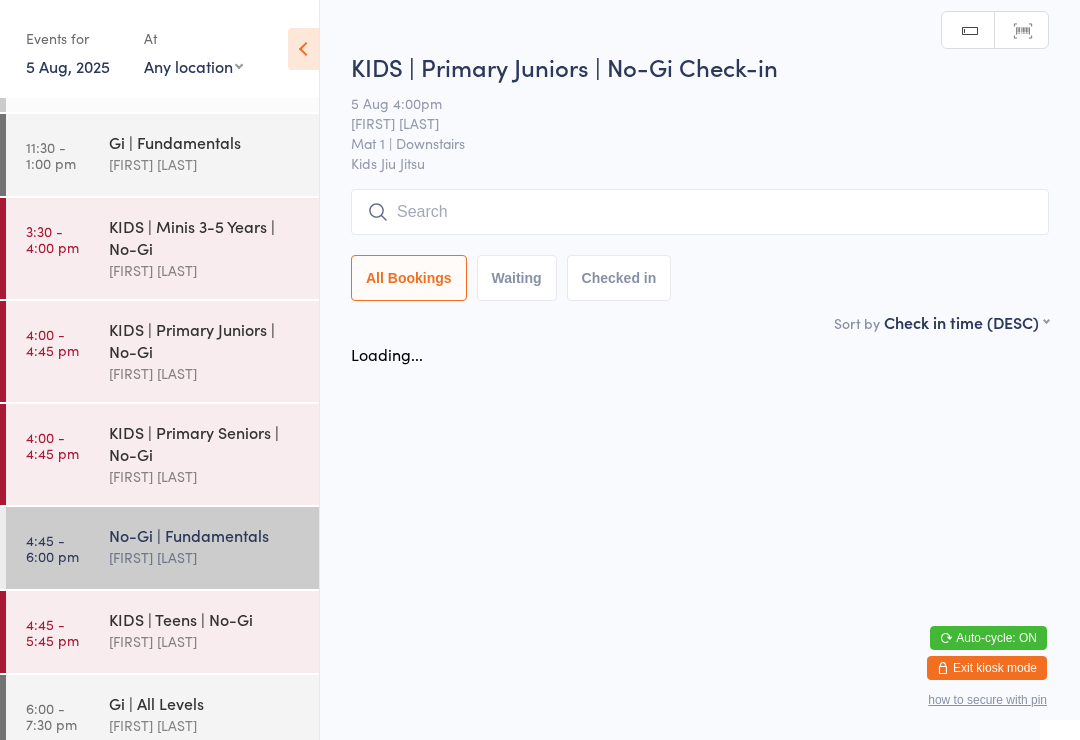 scroll, scrollTop: 0, scrollLeft: 0, axis: both 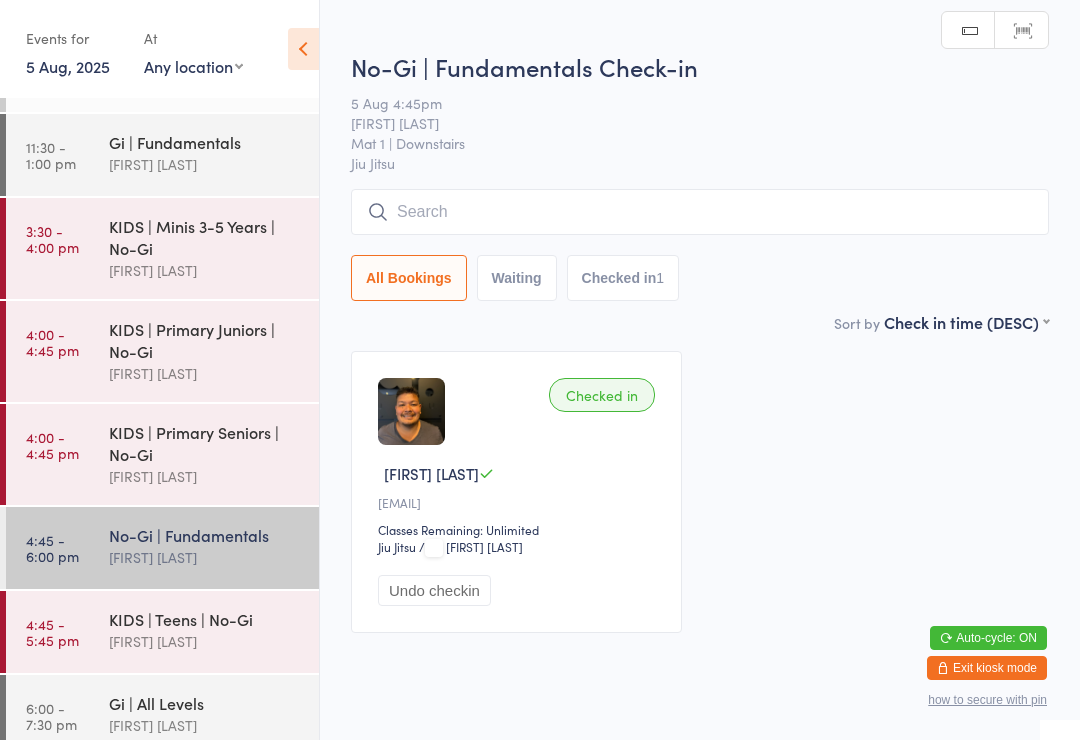 click on "KIDS | Teens | No-Gi" at bounding box center [205, 619] 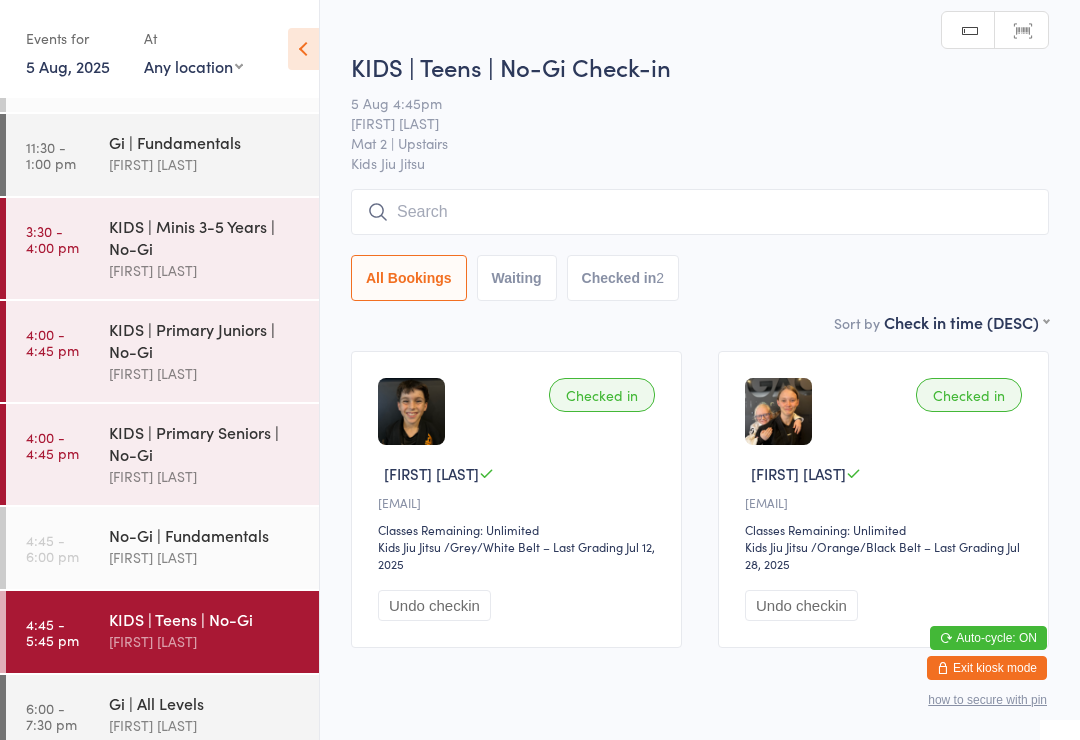click at bounding box center (700, 212) 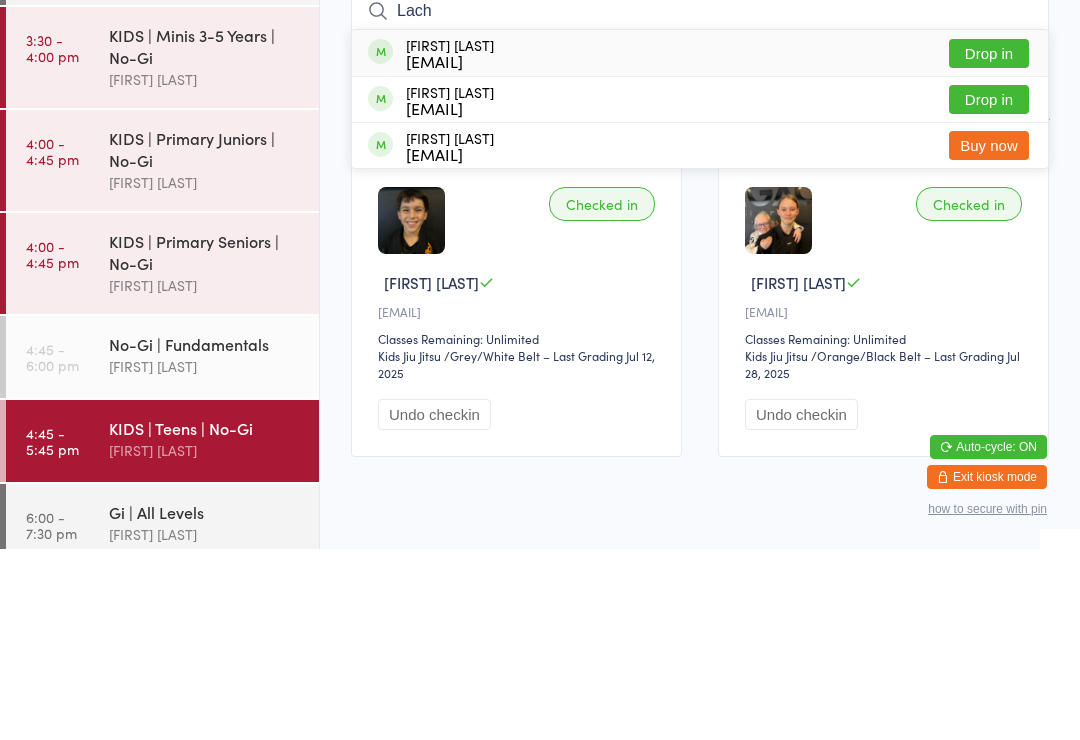 type on "Lach" 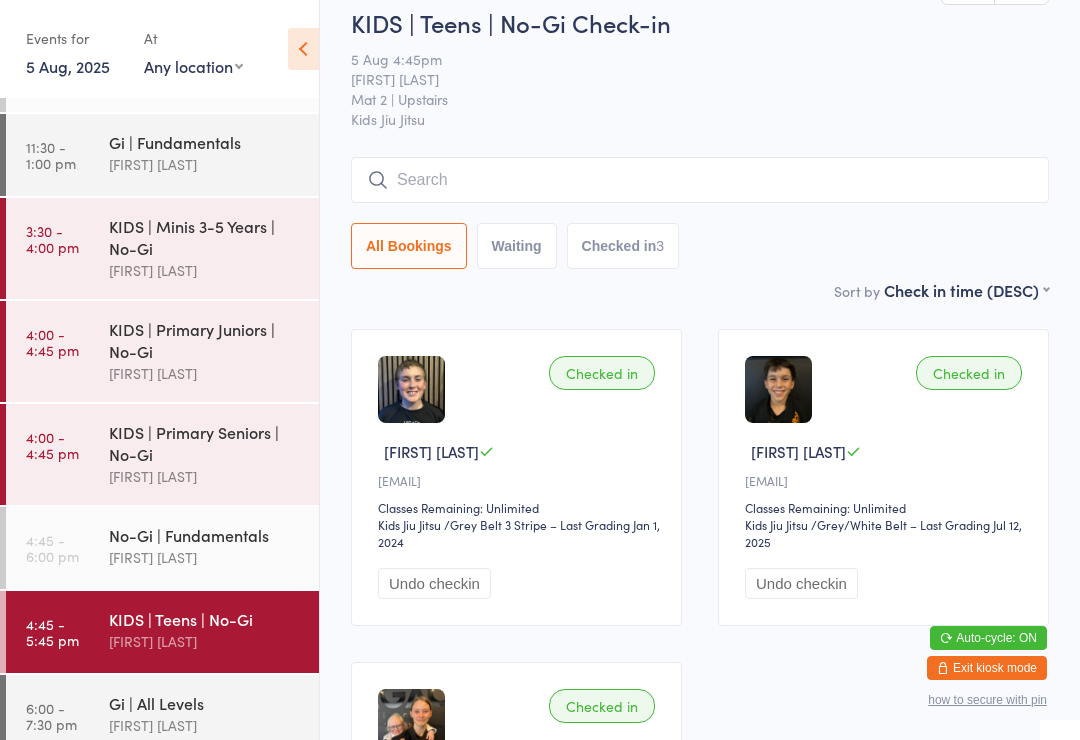 scroll, scrollTop: 0, scrollLeft: 0, axis: both 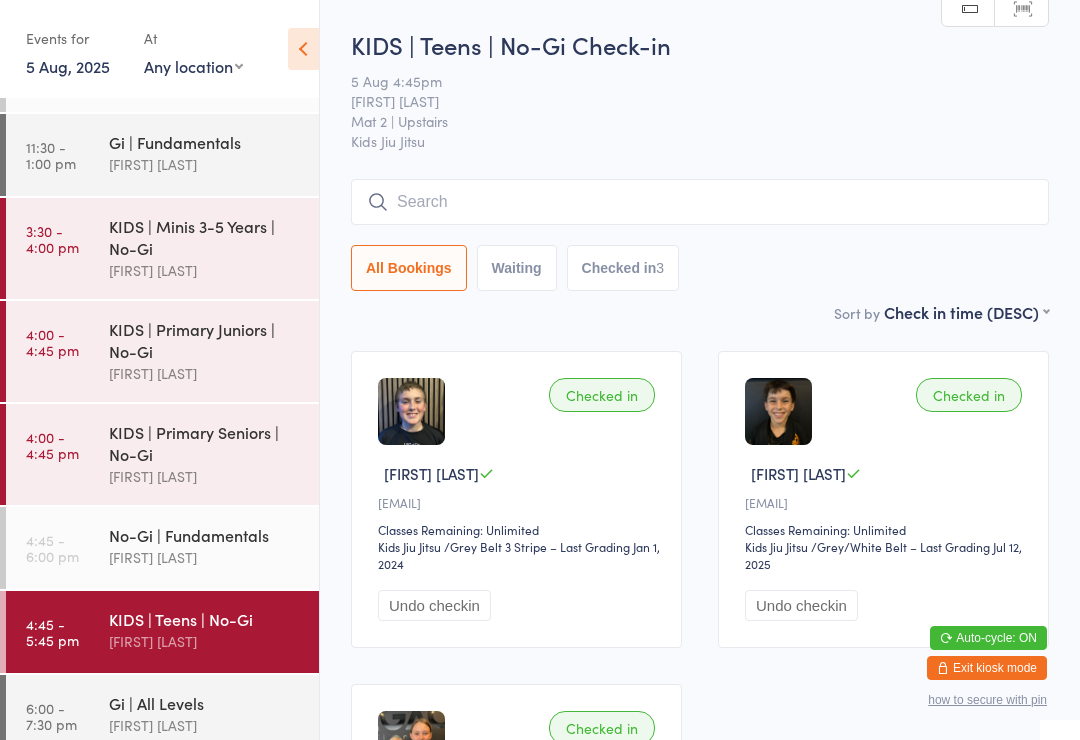 click at bounding box center [700, 202] 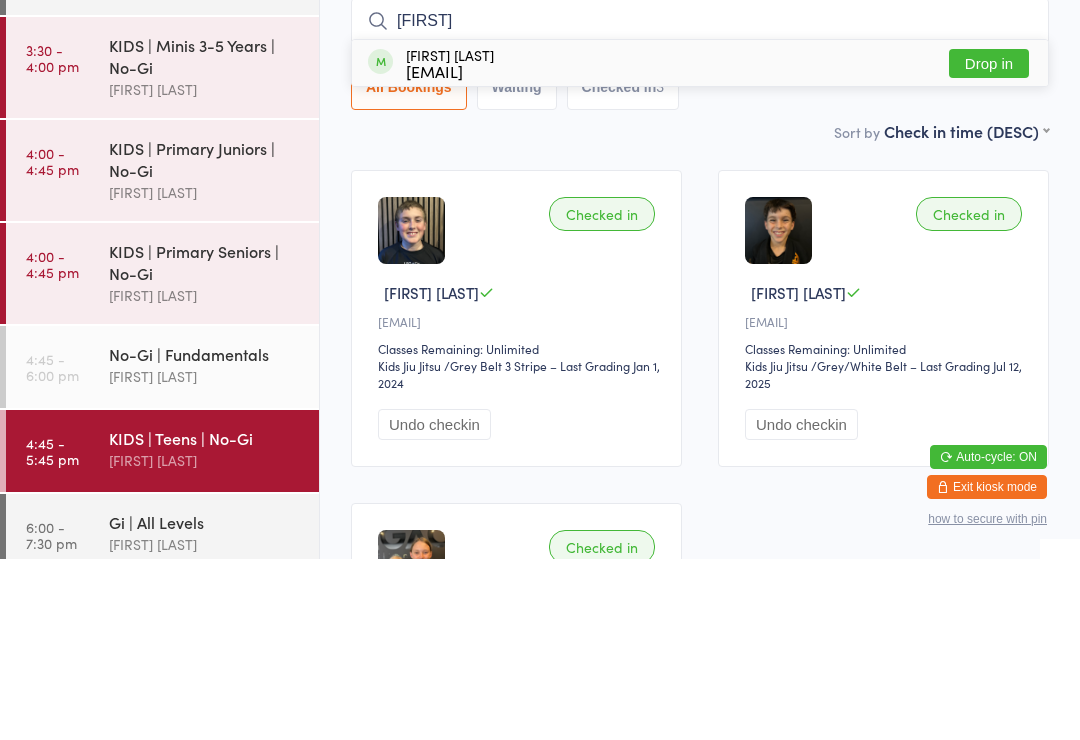 type on "[FIRST]" 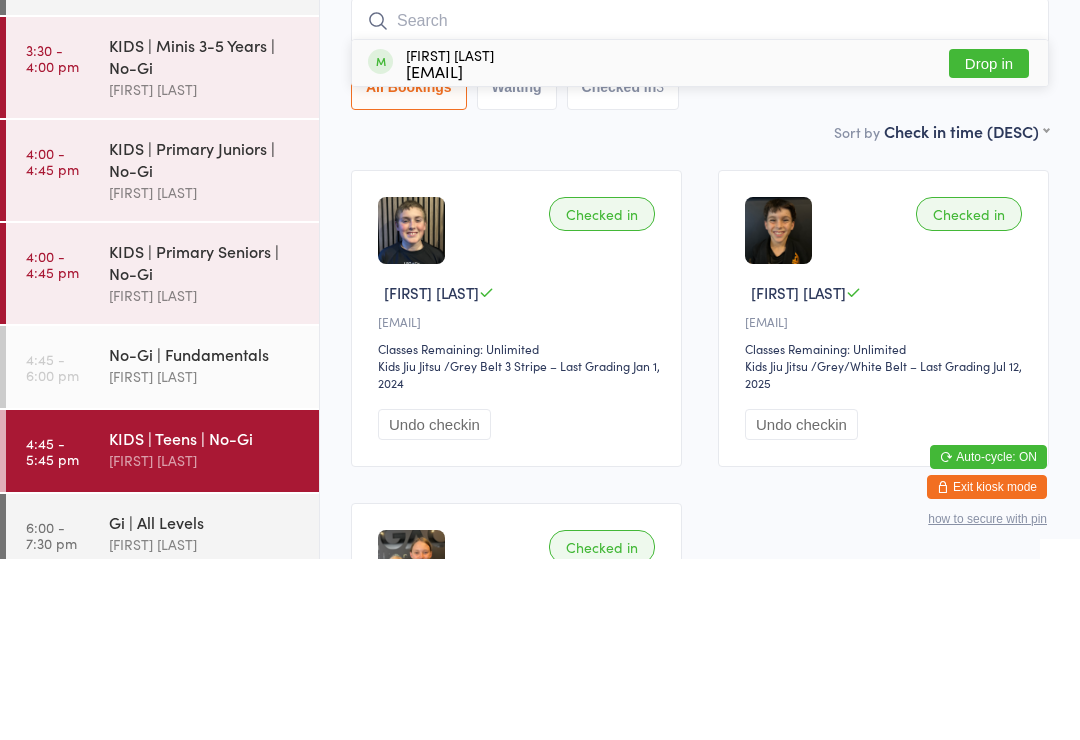 scroll, scrollTop: 181, scrollLeft: 0, axis: vertical 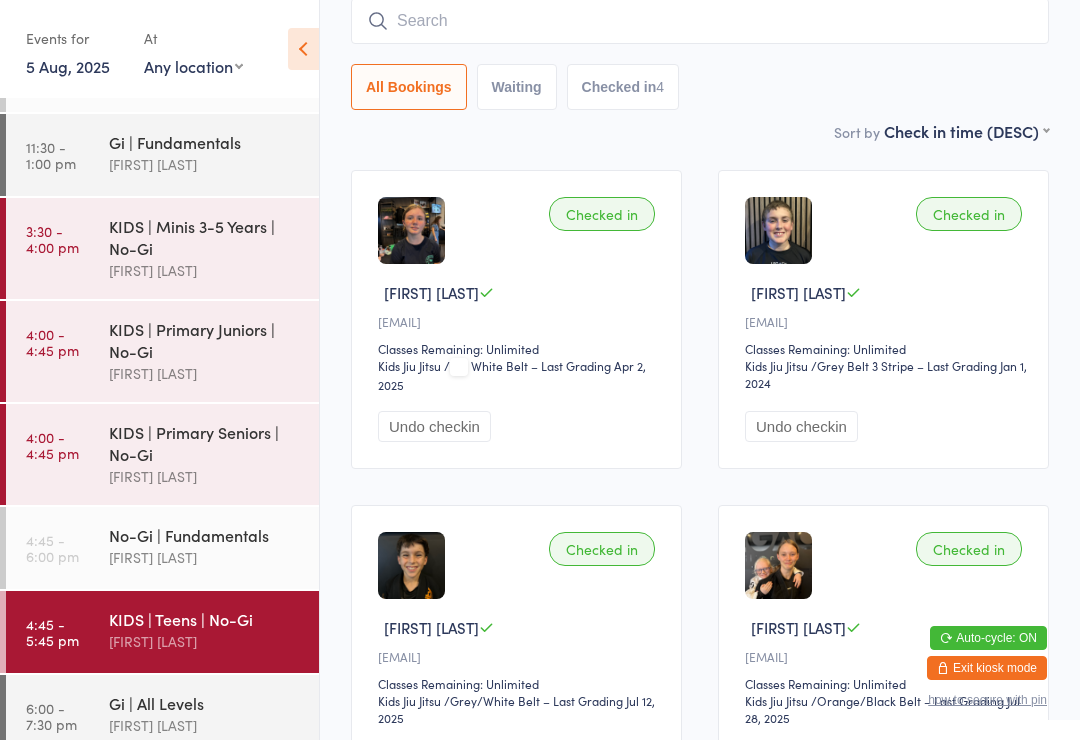 click at bounding box center [700, 21] 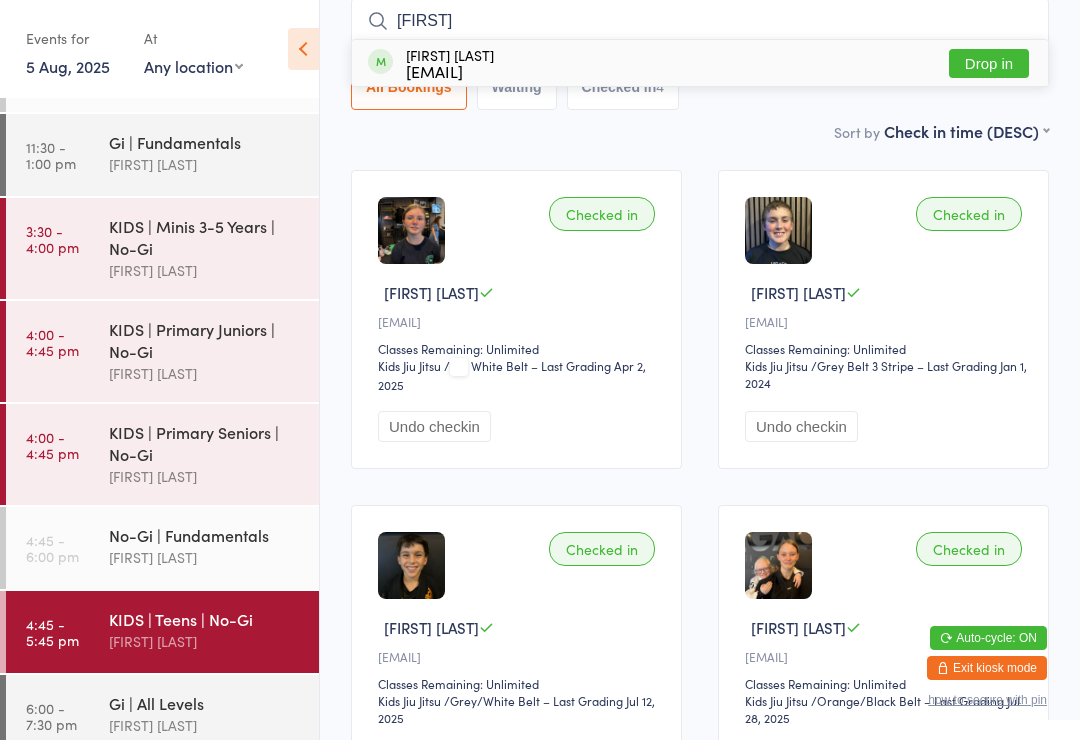 type on "[FIRST]" 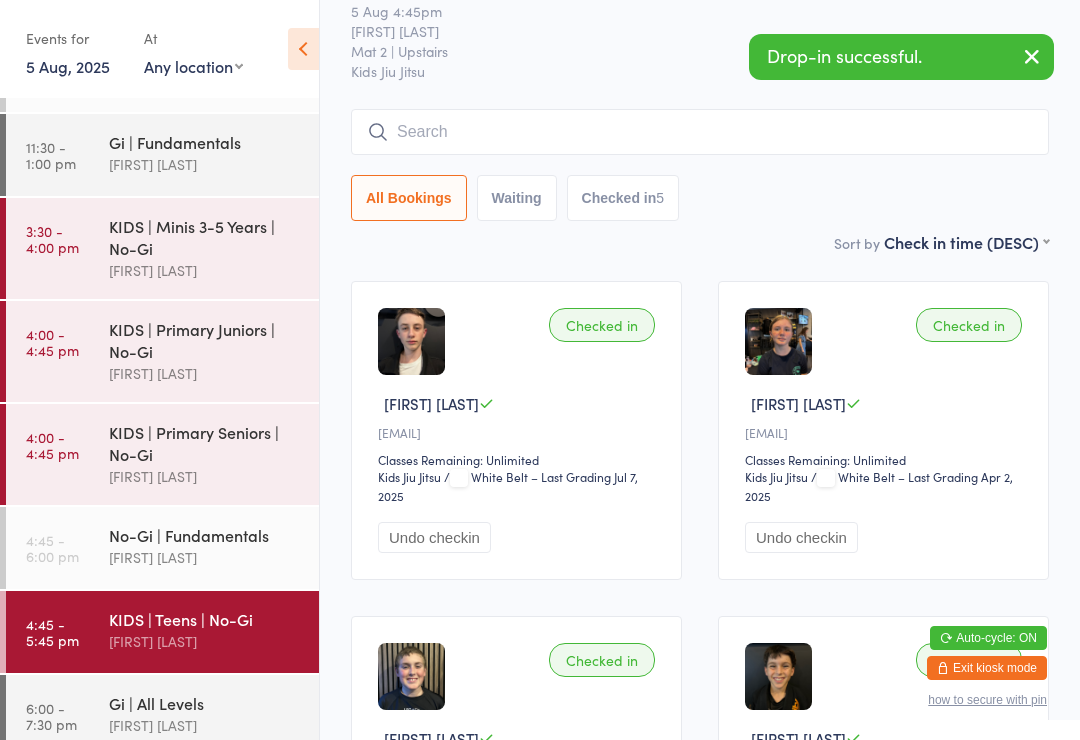 scroll, scrollTop: 0, scrollLeft: 0, axis: both 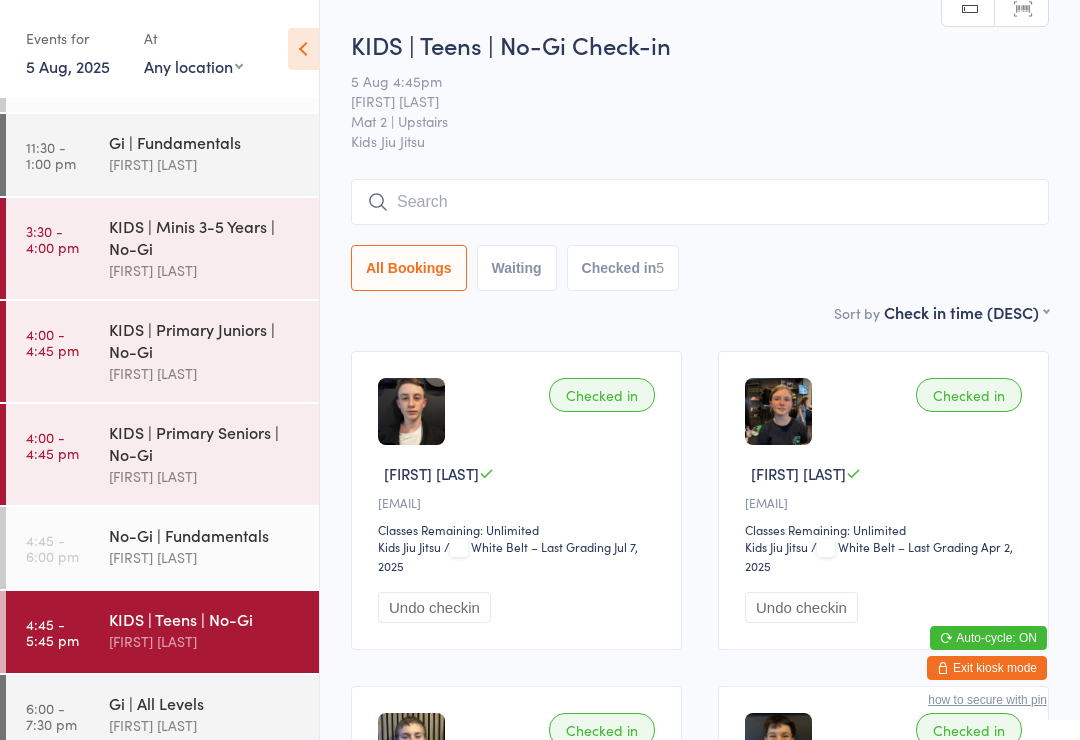 click at bounding box center (700, 202) 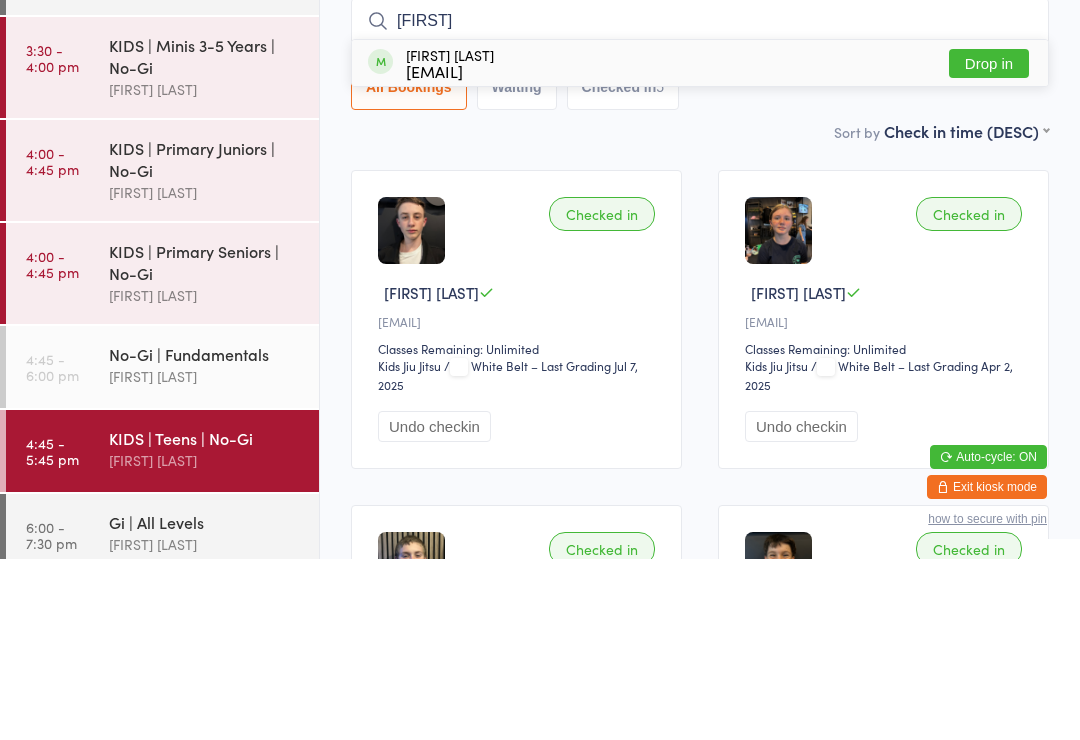 type on "[FIRST]" 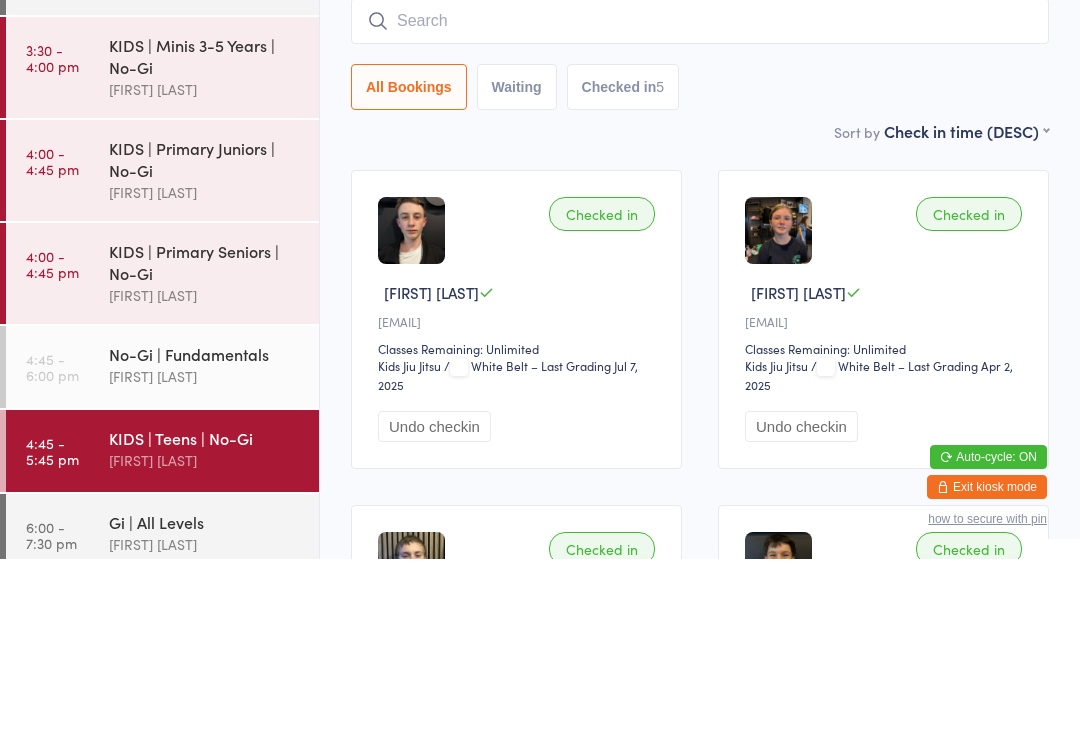 scroll, scrollTop: 181, scrollLeft: 0, axis: vertical 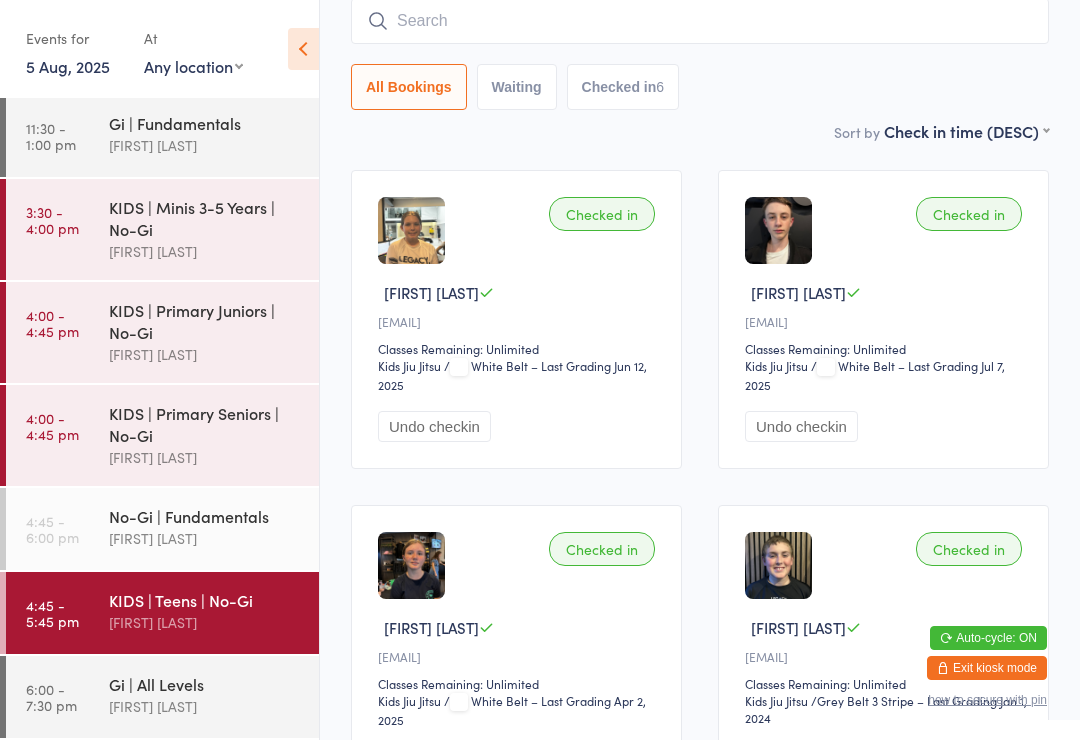 click on "6:00 - 7:30 pm Gi | All Levels [FIRST] [LAST]" at bounding box center [162, 697] 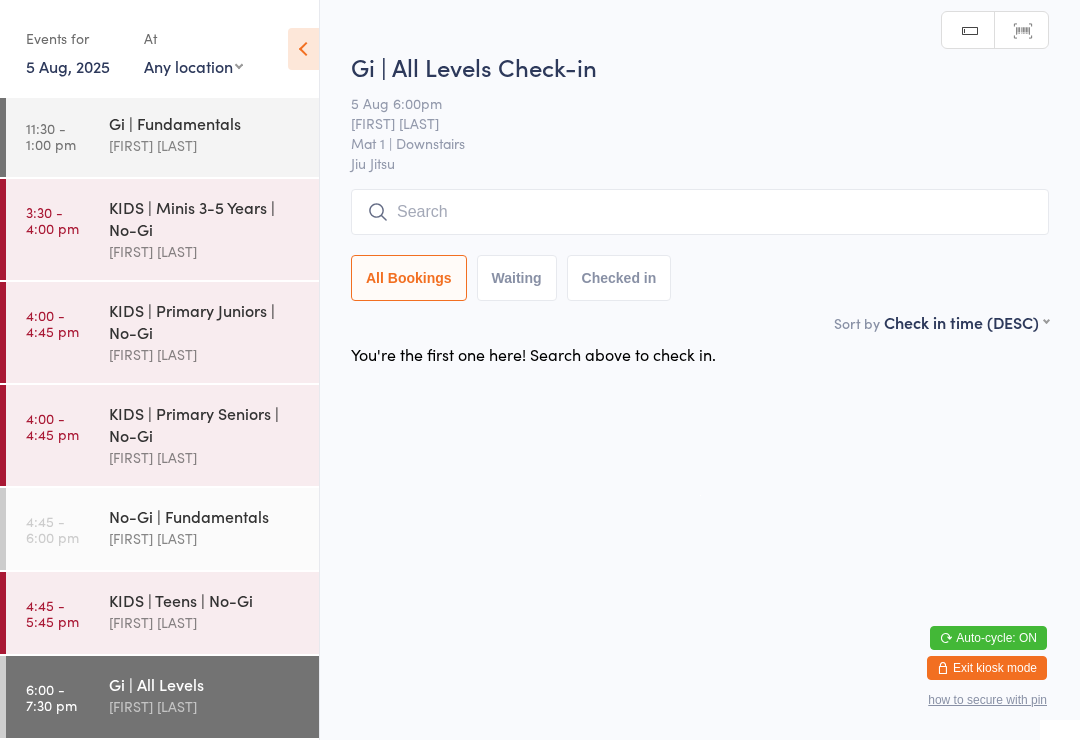click on "4:45 - 5:45 pm" at bounding box center (52, 613) 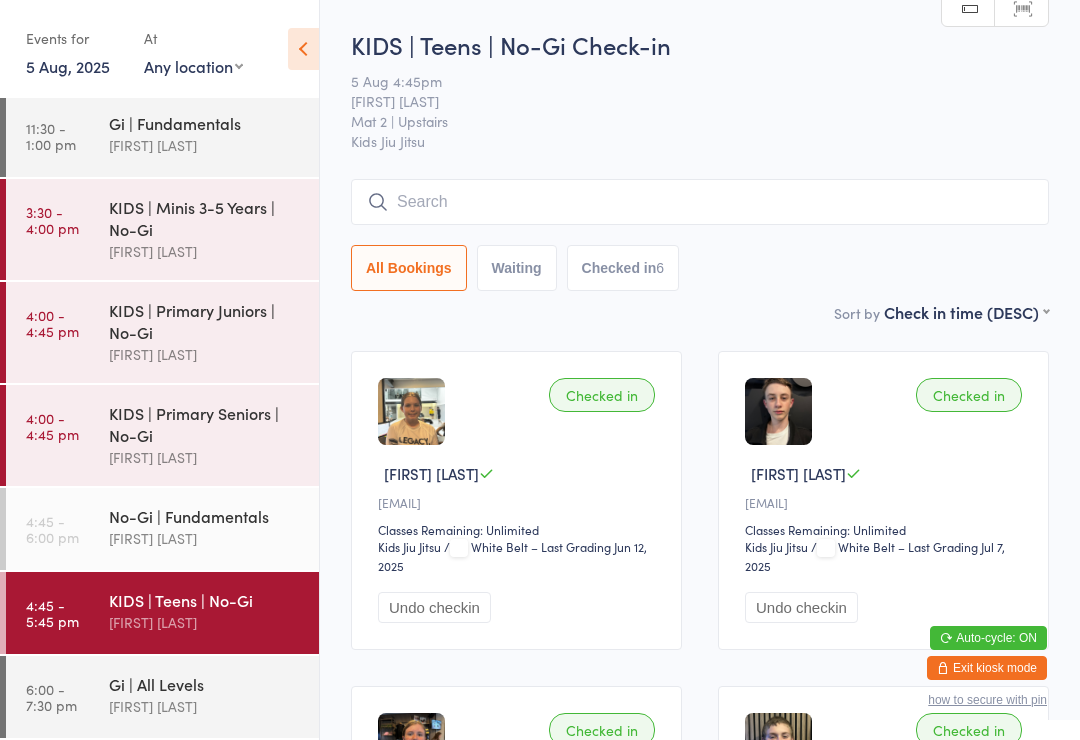 click on "[FIRST] [LAST]" at bounding box center [205, 538] 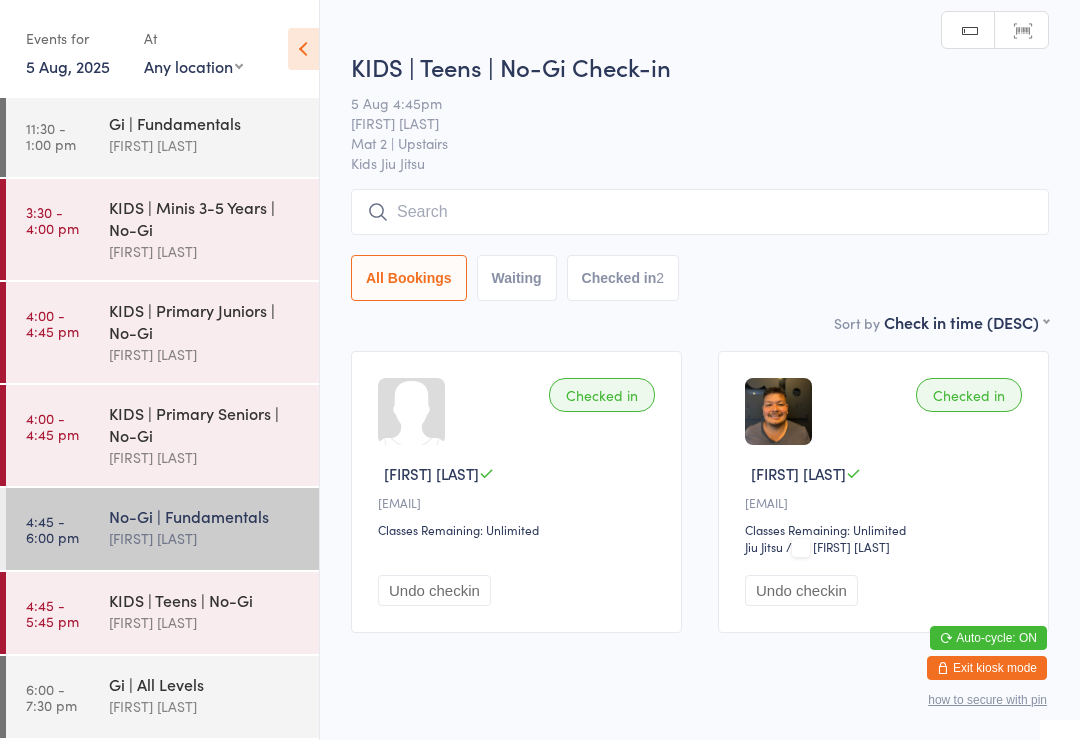 click at bounding box center (700, 212) 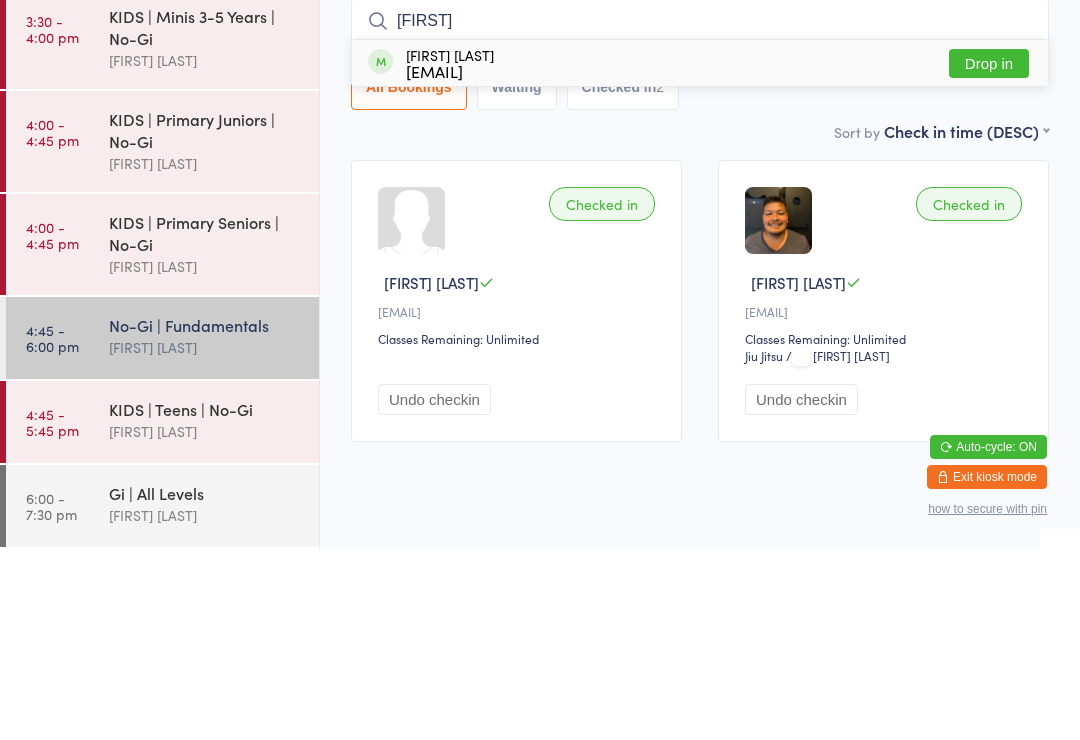 type on "[FIRST]" 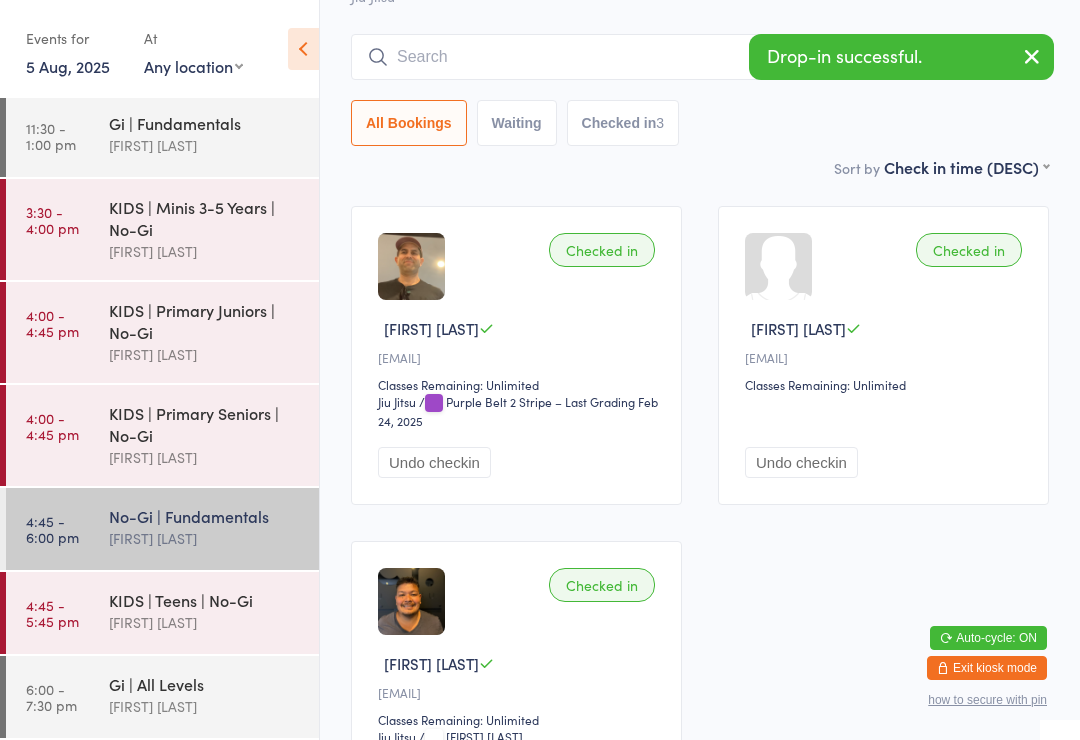 scroll, scrollTop: 273, scrollLeft: 0, axis: vertical 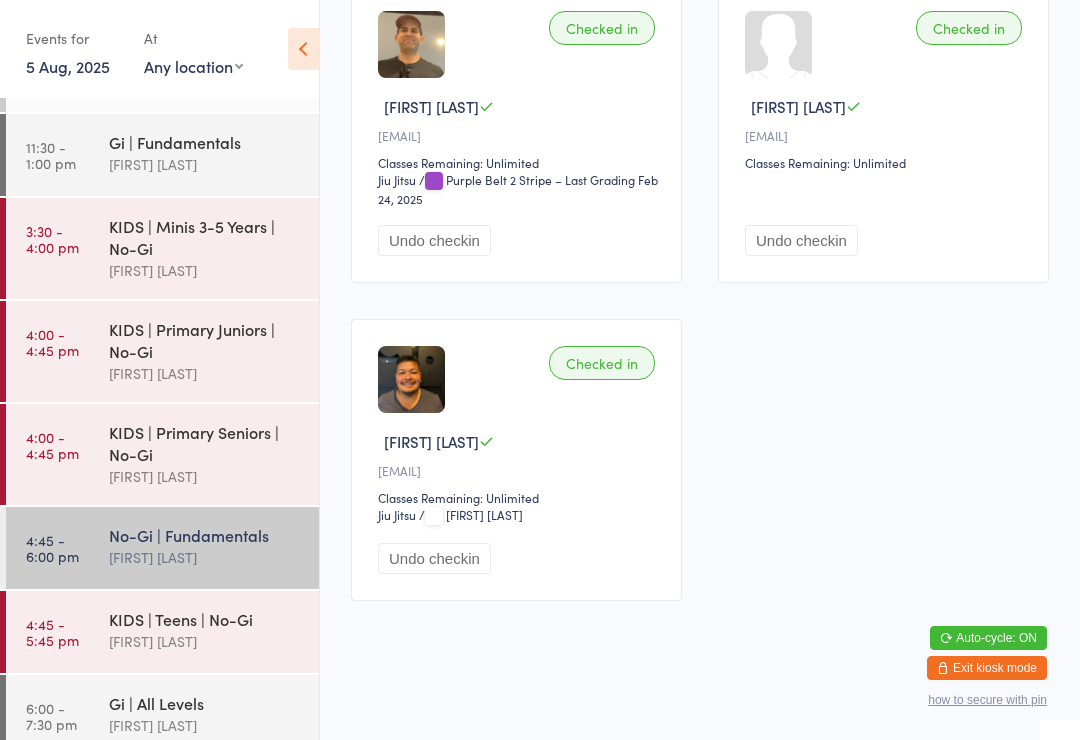 click on "[FIRST] [LAST]" at bounding box center [205, 557] 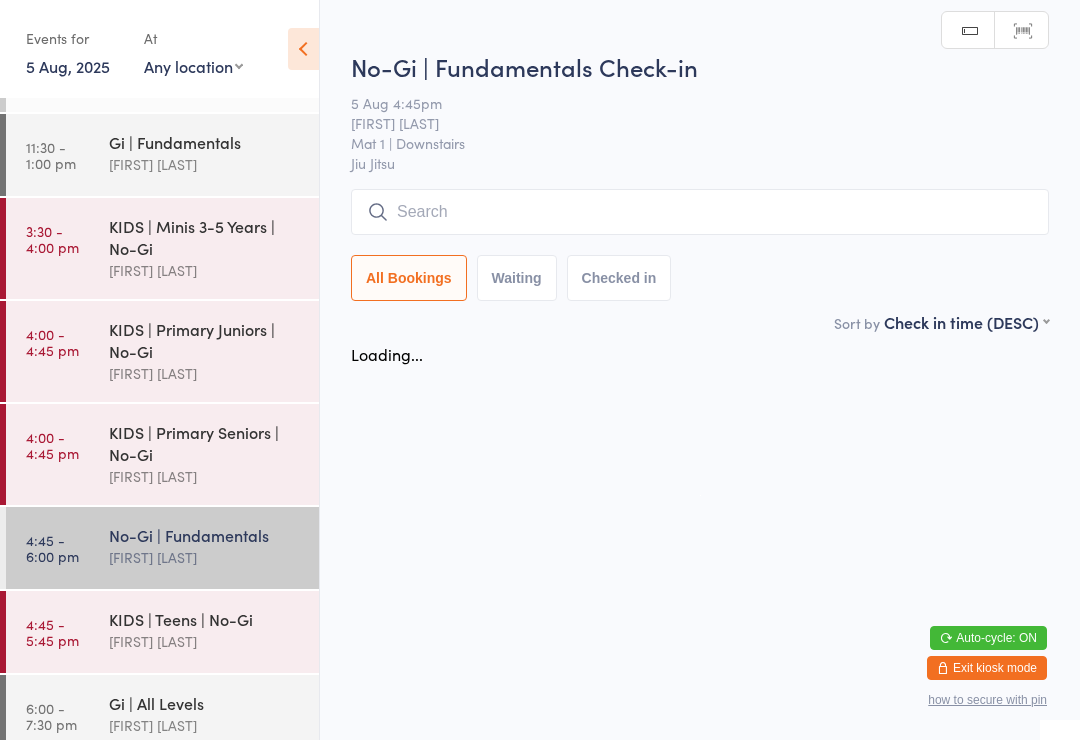 scroll, scrollTop: 0, scrollLeft: 0, axis: both 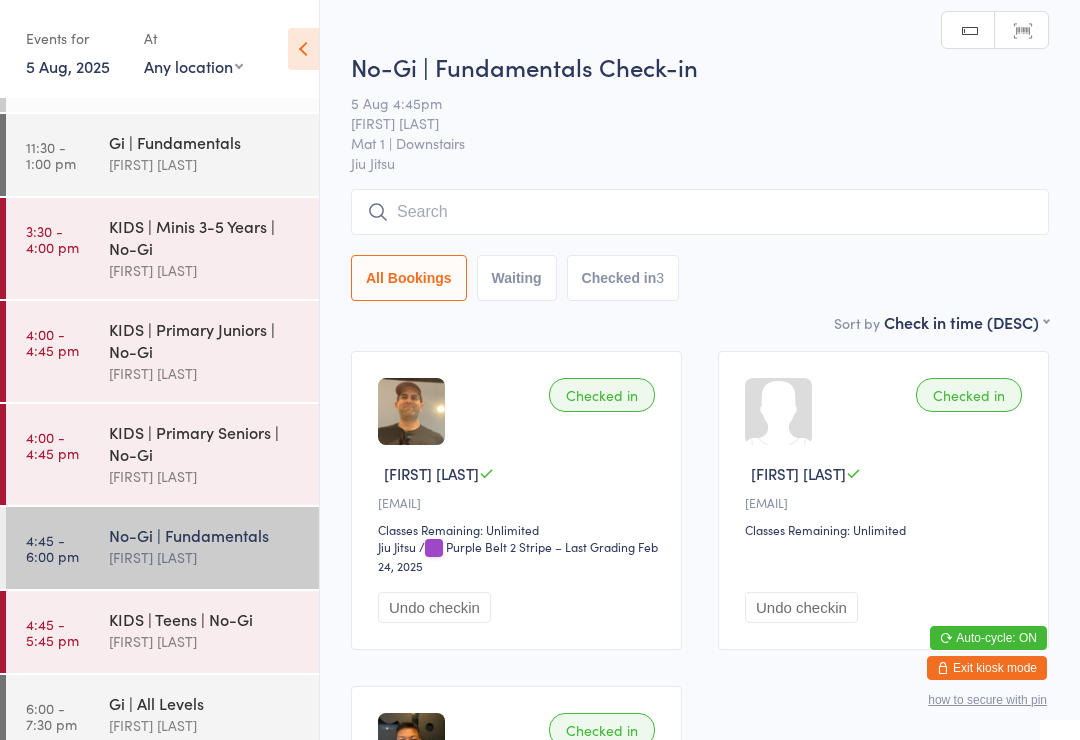 click at bounding box center (700, 212) 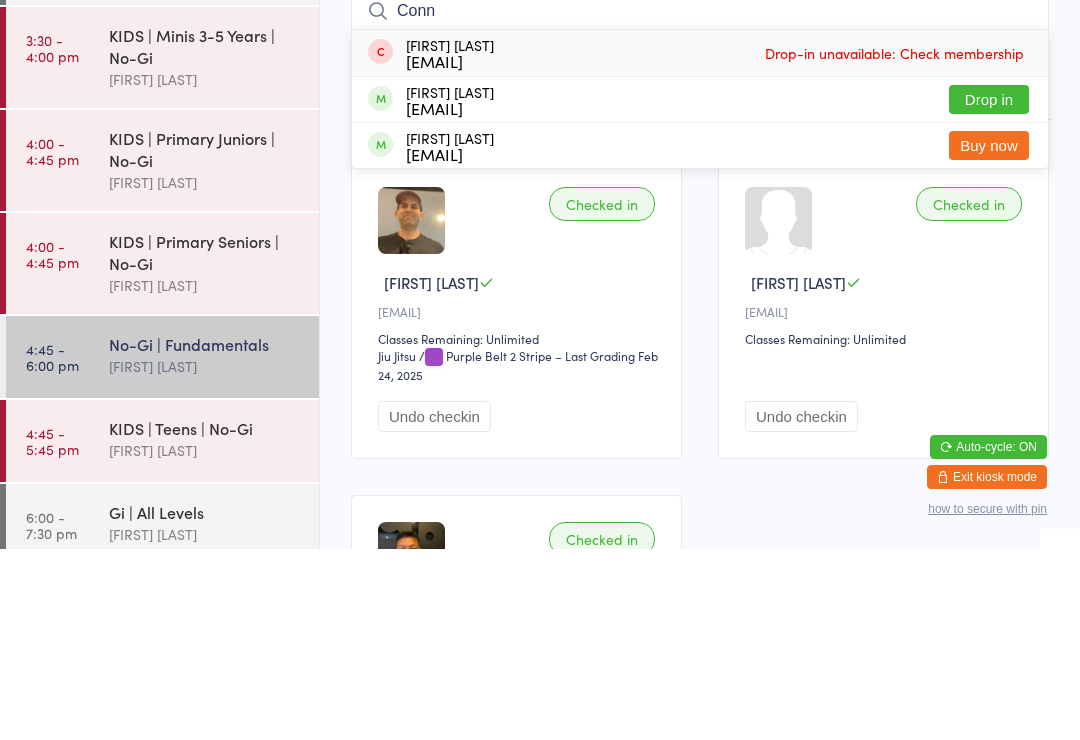 type on "Conn" 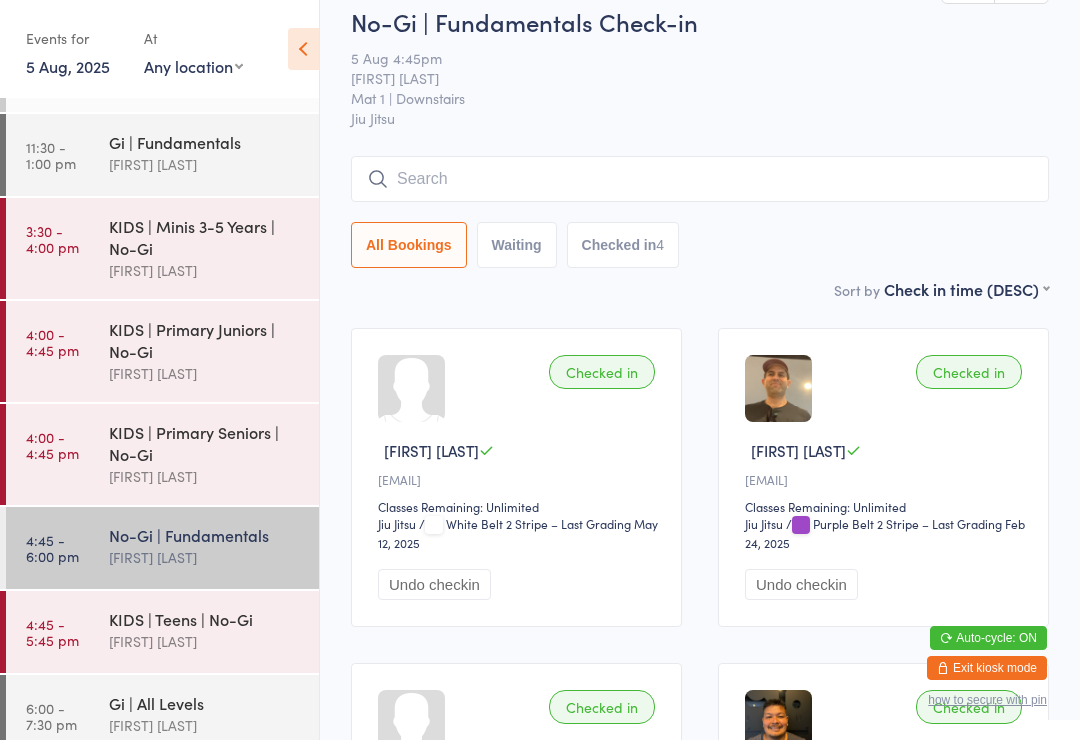 scroll, scrollTop: 0, scrollLeft: 0, axis: both 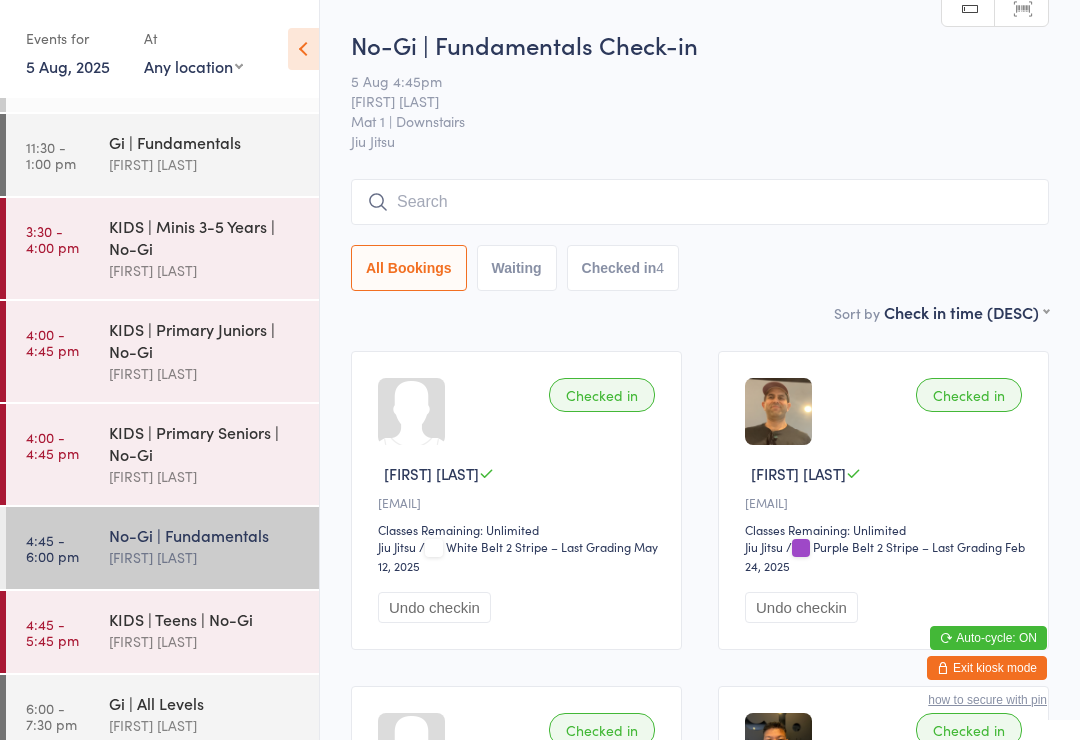 click at bounding box center [700, 202] 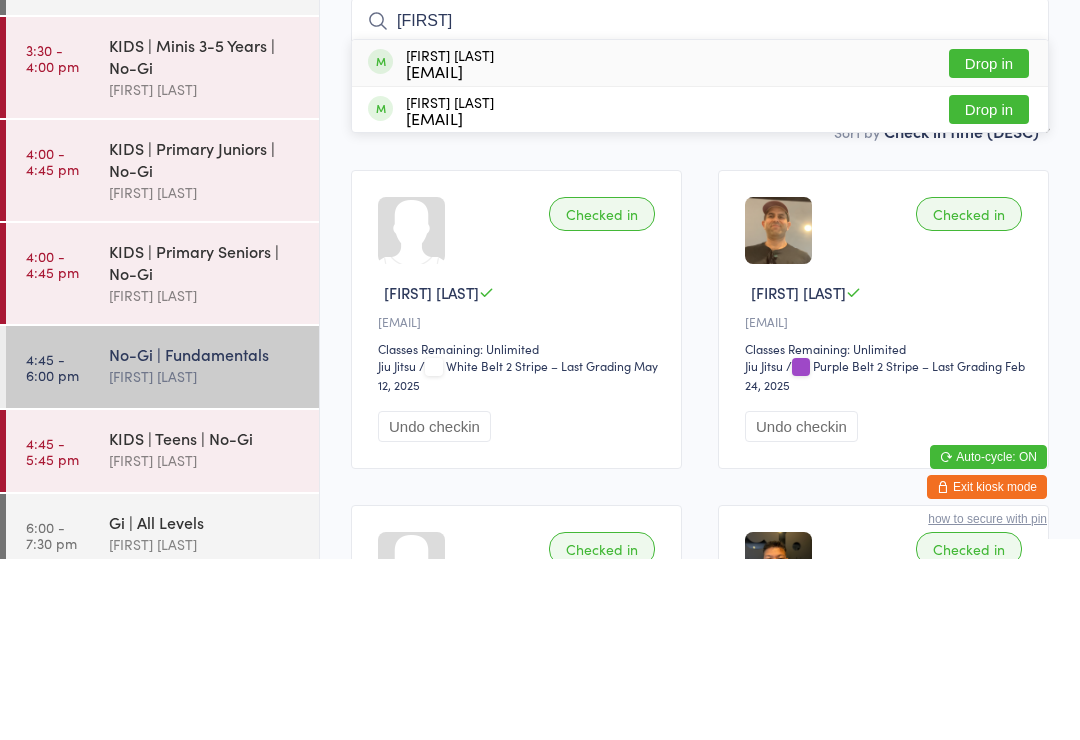 type on "[FIRST]" 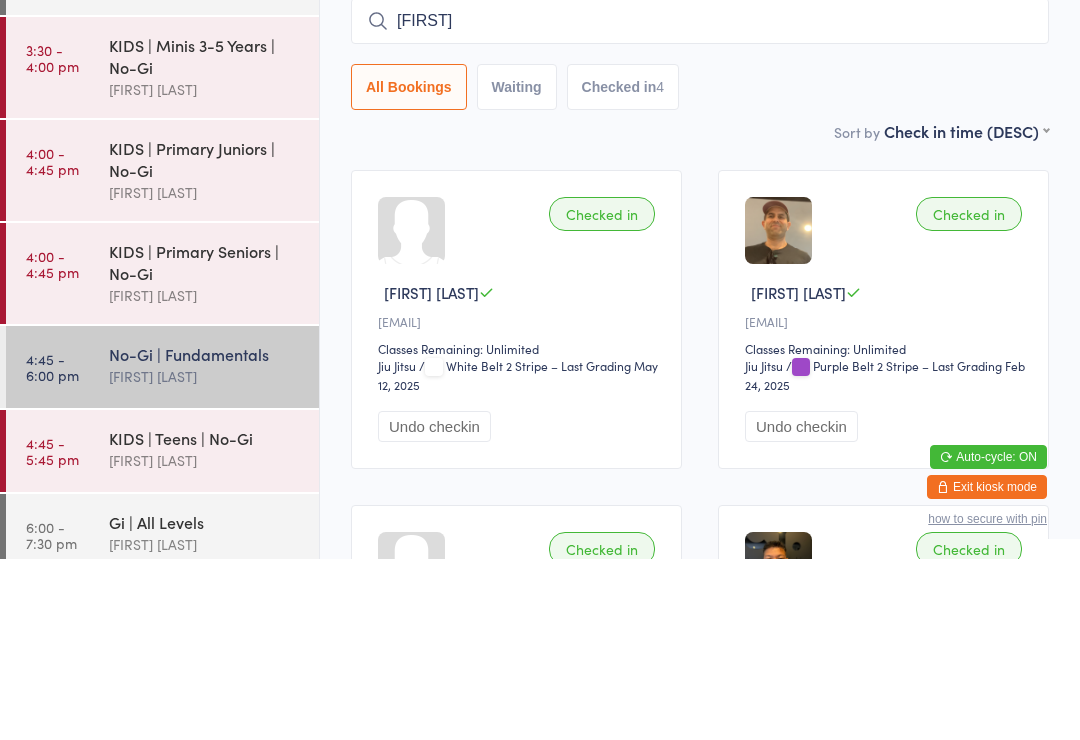 type 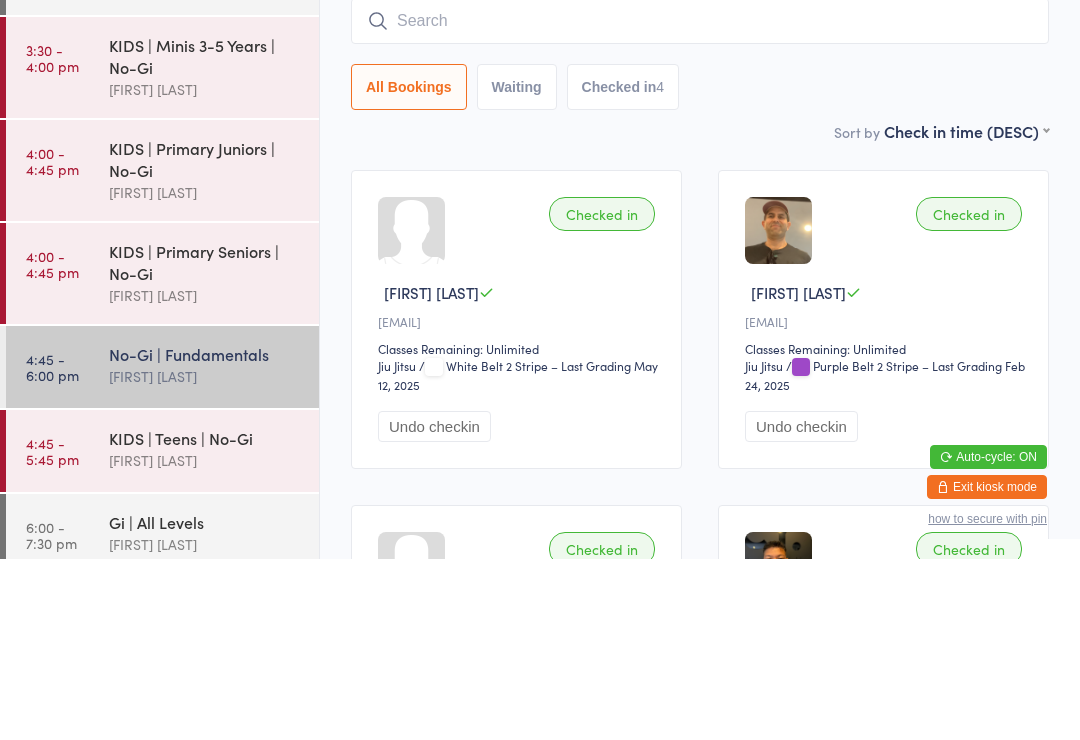 scroll, scrollTop: 181, scrollLeft: 0, axis: vertical 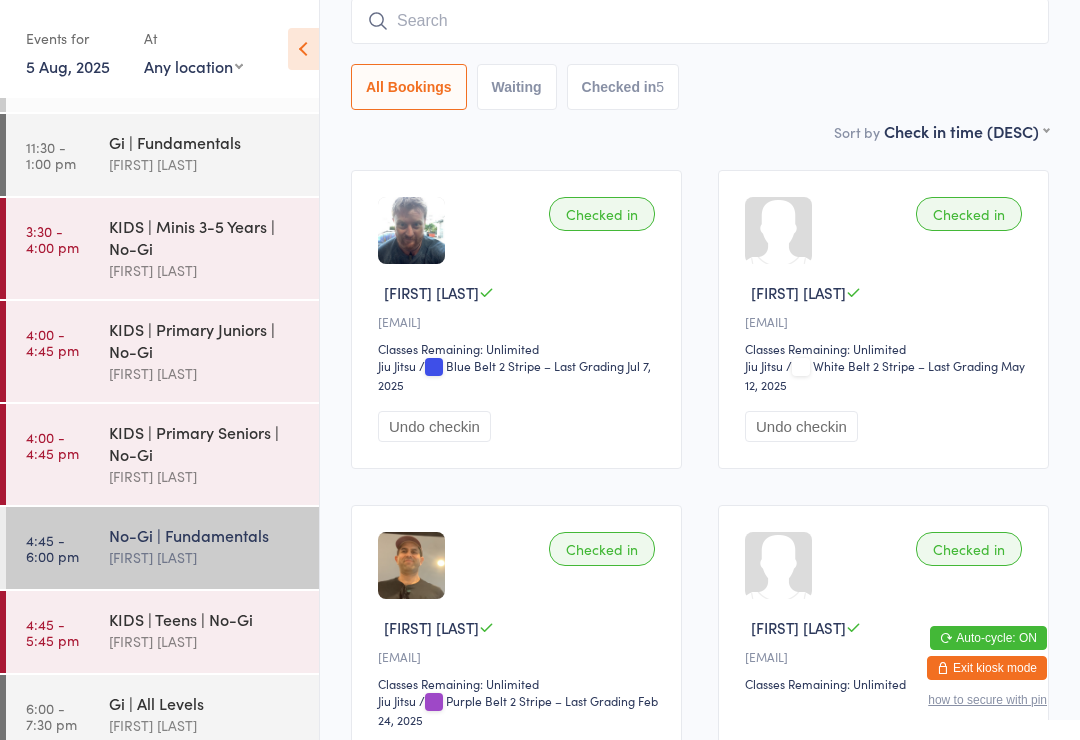 click on "KIDS | Teens | No-Gi" at bounding box center [205, 619] 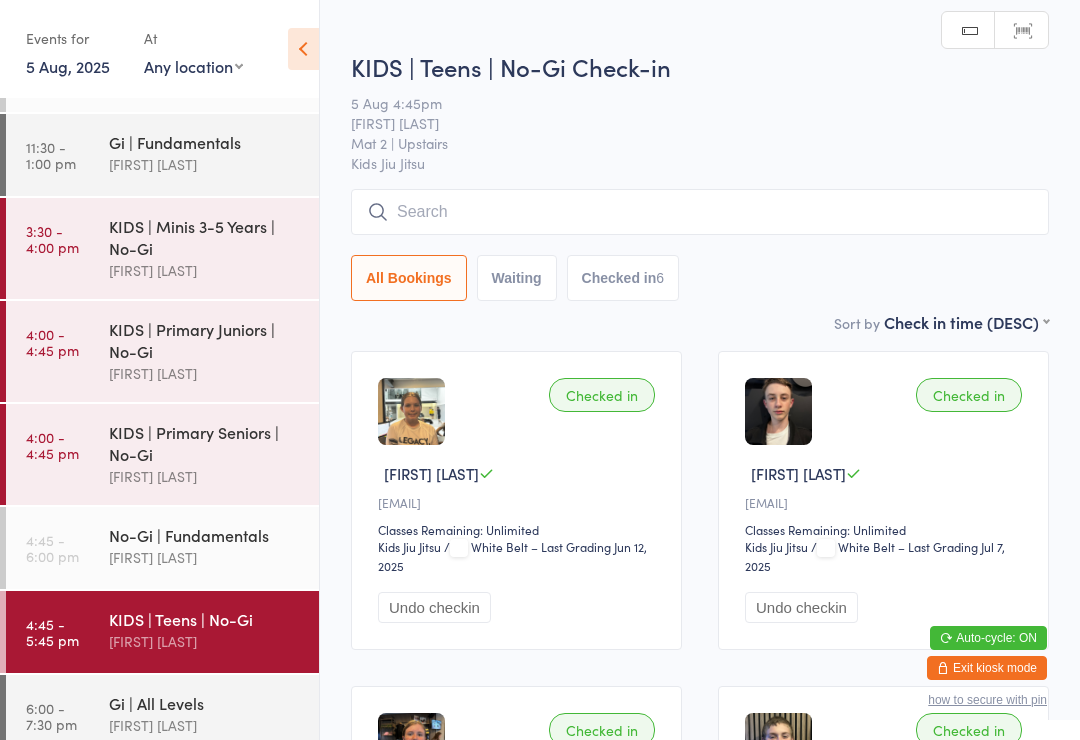 click at bounding box center (700, 212) 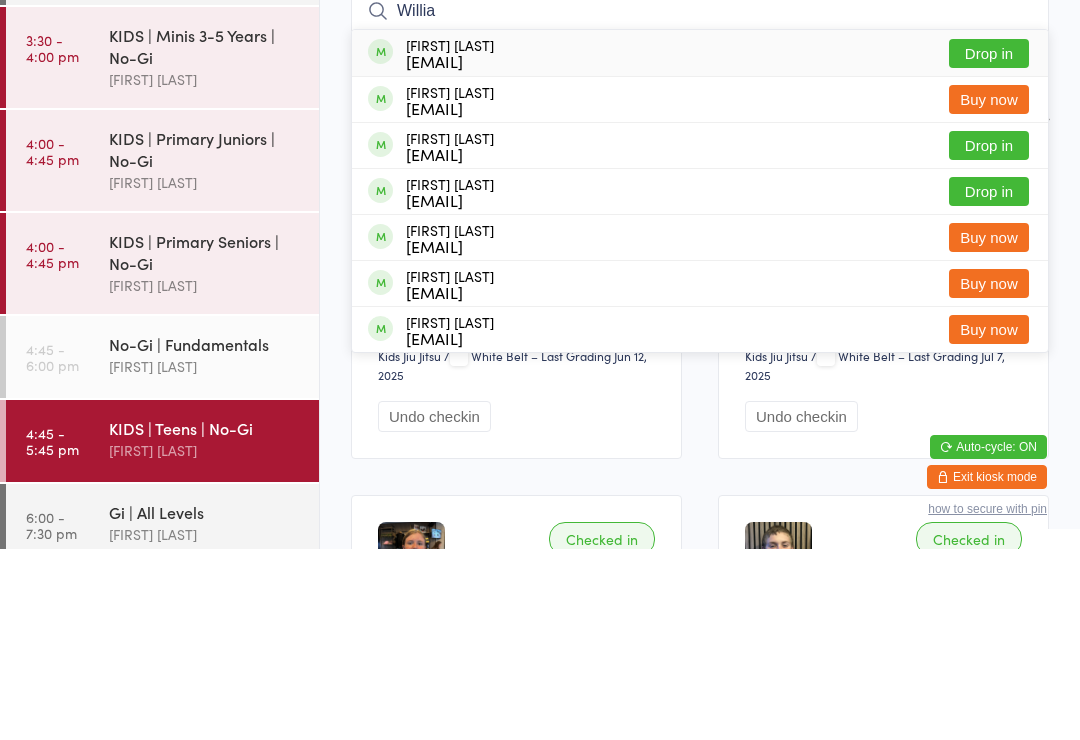 type on "Willia" 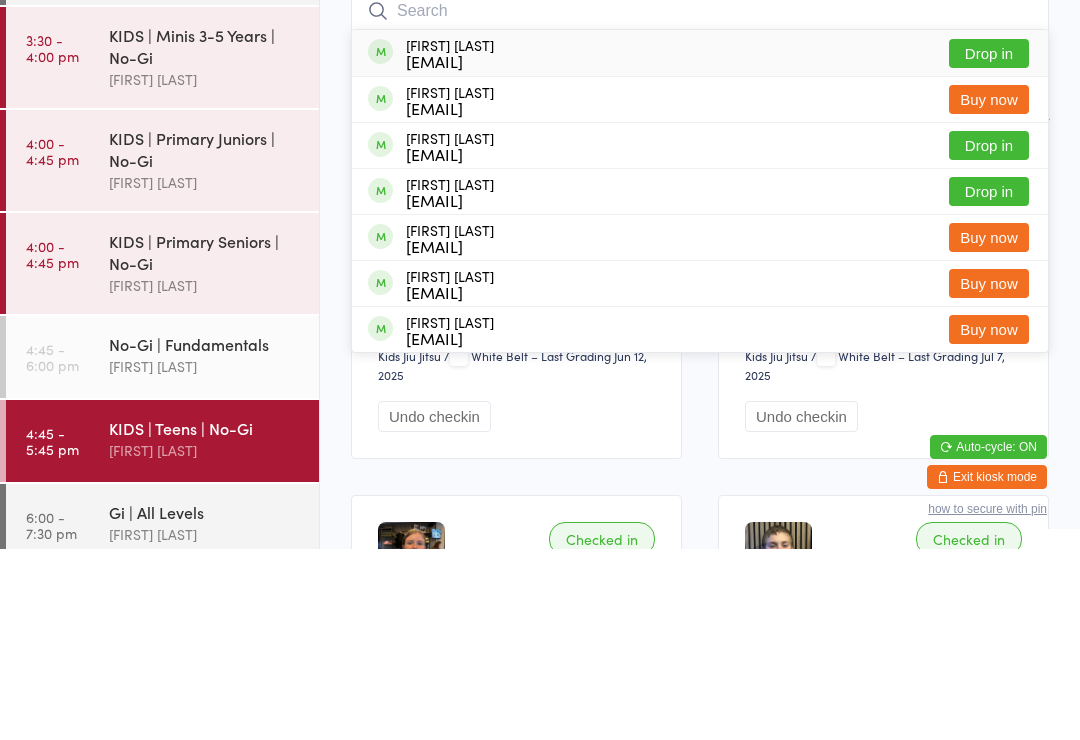 scroll, scrollTop: 191, scrollLeft: 0, axis: vertical 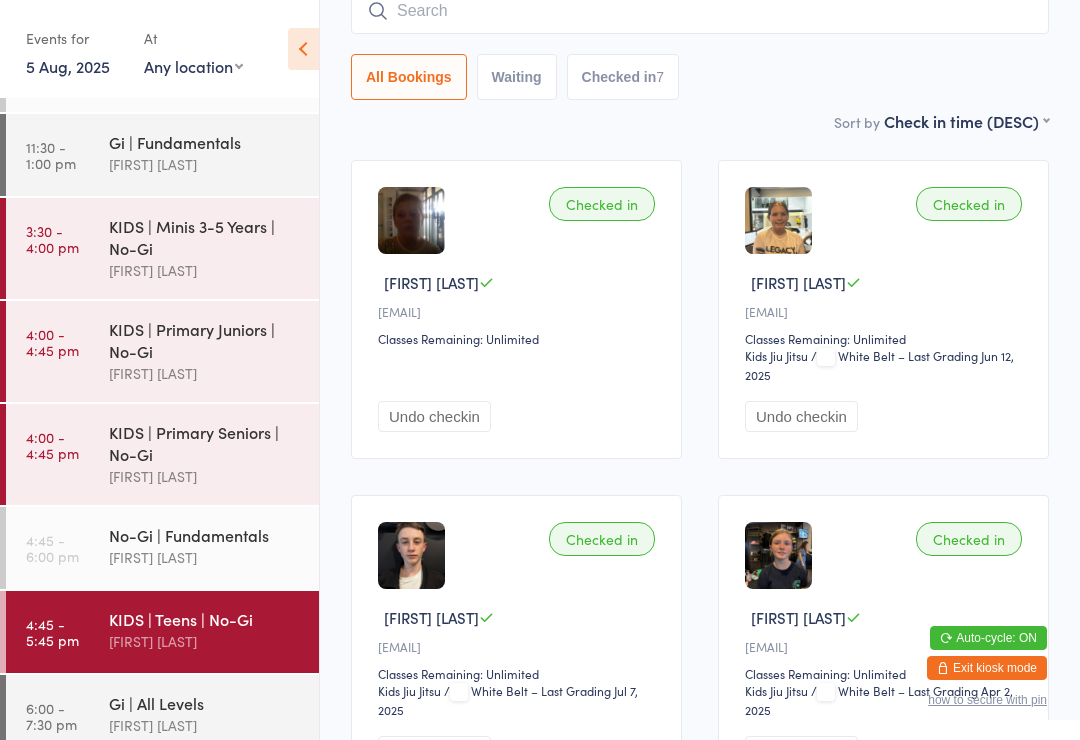 click on "4:45 - 5:45 pm KIDS | Teens | No-Gi [FIRST] [LAST]" at bounding box center (162, 632) 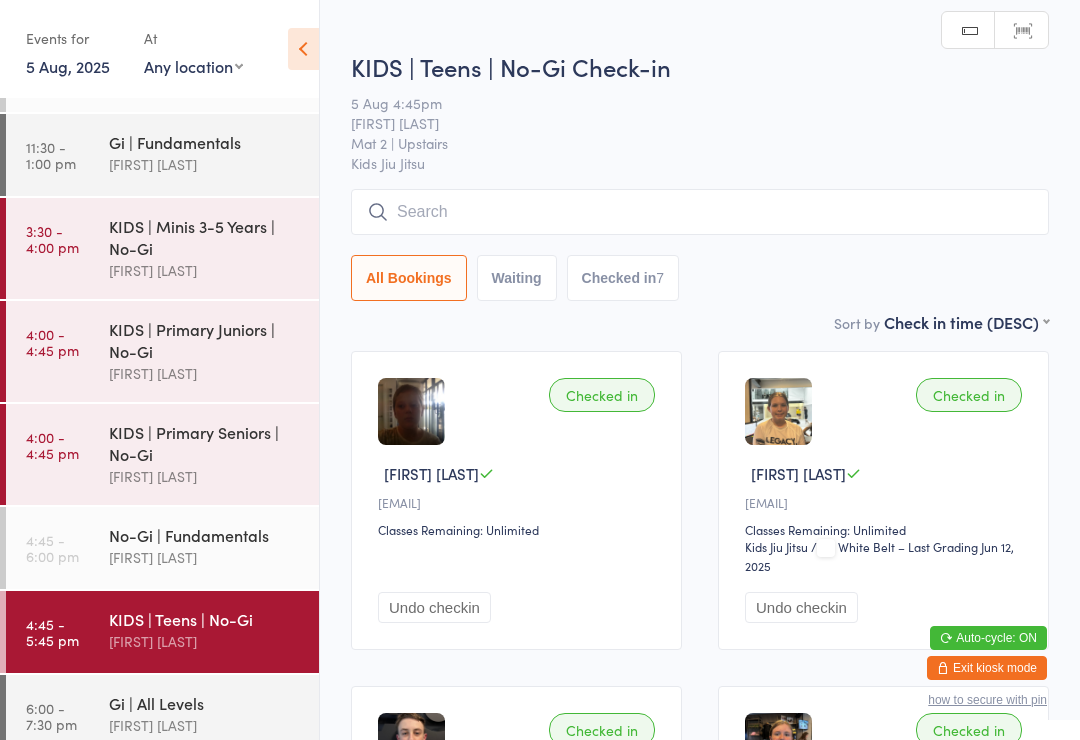 click on "4:45 - 5:45 pm KIDS | Teens | No-Gi [FIRST] [LAST]" at bounding box center (162, 632) 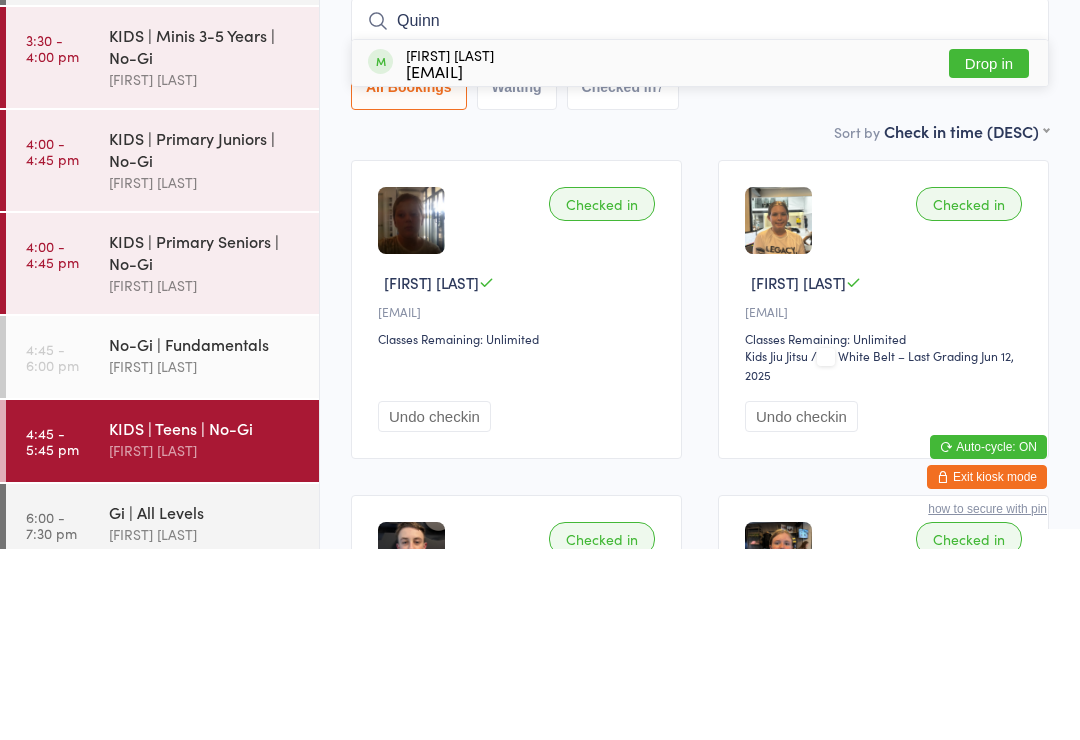type on "Quinn" 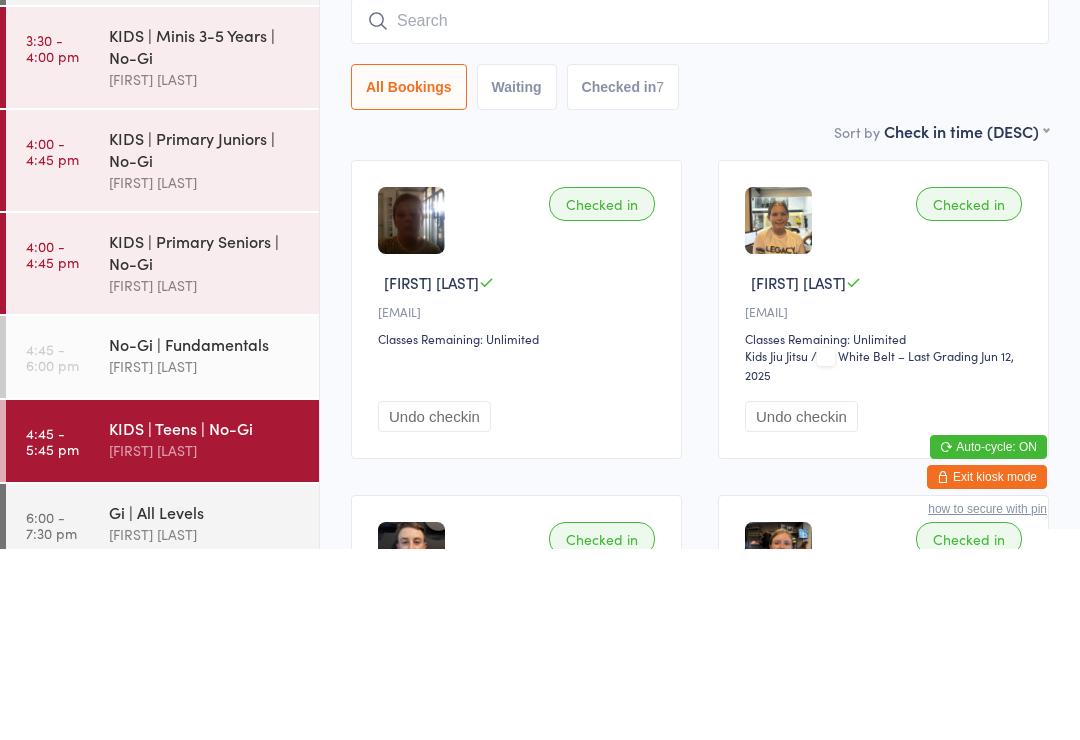 scroll, scrollTop: 191, scrollLeft: 0, axis: vertical 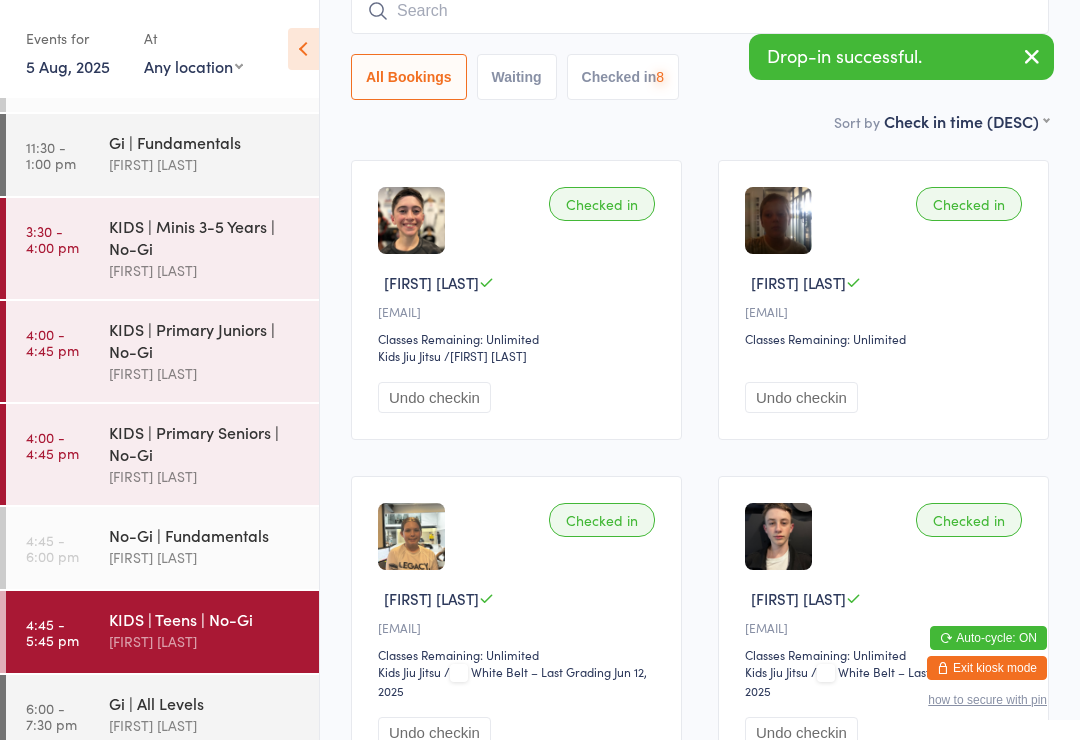 click at bounding box center (1032, 56) 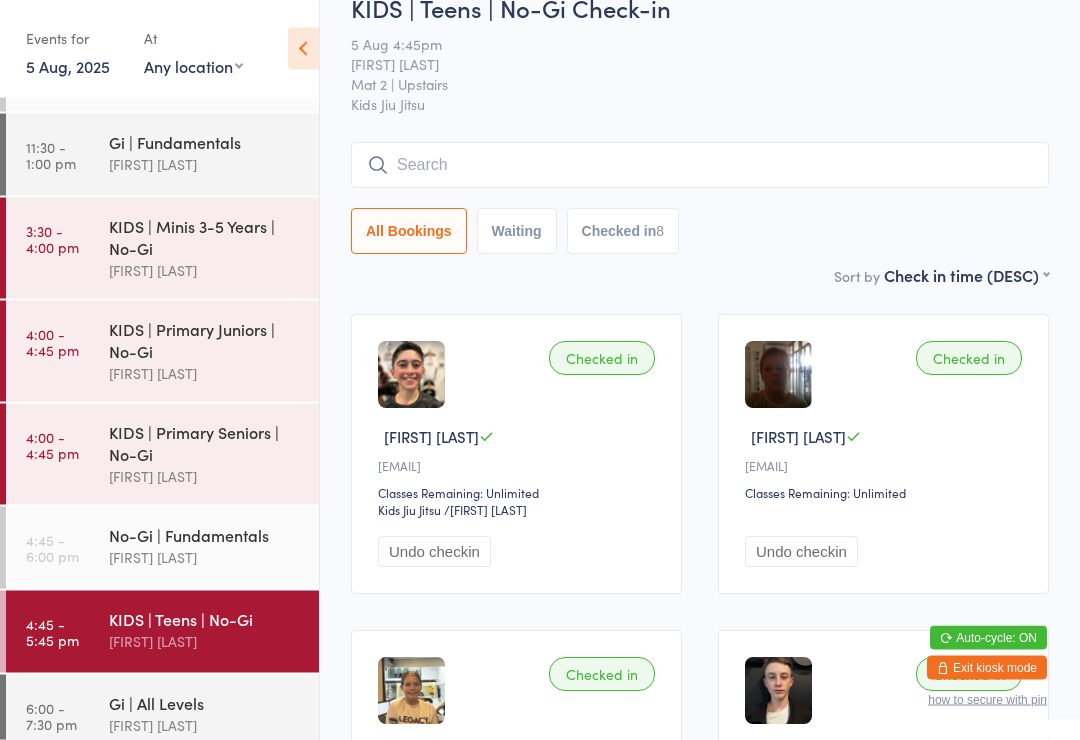scroll, scrollTop: 0, scrollLeft: 0, axis: both 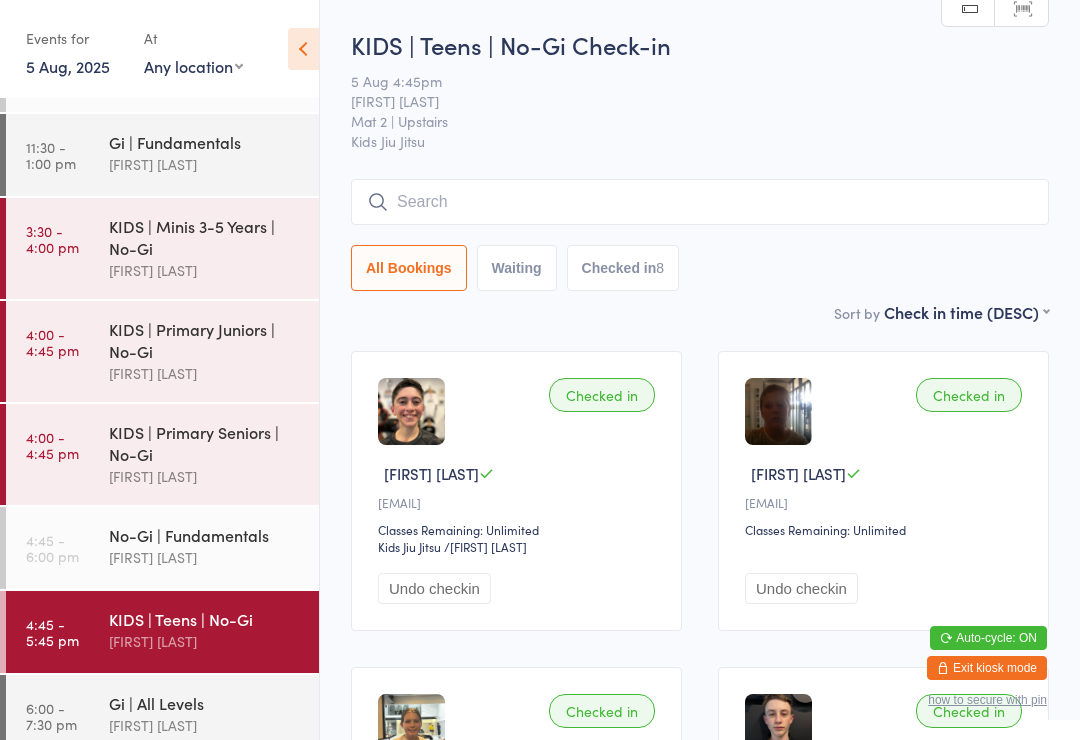click at bounding box center (700, 202) 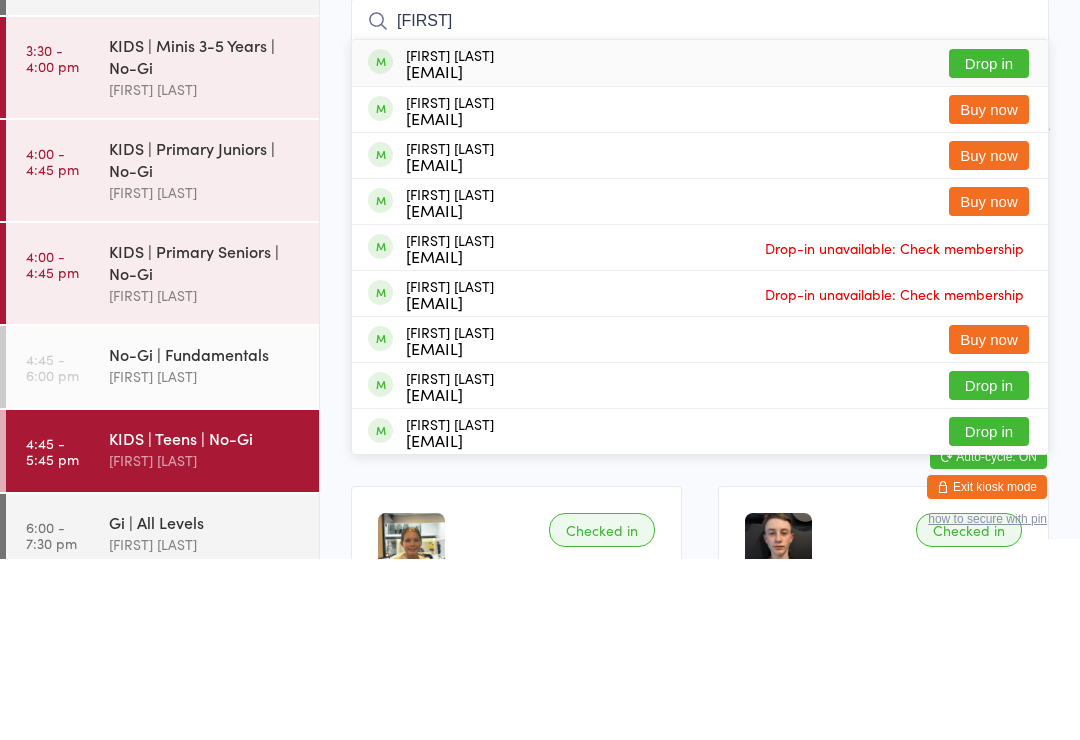 type on "[FIRST]" 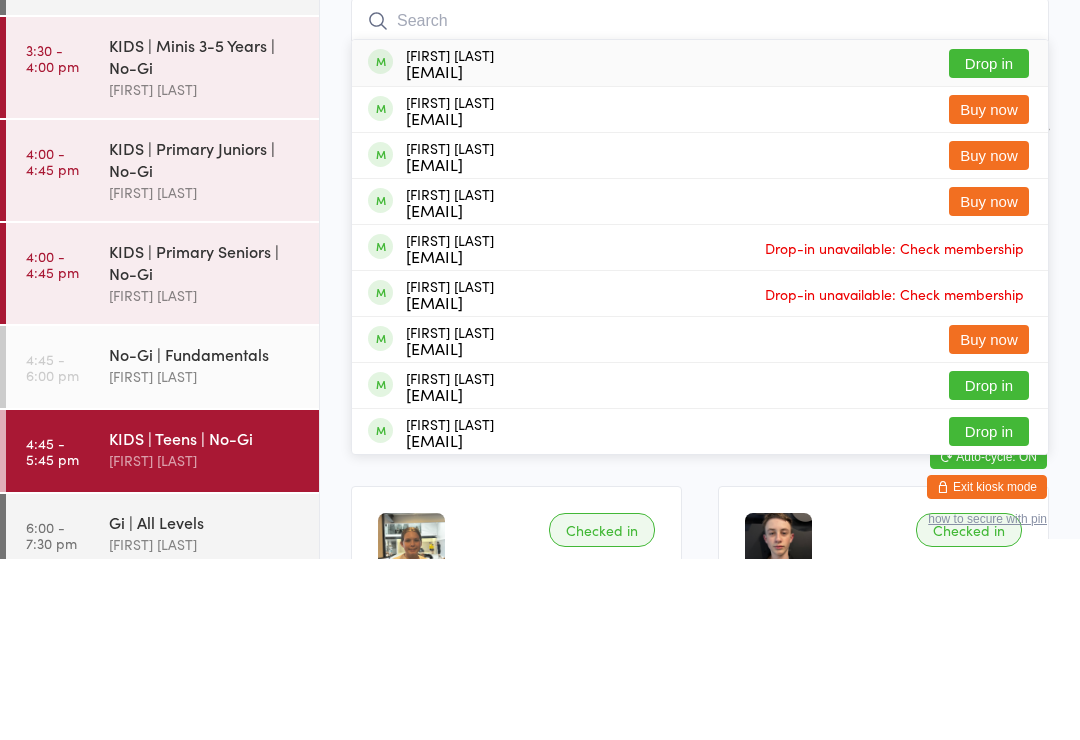 scroll, scrollTop: 181, scrollLeft: 0, axis: vertical 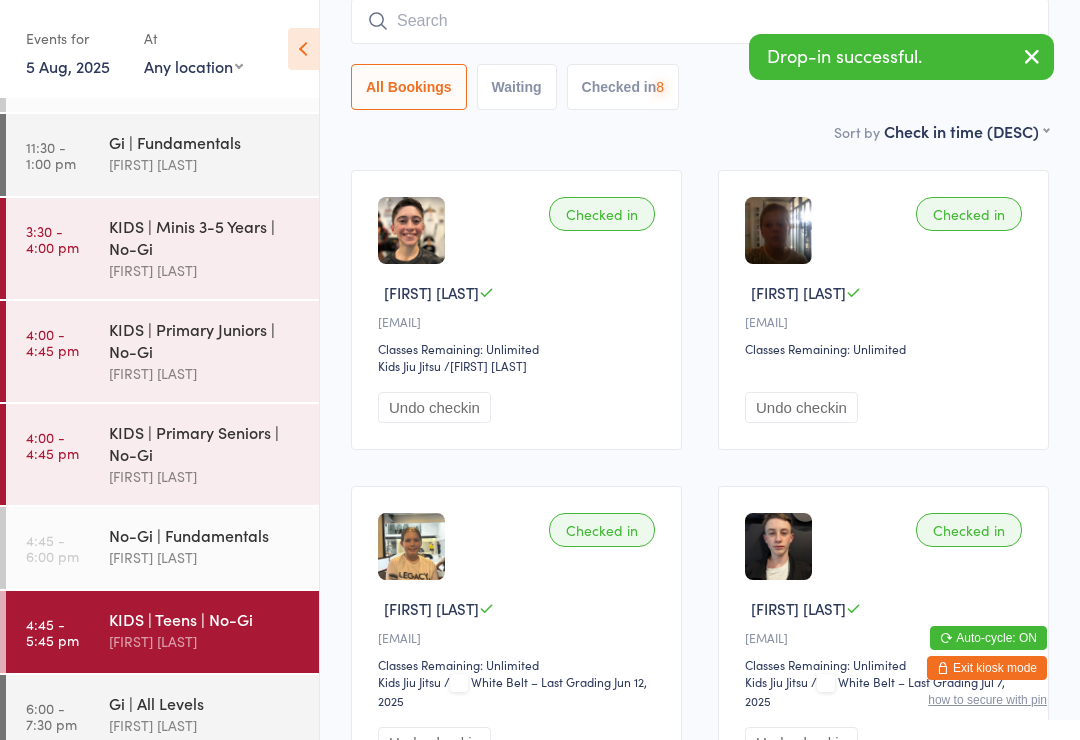 click at bounding box center [700, 21] 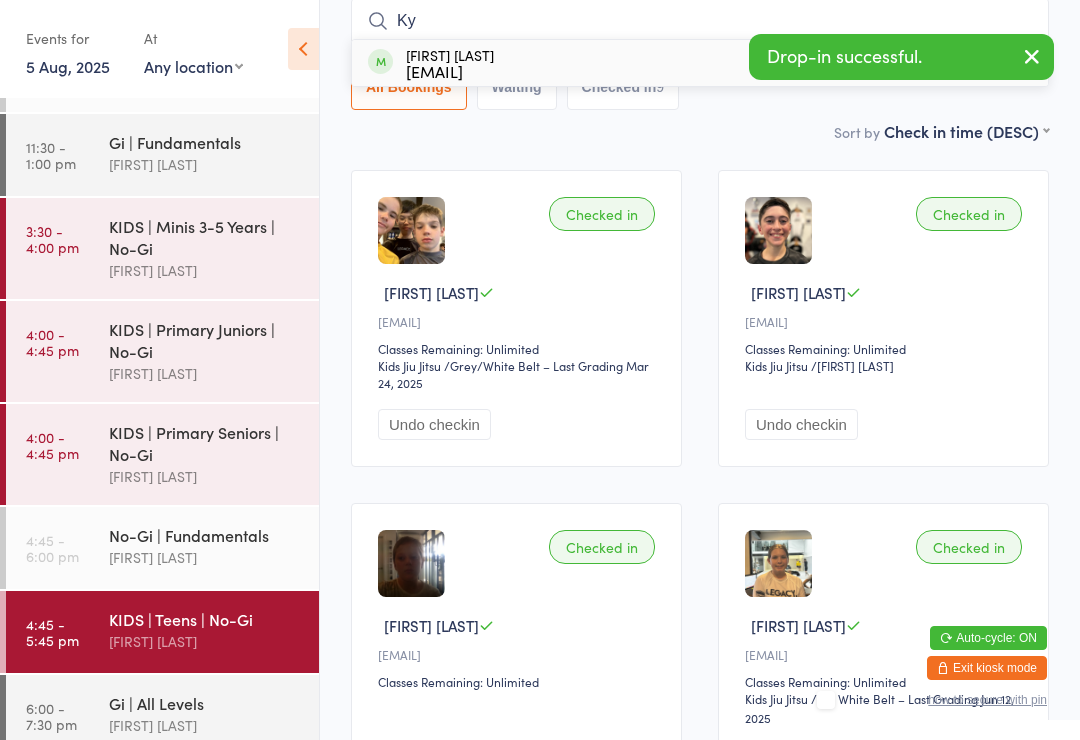 type on "K" 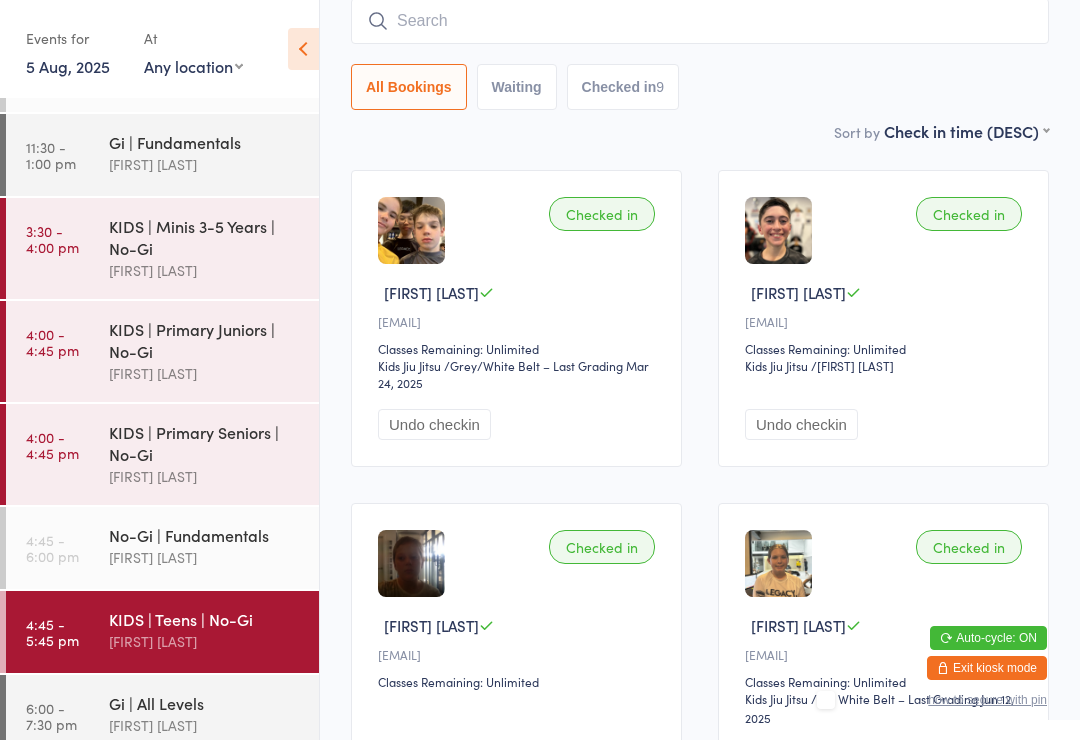 click at bounding box center (700, 21) 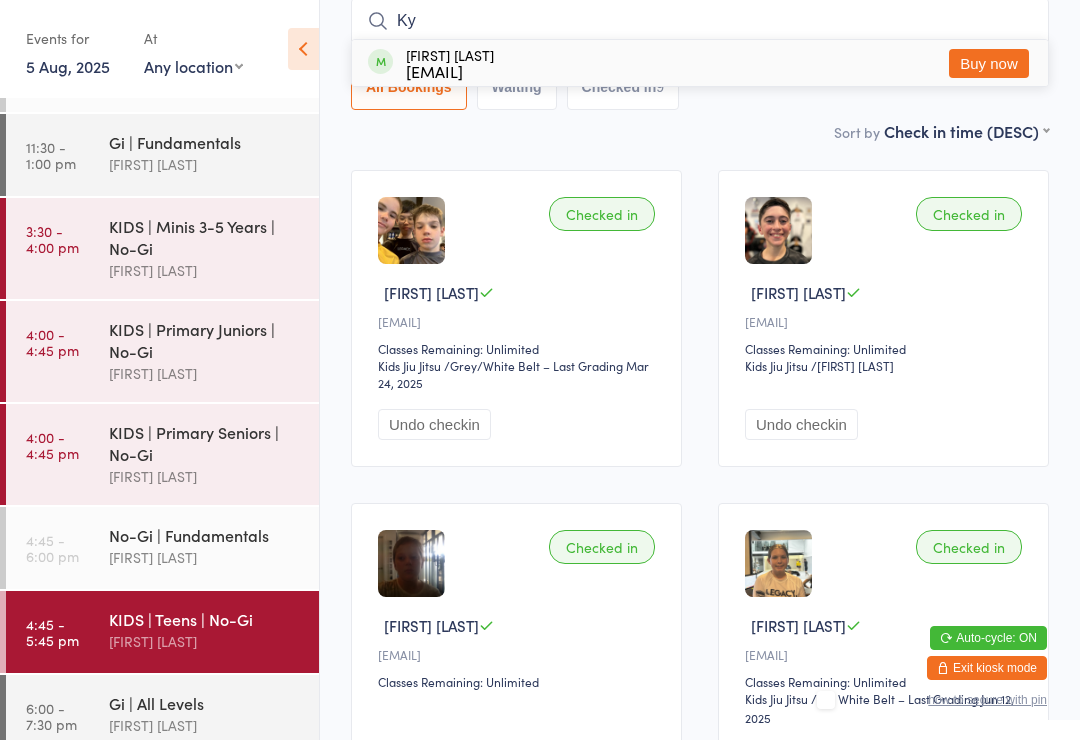 type on "Ky" 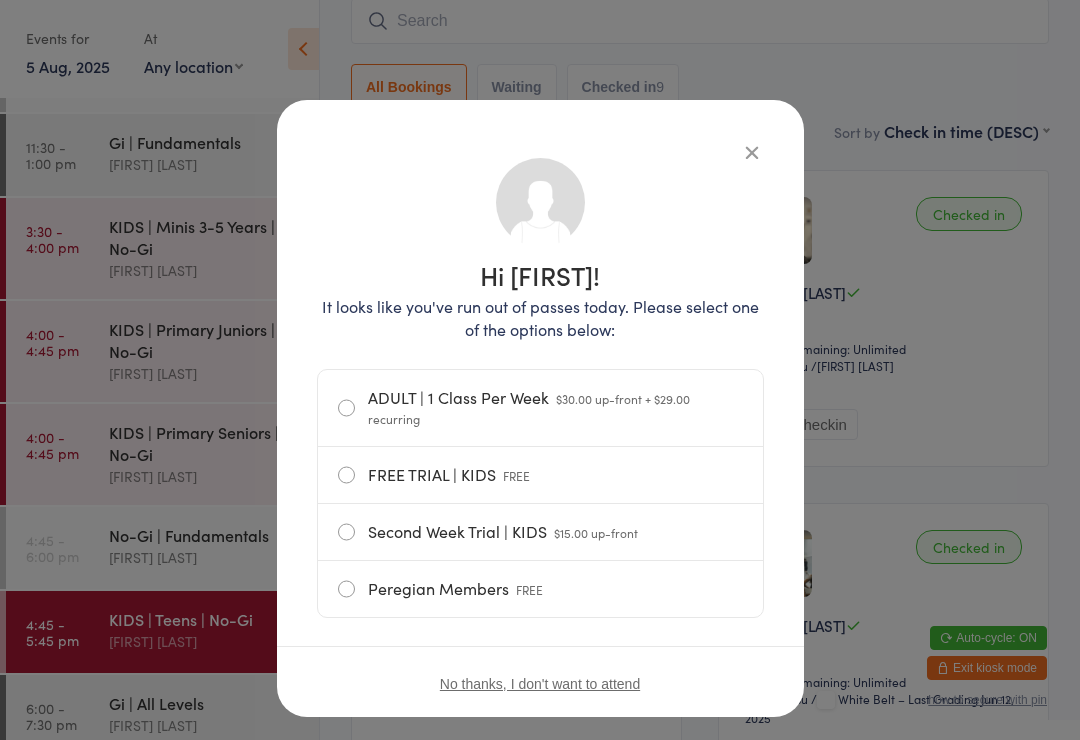 click at bounding box center [752, 152] 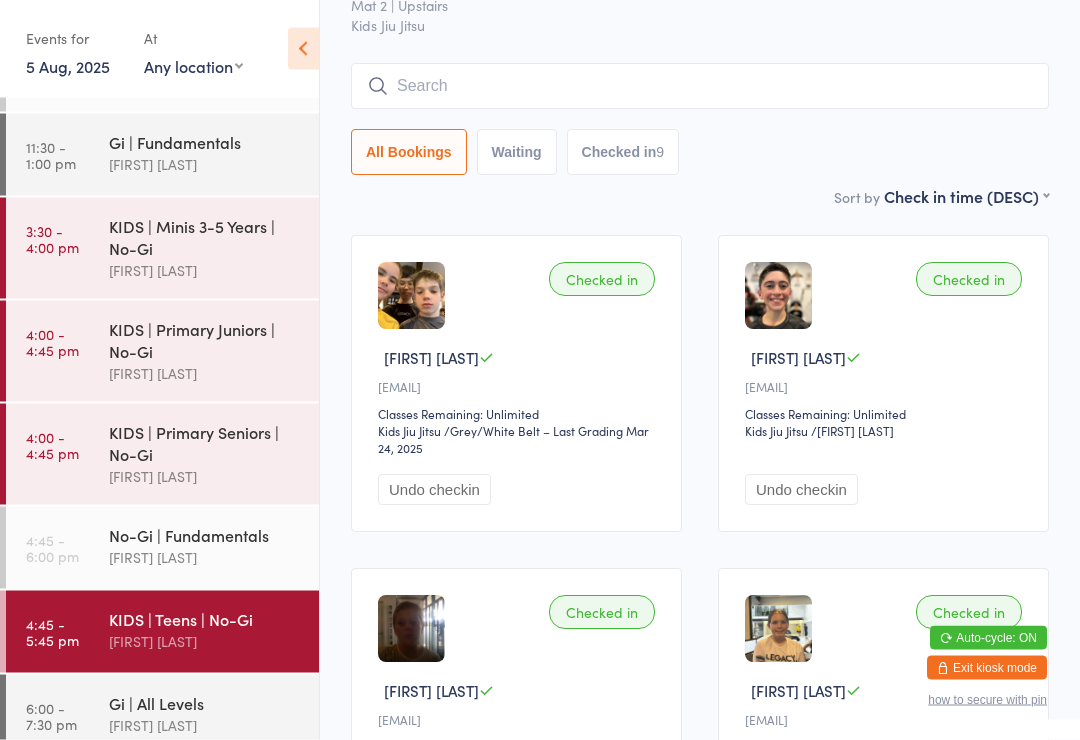 click at bounding box center [700, 87] 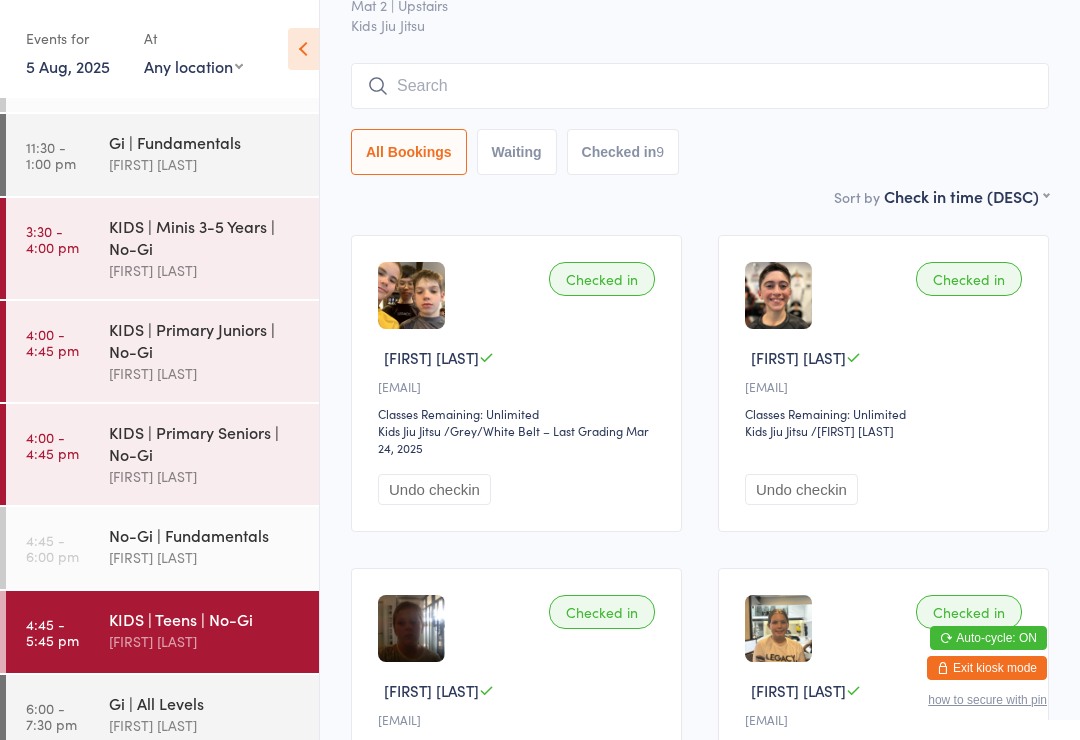 scroll, scrollTop: 115, scrollLeft: 0, axis: vertical 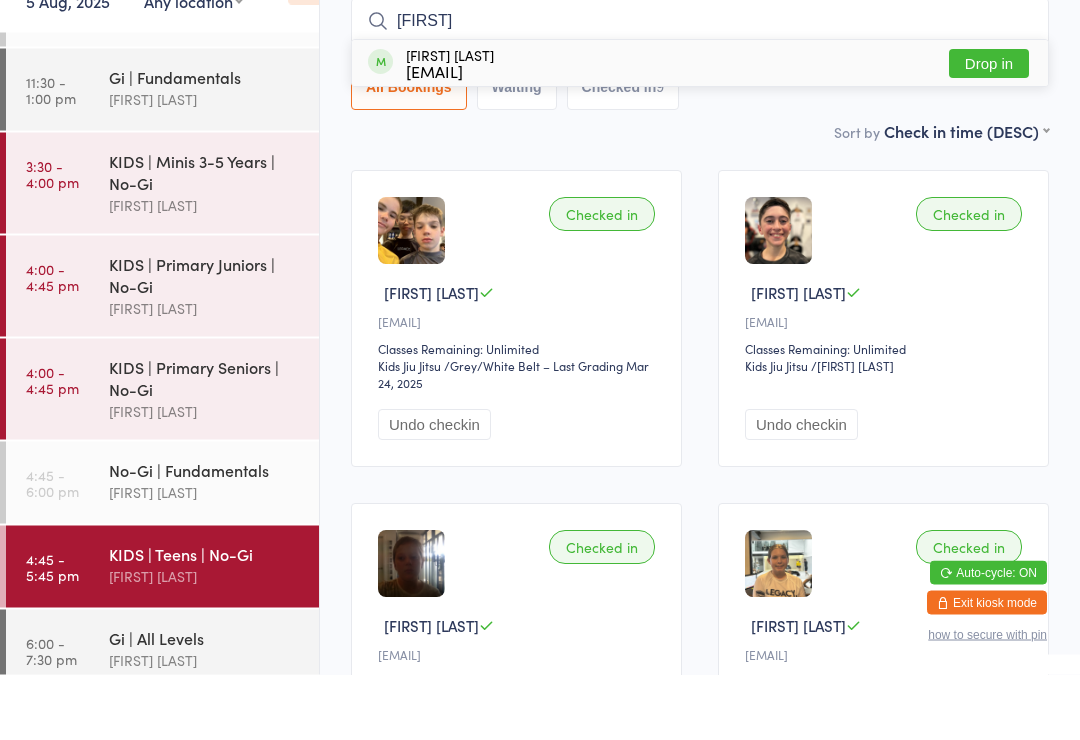 type on "[FIRST]" 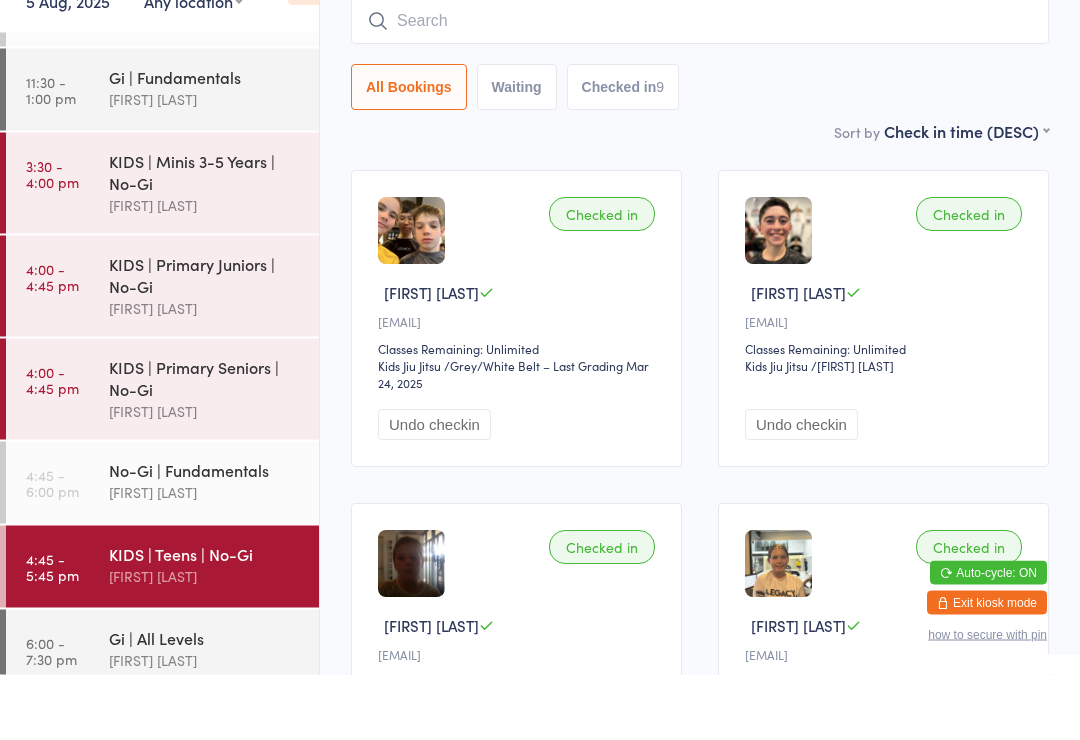 scroll, scrollTop: 181, scrollLeft: 0, axis: vertical 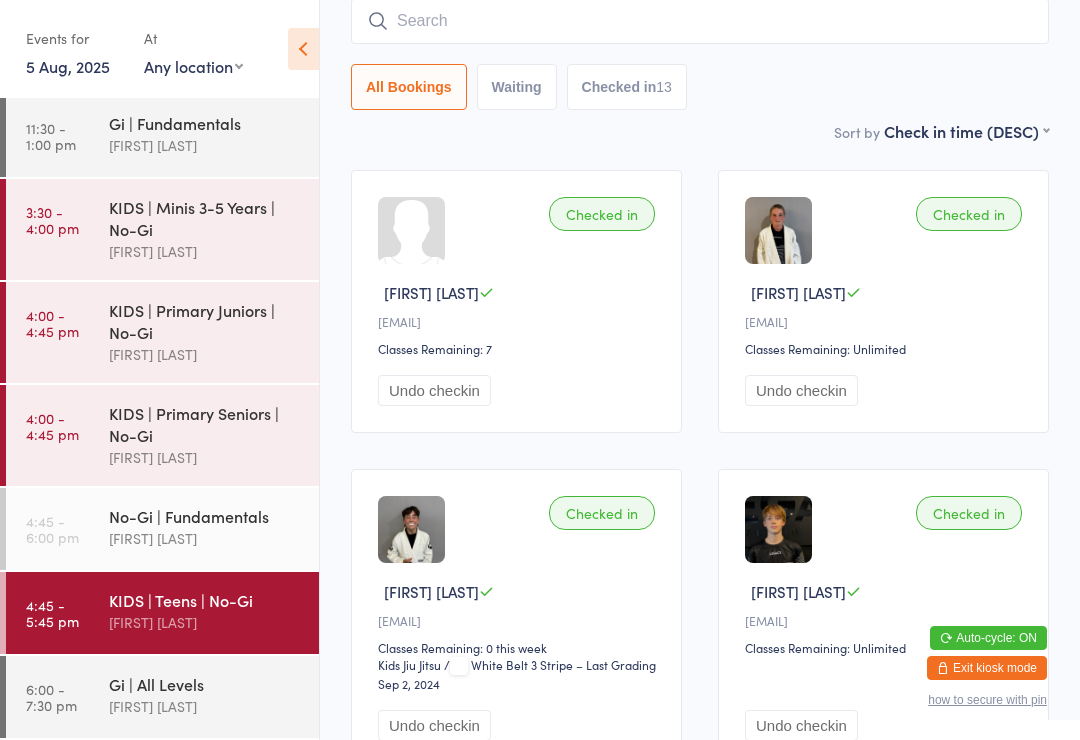 click on "6:00 - 7:30 pm Gi | All Levels [FIRST] [LAST]" at bounding box center [162, 697] 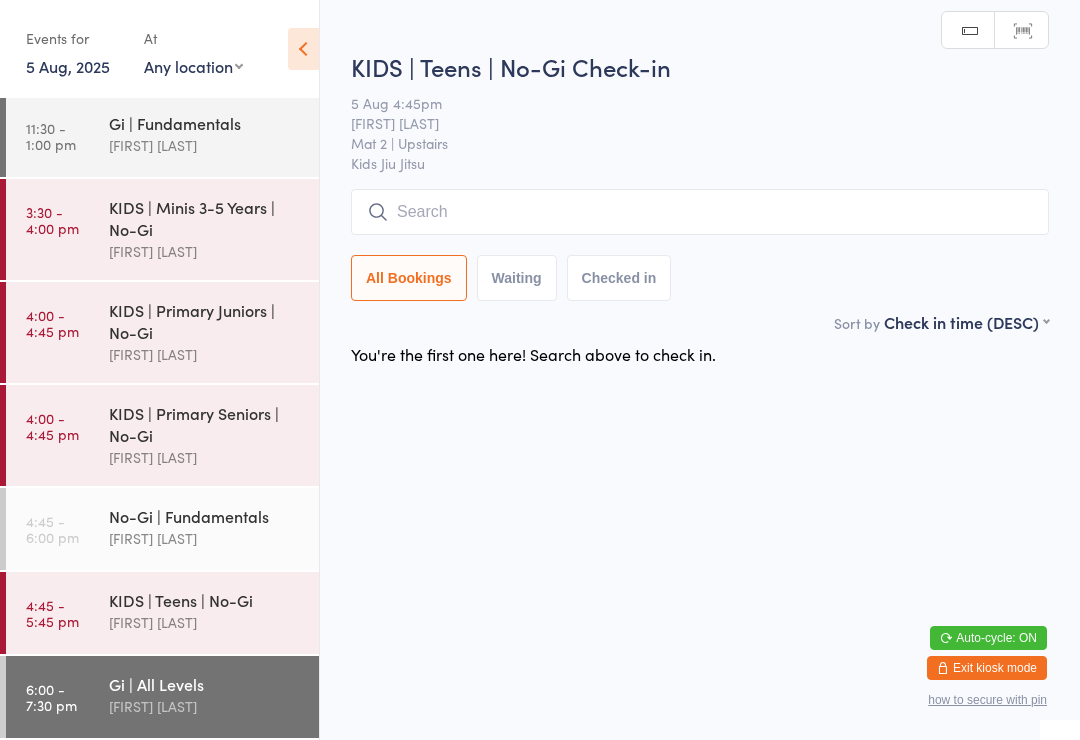 click on "4:45 - 6:00 pm" at bounding box center (52, 529) 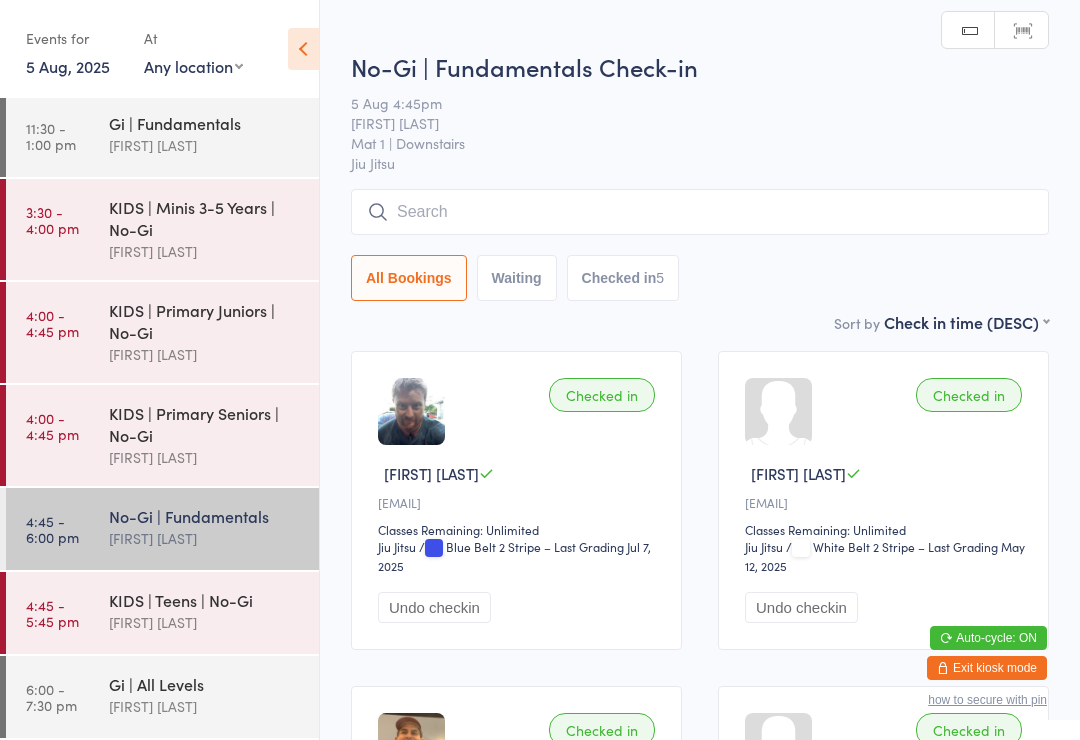 click at bounding box center (700, 212) 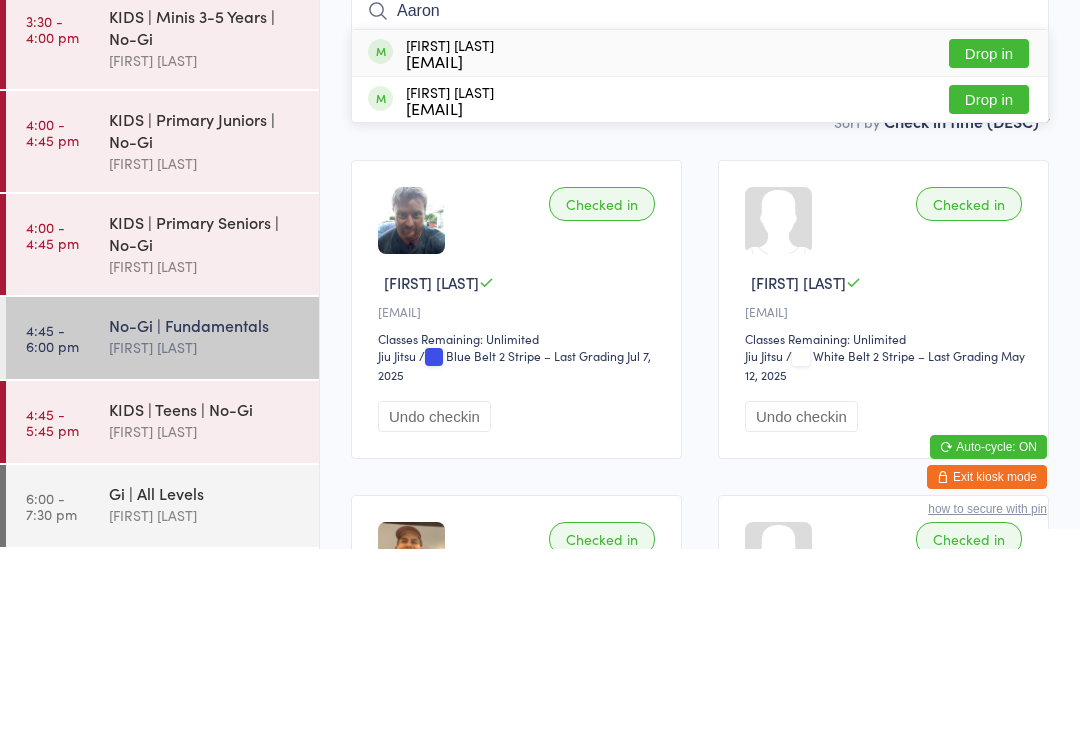 type on "Aaron" 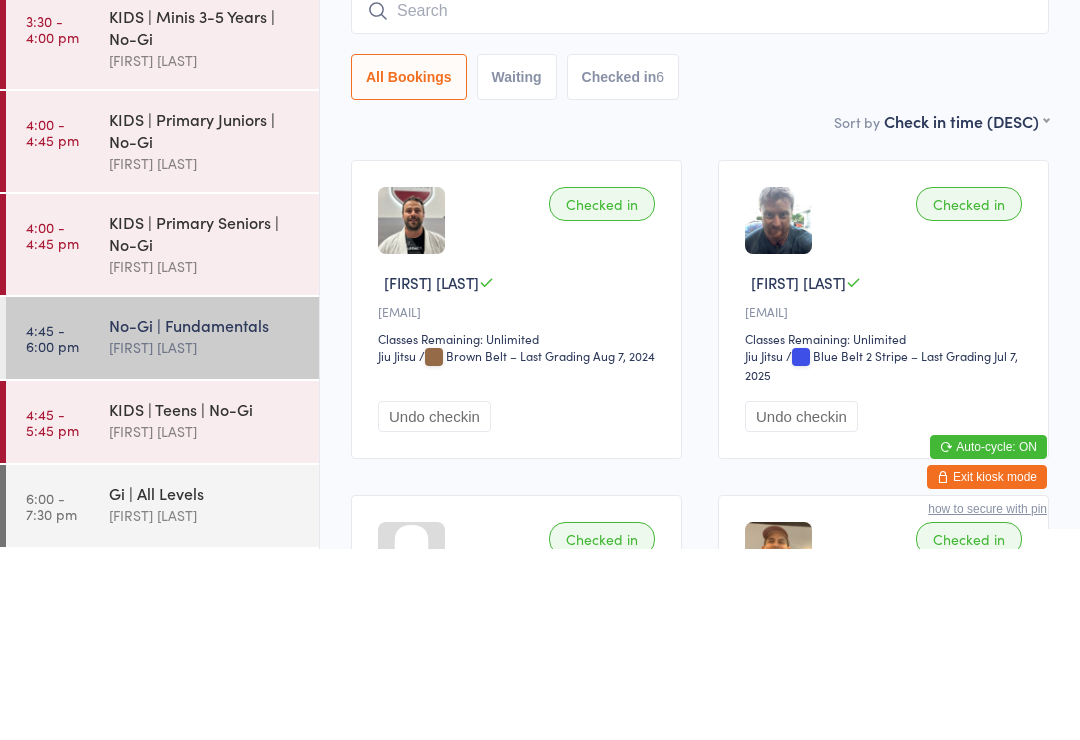 type on "S" 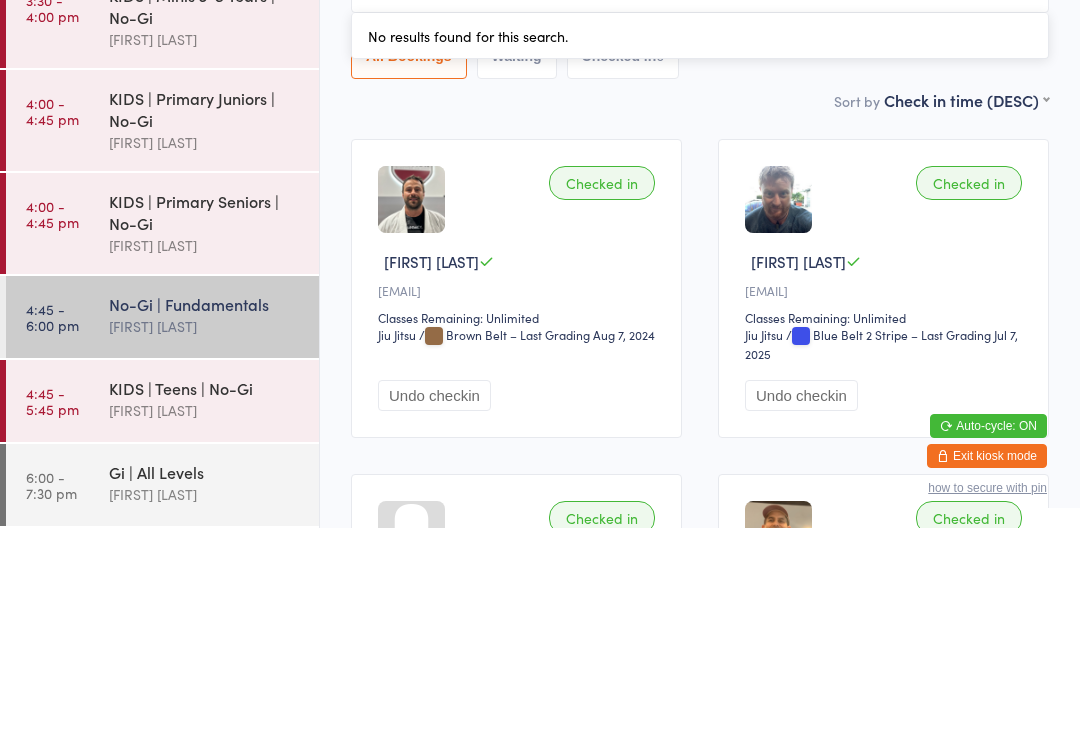 scroll, scrollTop: 68, scrollLeft: 0, axis: vertical 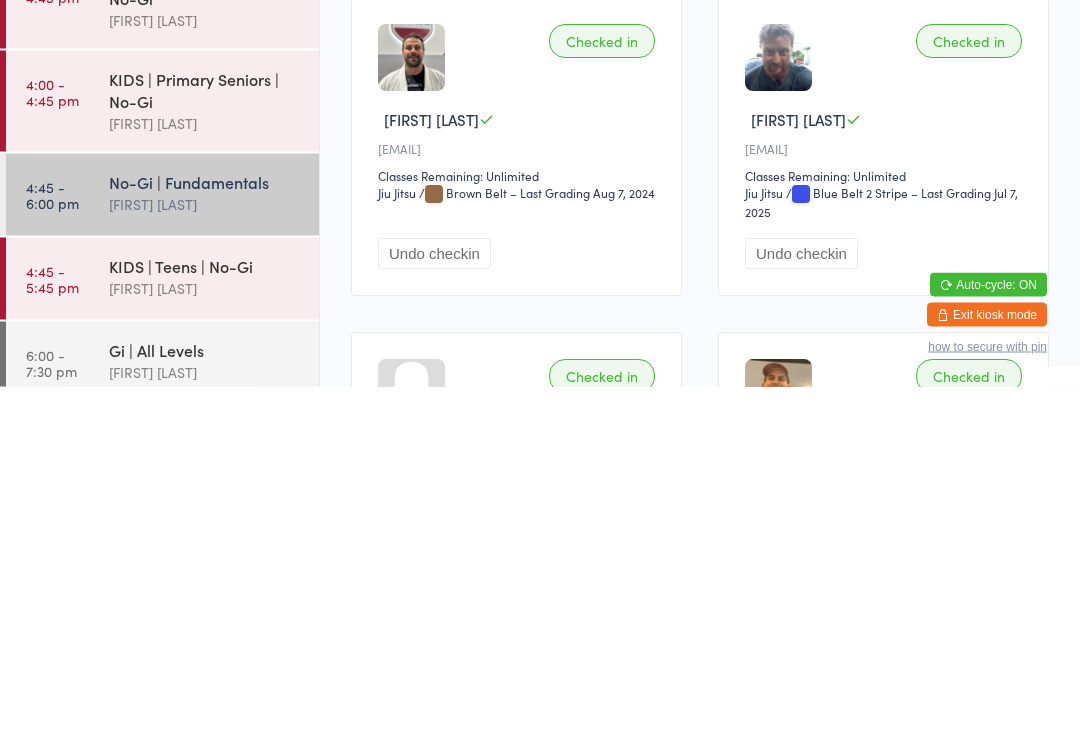 click on "No-Gi | Fundamentals" at bounding box center (205, 535) 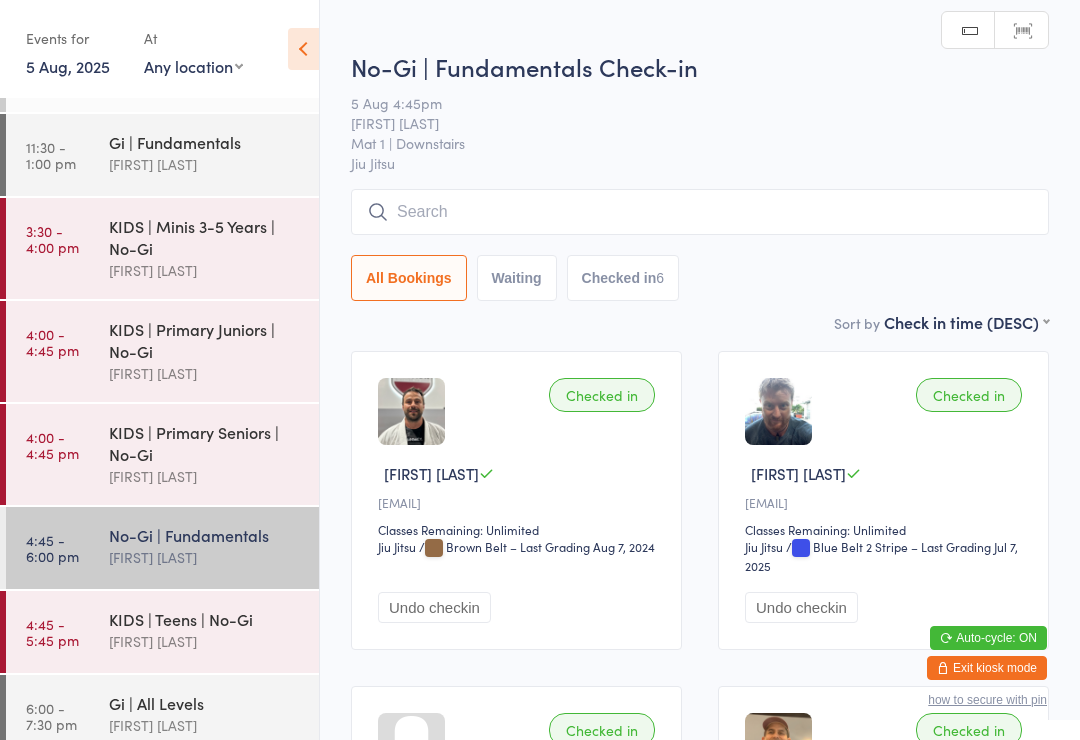 click at bounding box center [700, 212] 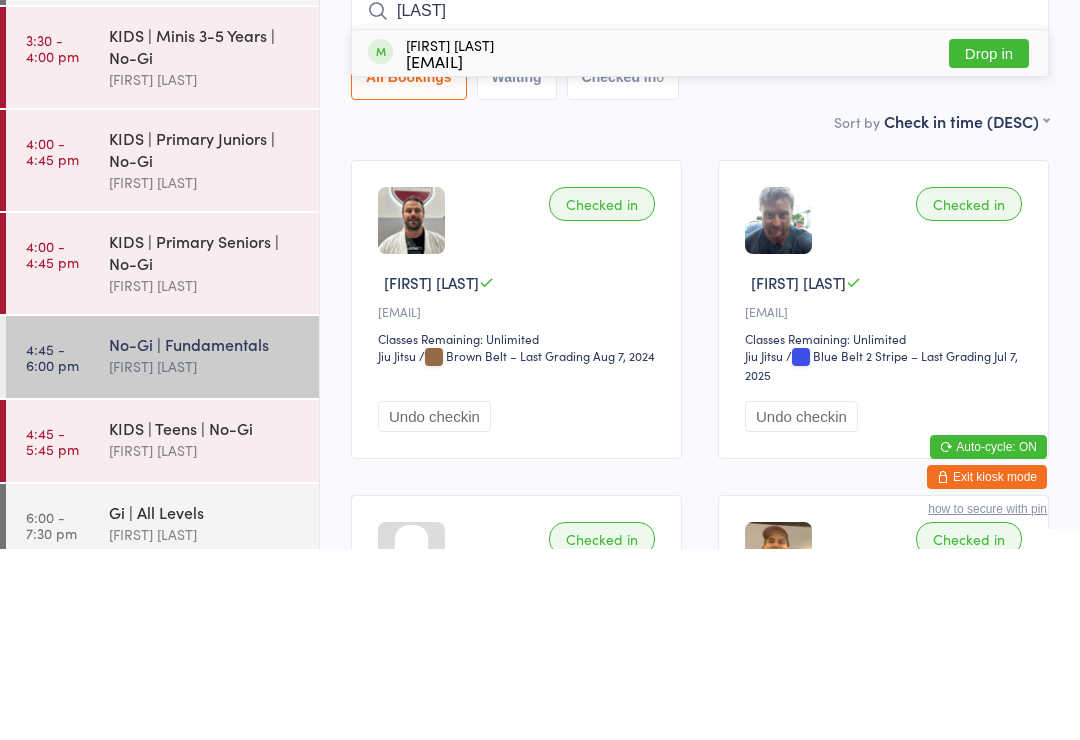 type on "[LAST]" 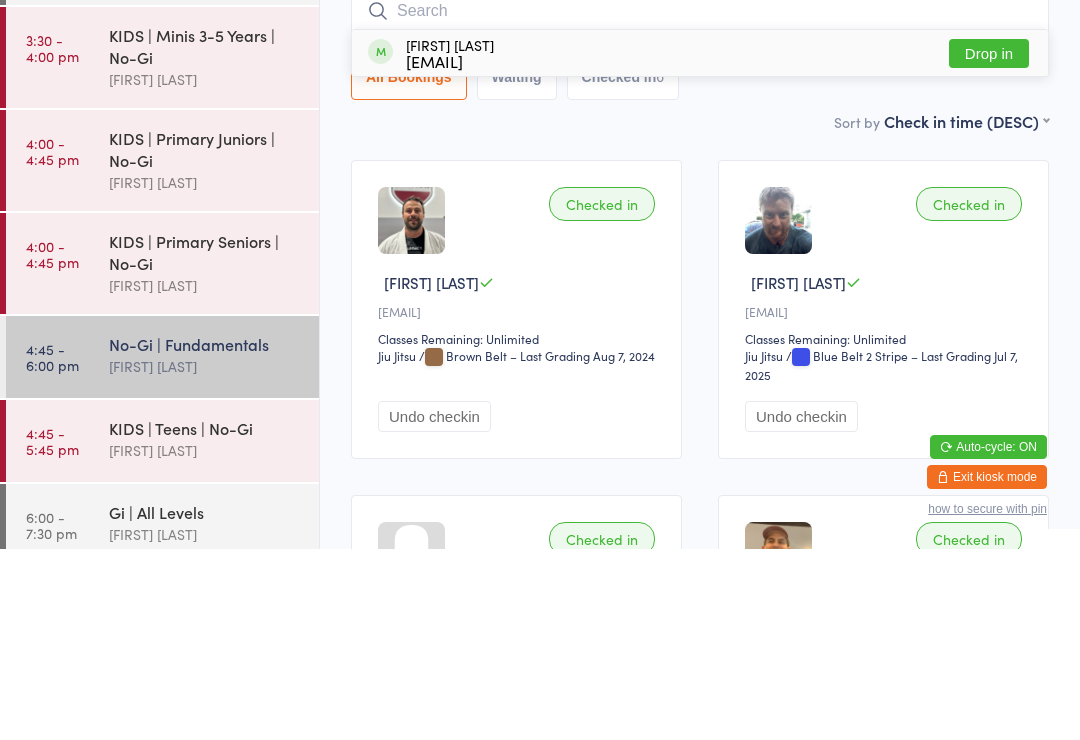 scroll, scrollTop: 191, scrollLeft: 0, axis: vertical 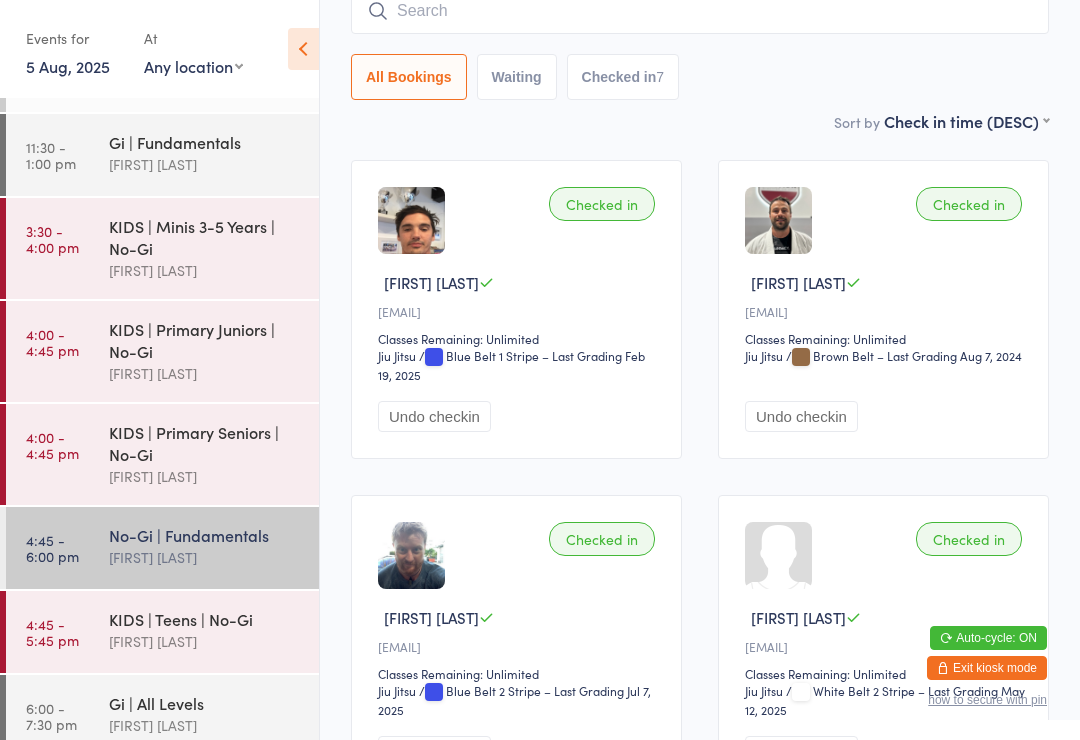 click at bounding box center [700, 11] 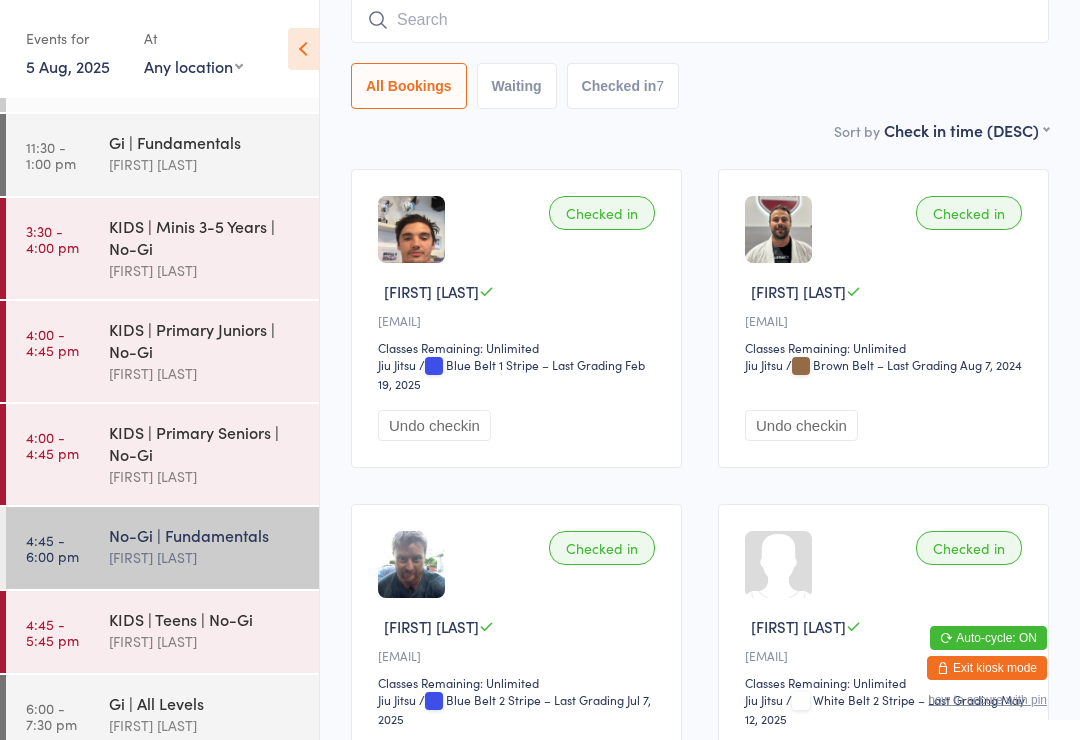 scroll, scrollTop: 181, scrollLeft: 0, axis: vertical 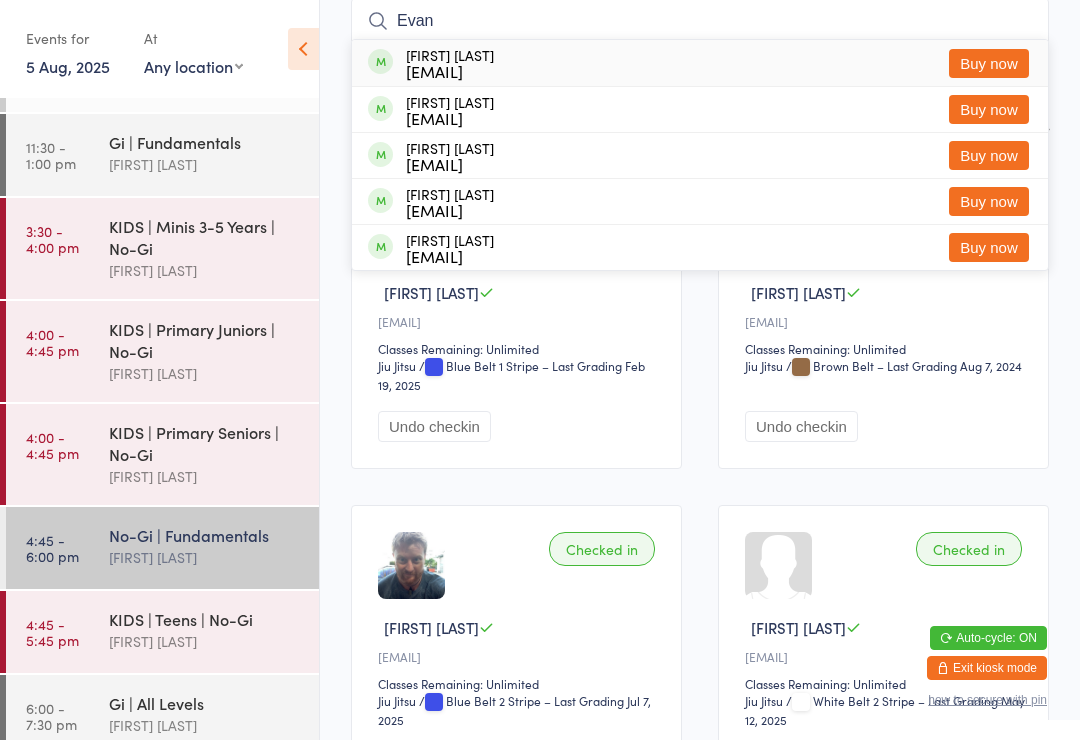 type on "Evan" 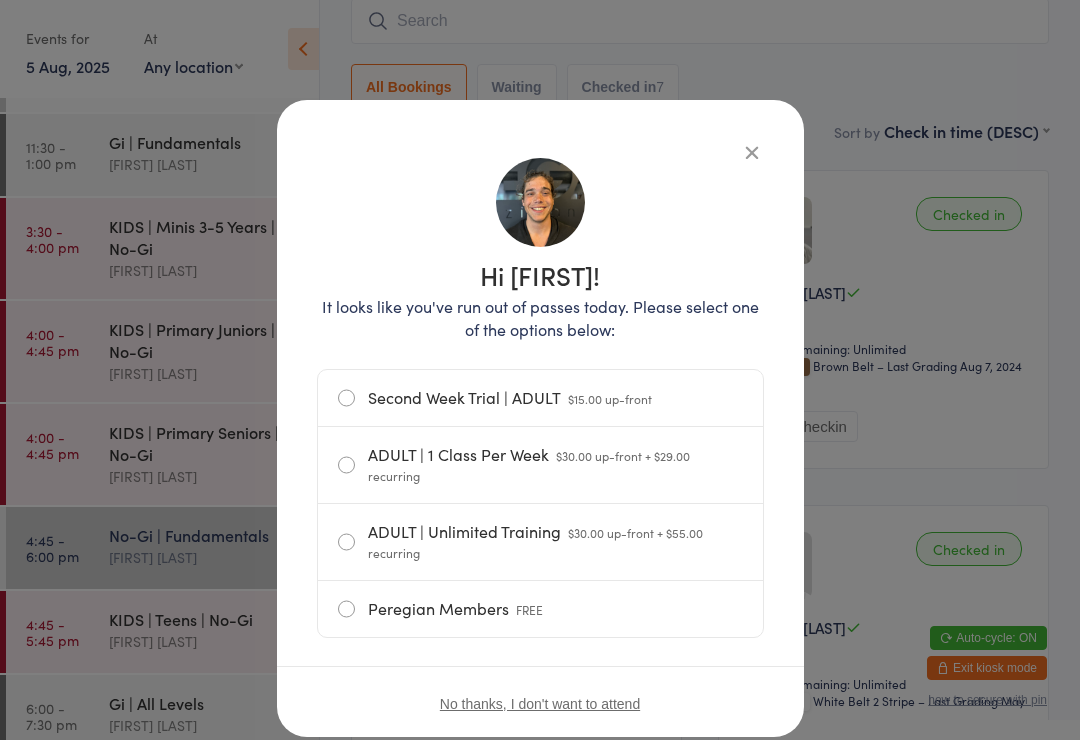 click at bounding box center [752, 152] 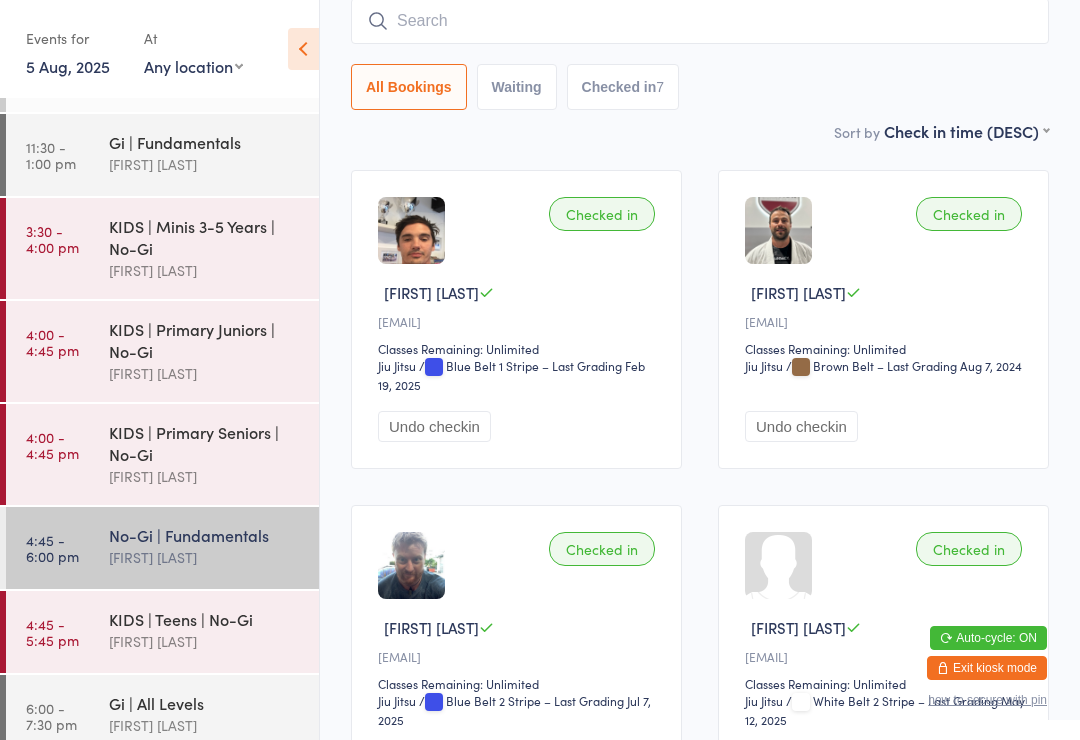 click at bounding box center (700, 21) 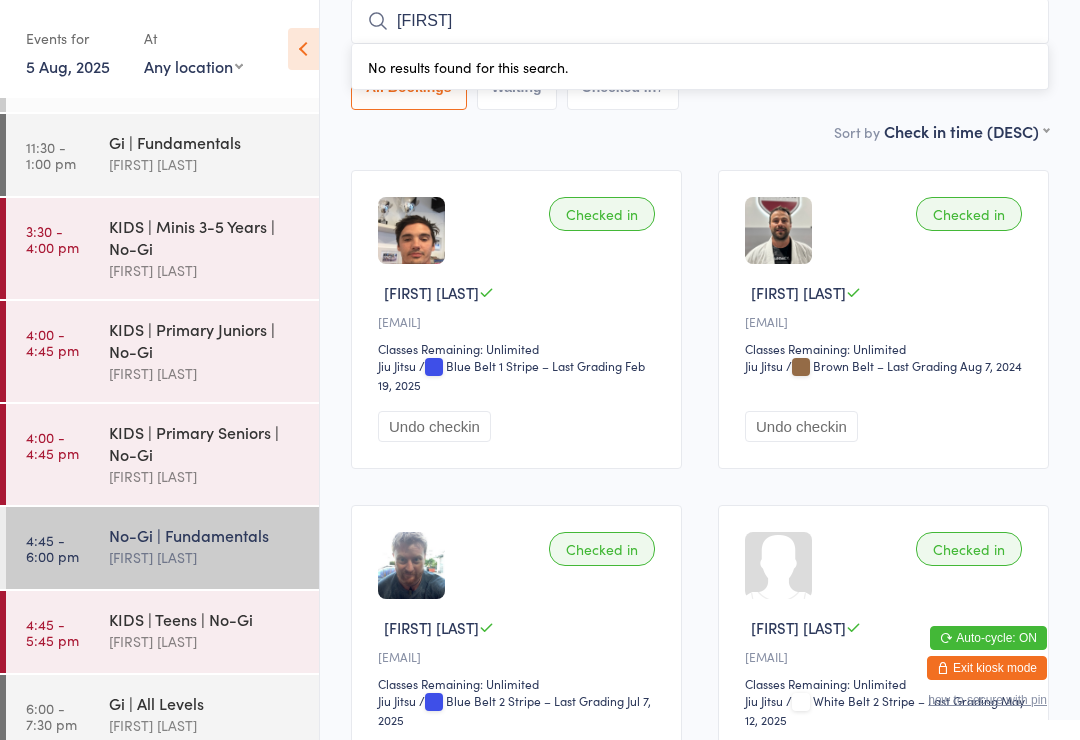 type on "Evan" 